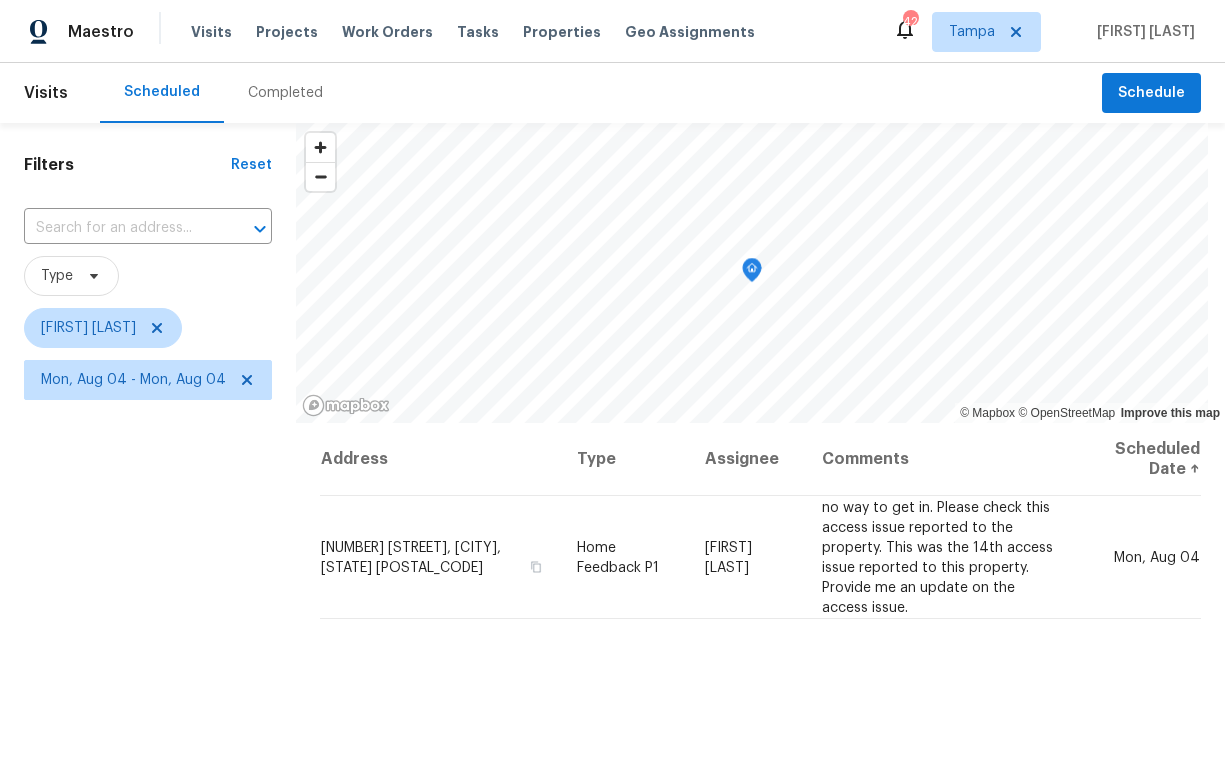 scroll, scrollTop: 0, scrollLeft: 0, axis: both 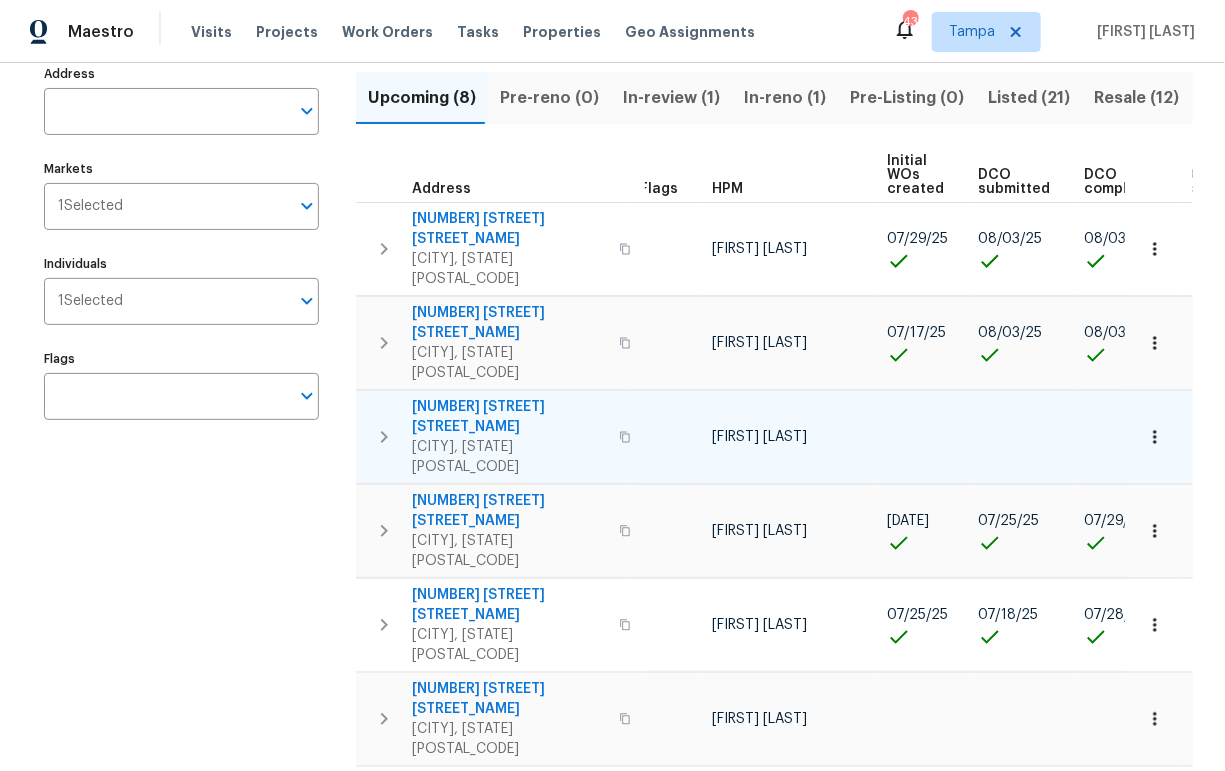 click on "[NUMBER] [STREET]" at bounding box center (509, 417) 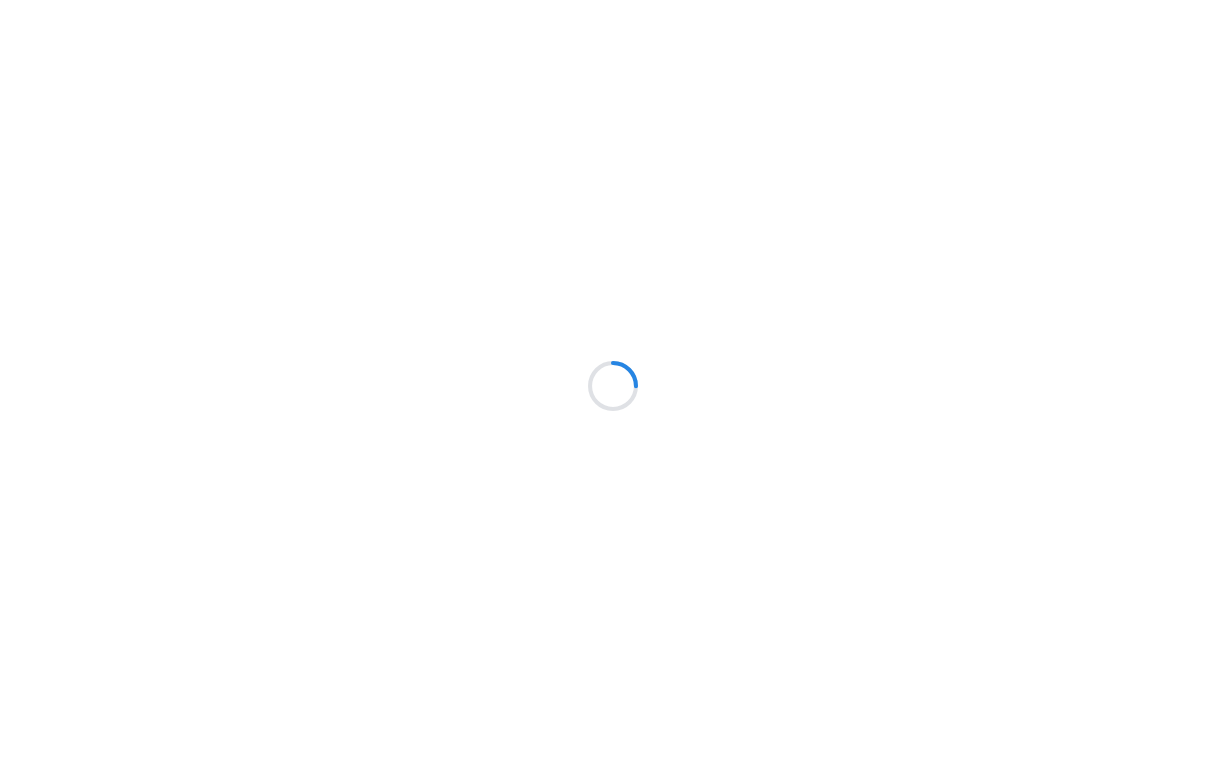 scroll, scrollTop: 0, scrollLeft: 0, axis: both 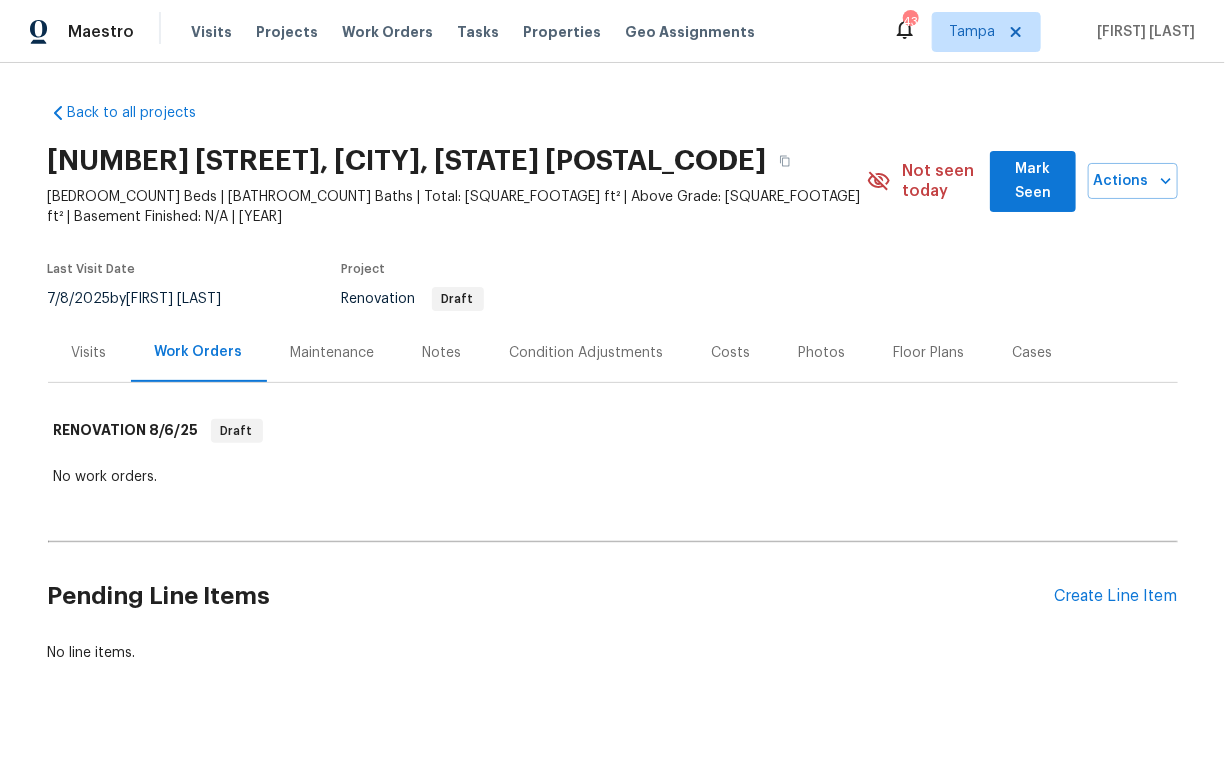 click on "Condition Adjustments" at bounding box center [587, 353] 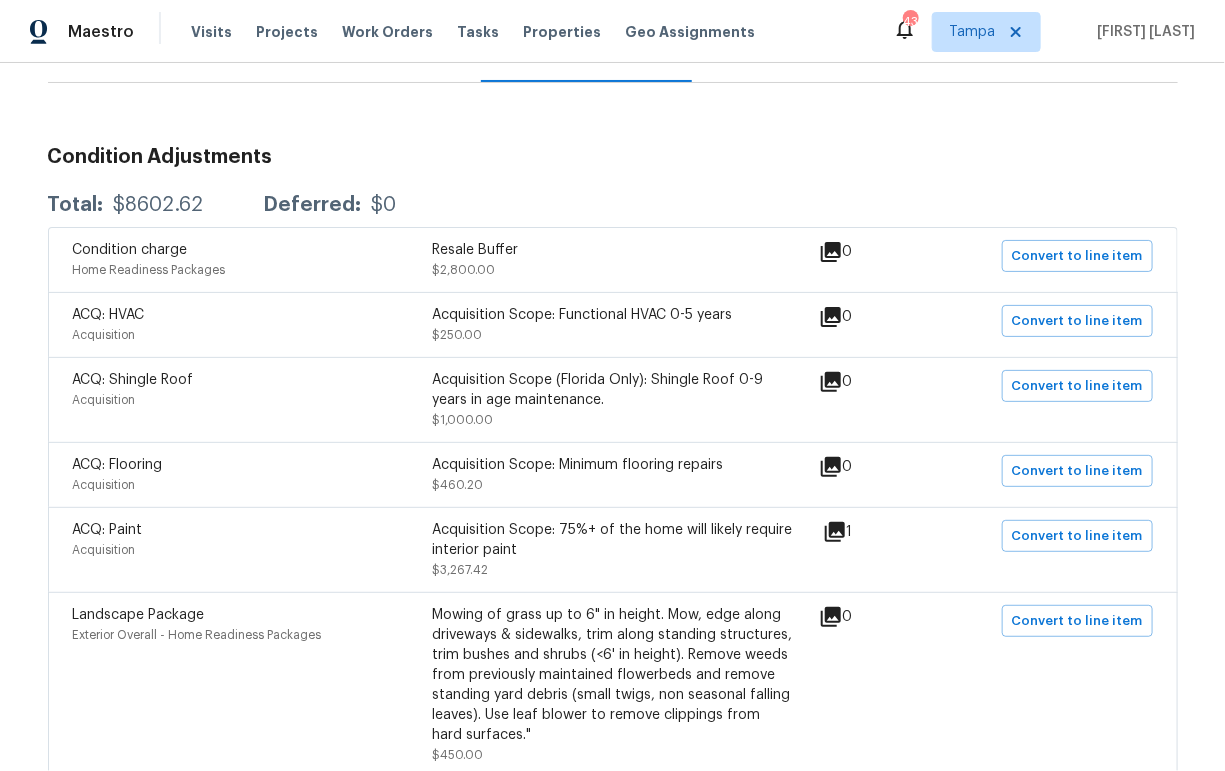 scroll, scrollTop: 295, scrollLeft: 0, axis: vertical 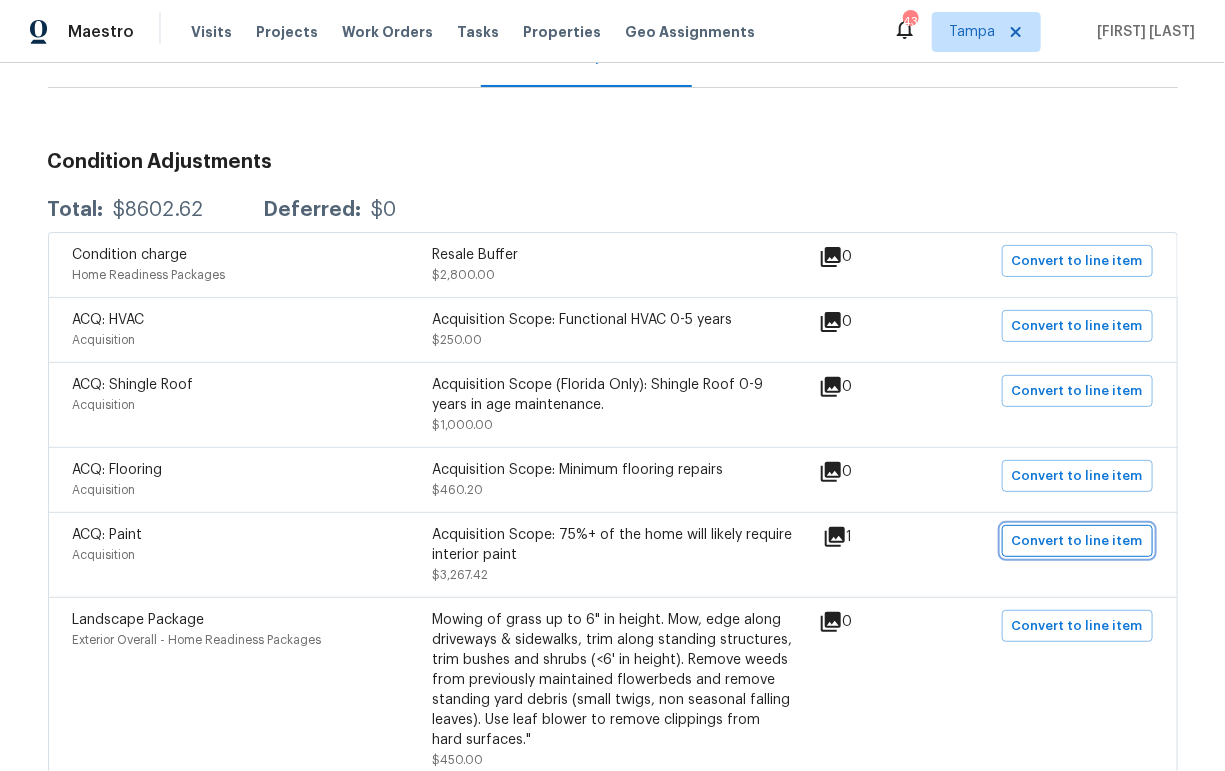 click on "Convert to line item" at bounding box center [1077, 541] 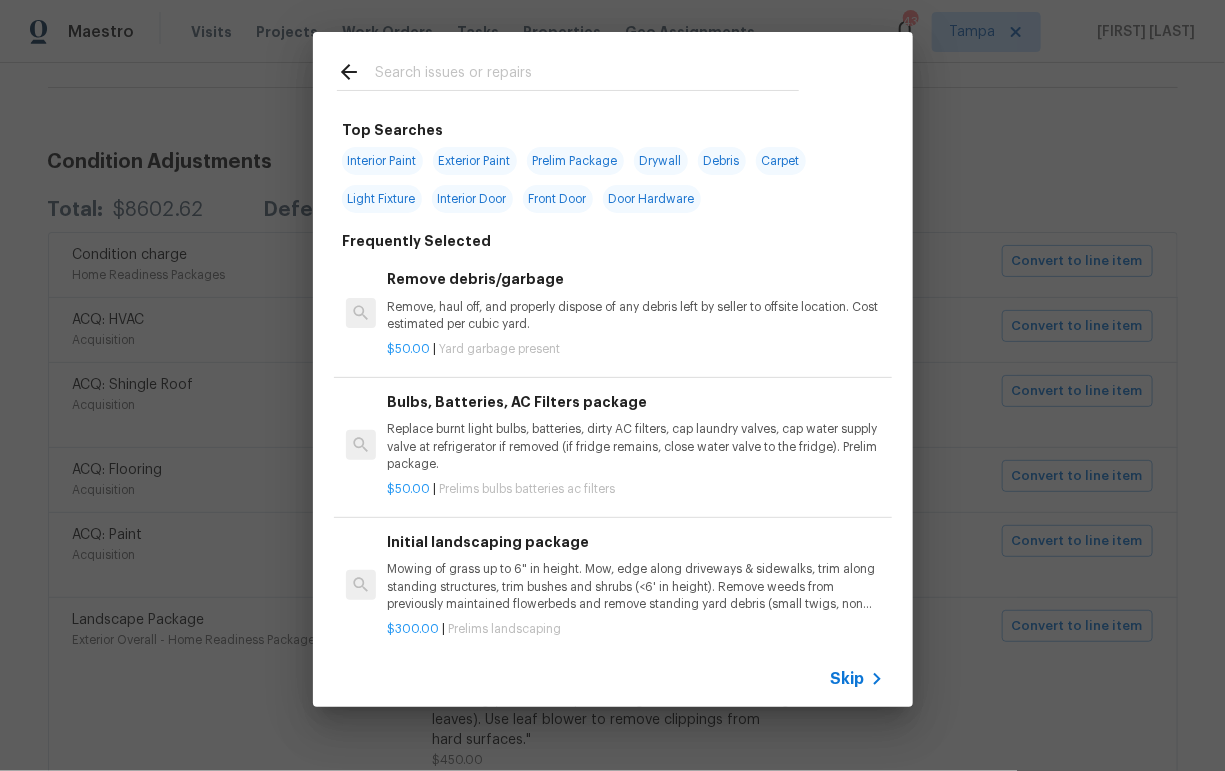 click on "Skip" at bounding box center (848, 679) 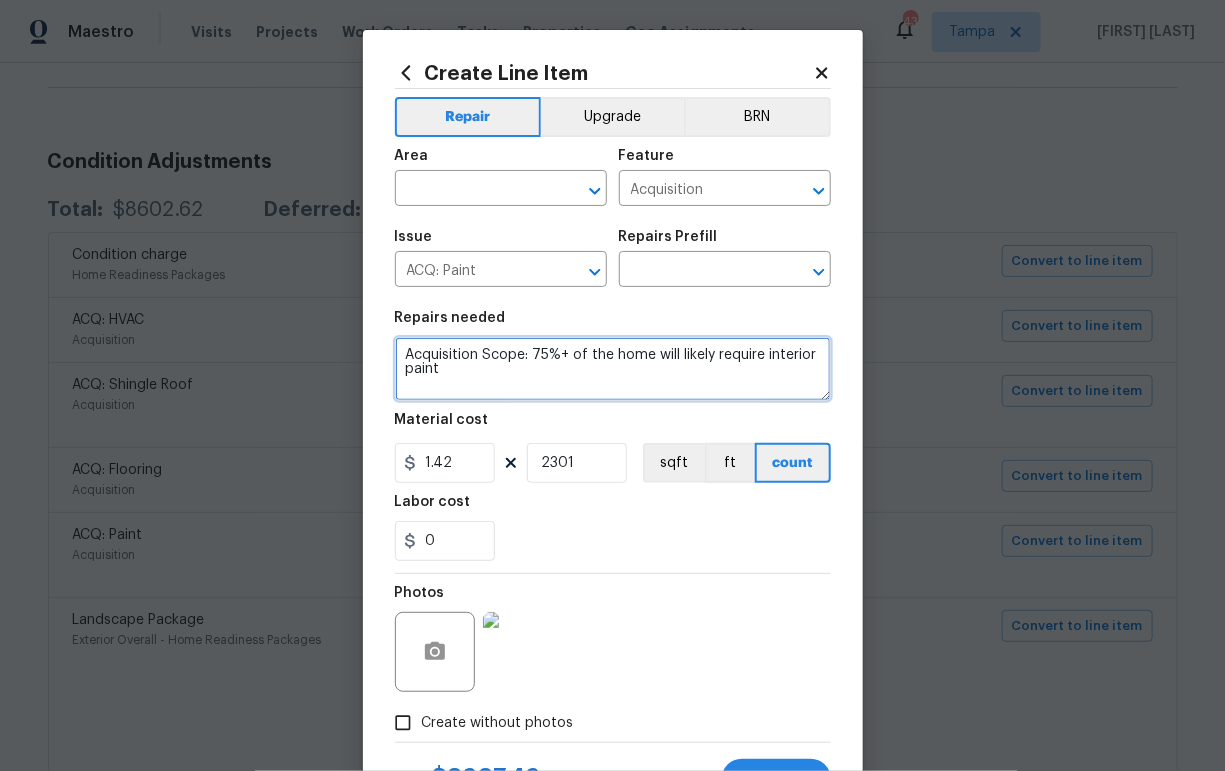 click on "Acquisition Scope: 75%+ of the home will likely require interior paint" at bounding box center (613, 369) 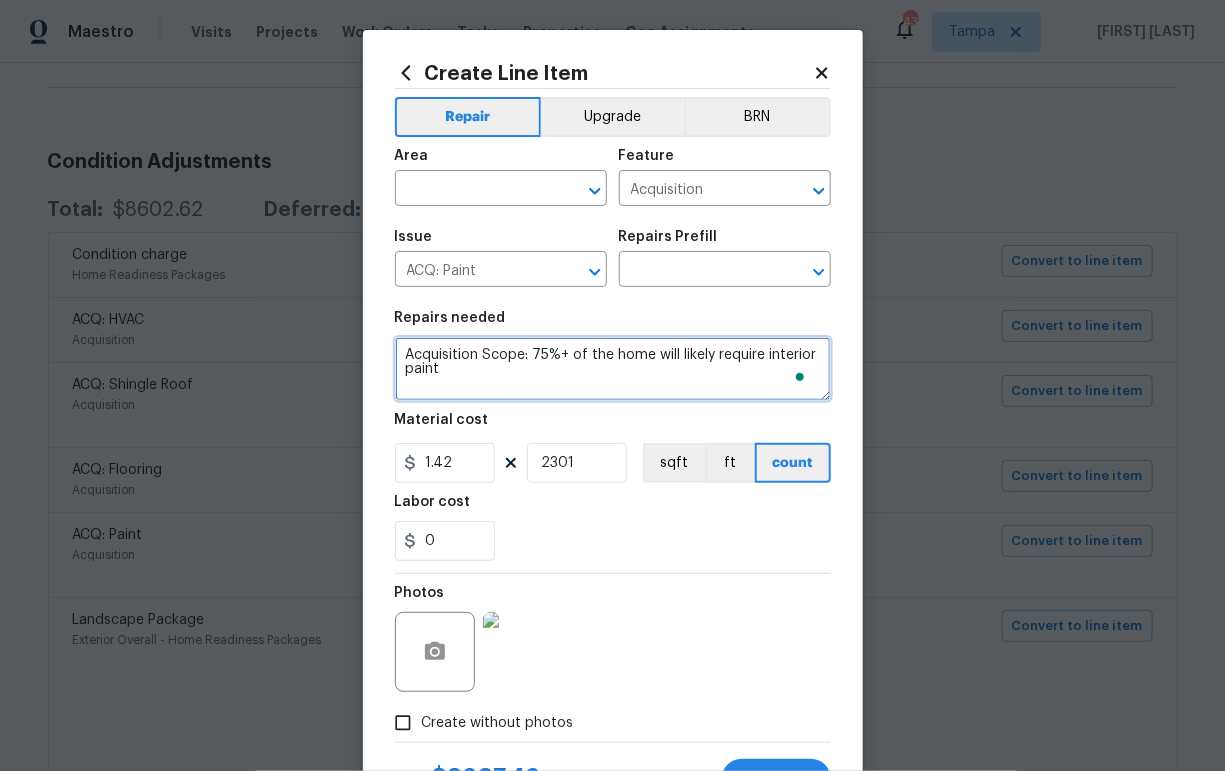 click on "Acquisition Scope: 75%+ of the home will likely require interior paint" at bounding box center [613, 369] 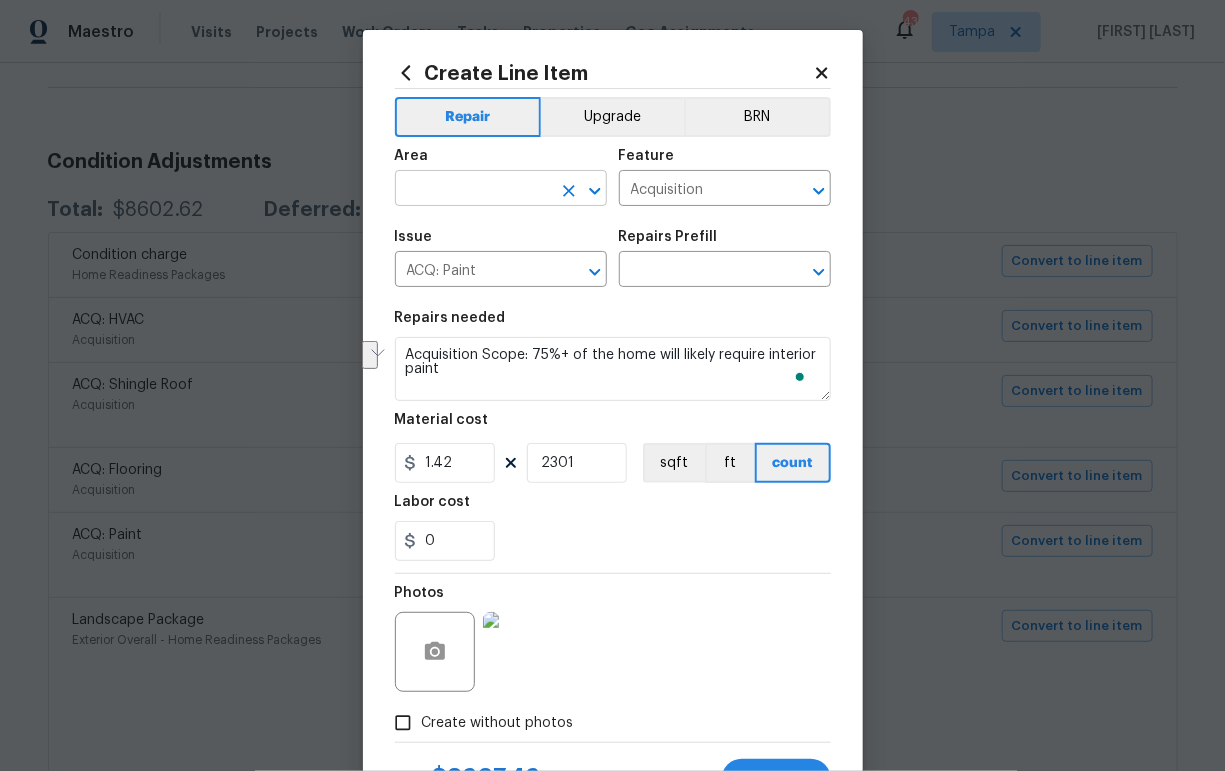 click at bounding box center [473, 190] 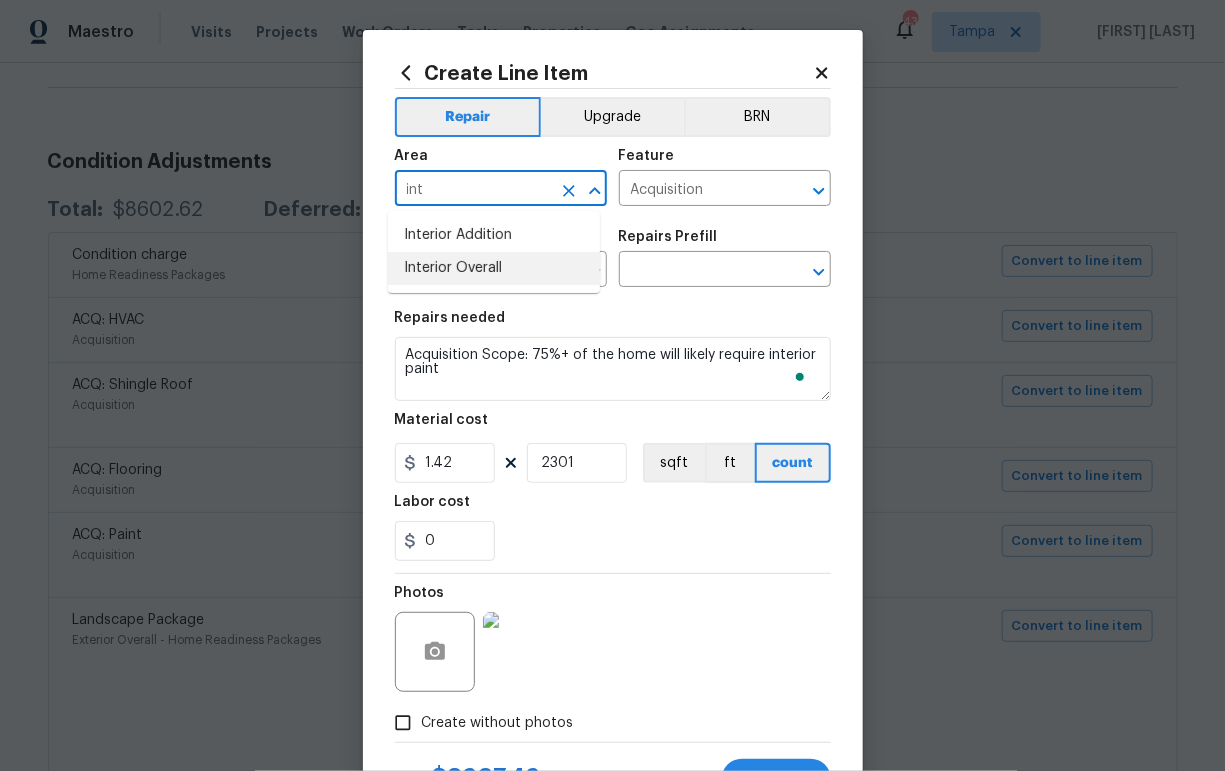 click on "Interior Overall" at bounding box center (494, 268) 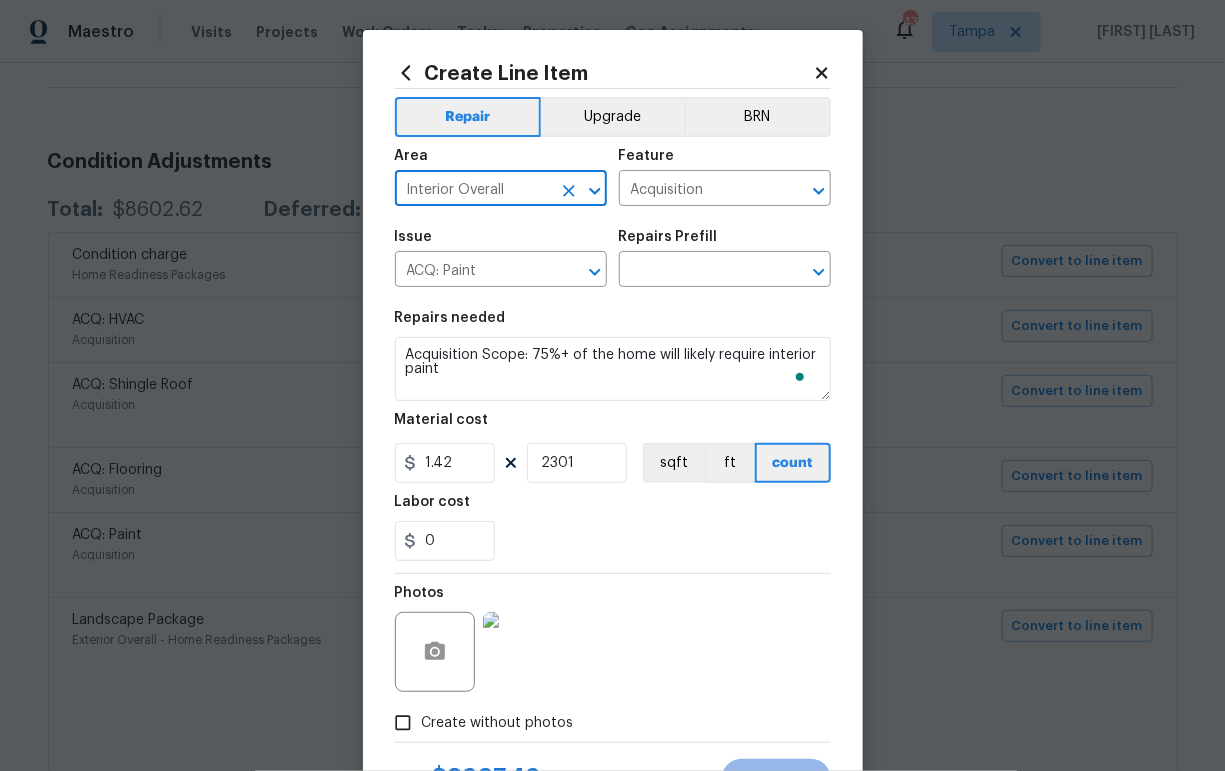 drag, startPoint x: 549, startPoint y: 205, endPoint x: 602, endPoint y: 204, distance: 53.009434 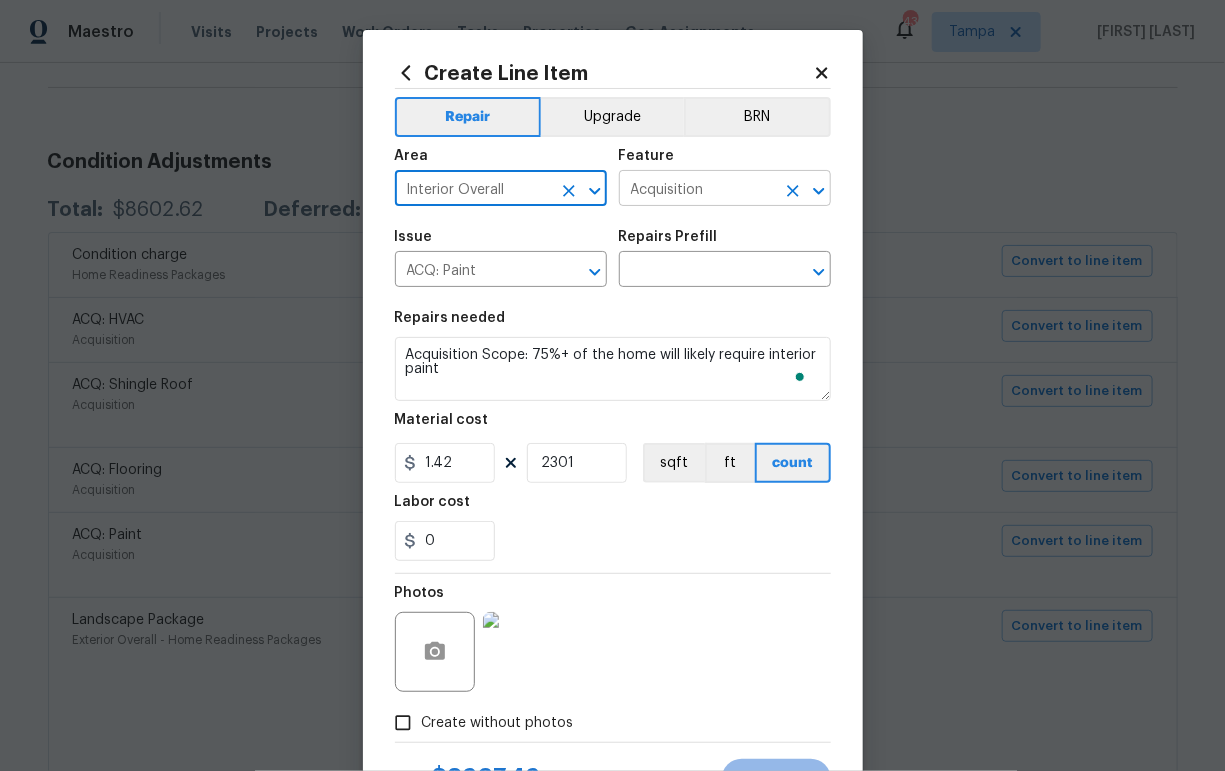 type on "Interior Overall" 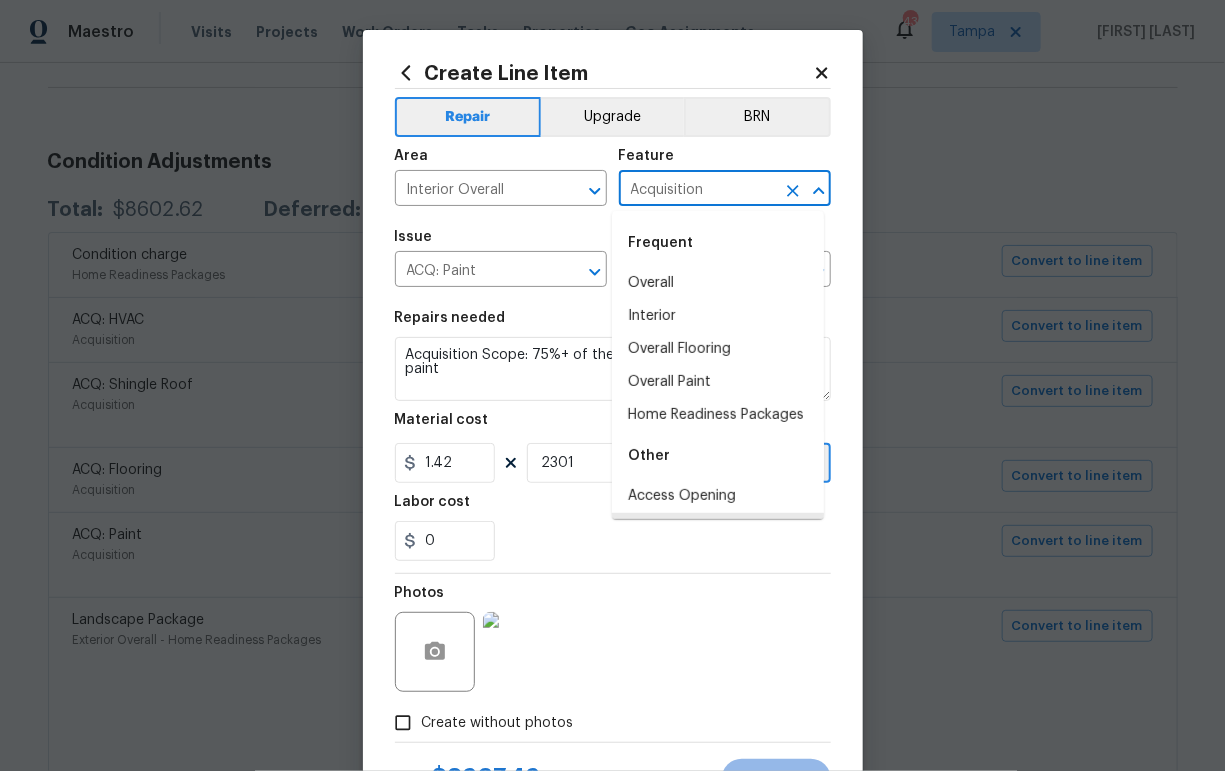 click on "Acquisition" at bounding box center (697, 190) 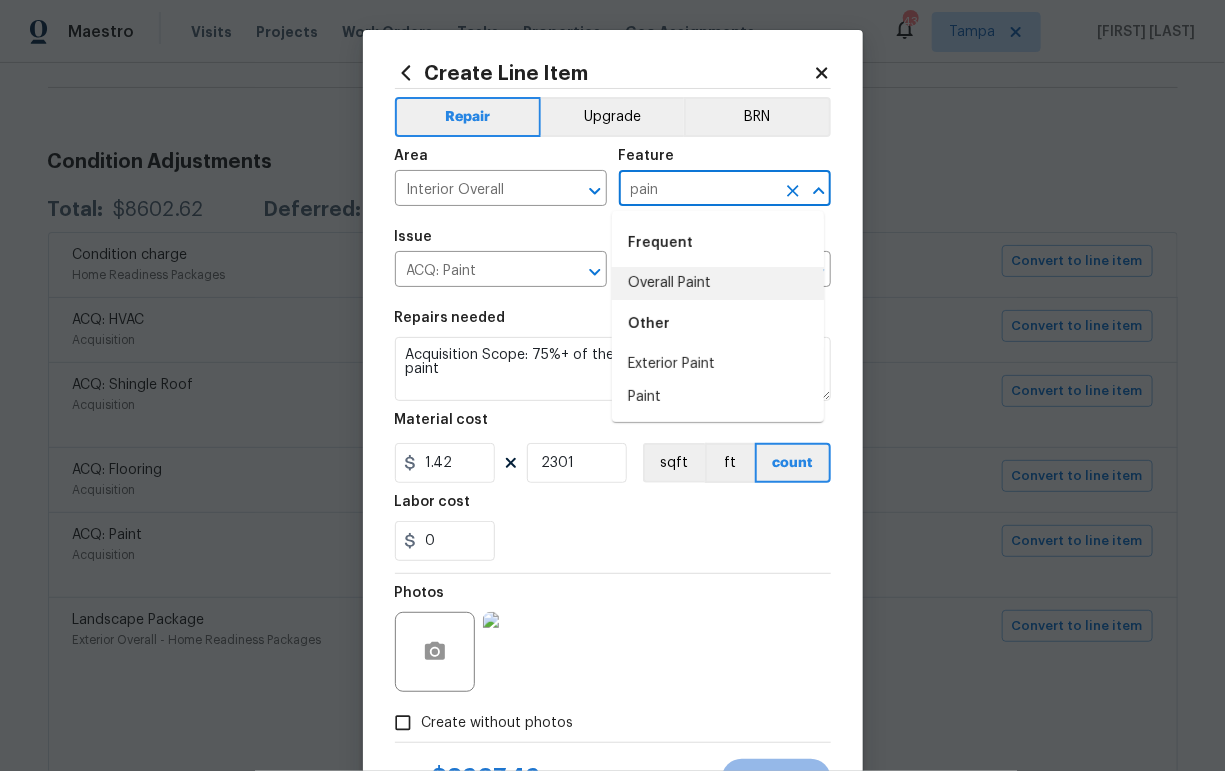 drag, startPoint x: 669, startPoint y: 281, endPoint x: 660, endPoint y: 290, distance: 12.727922 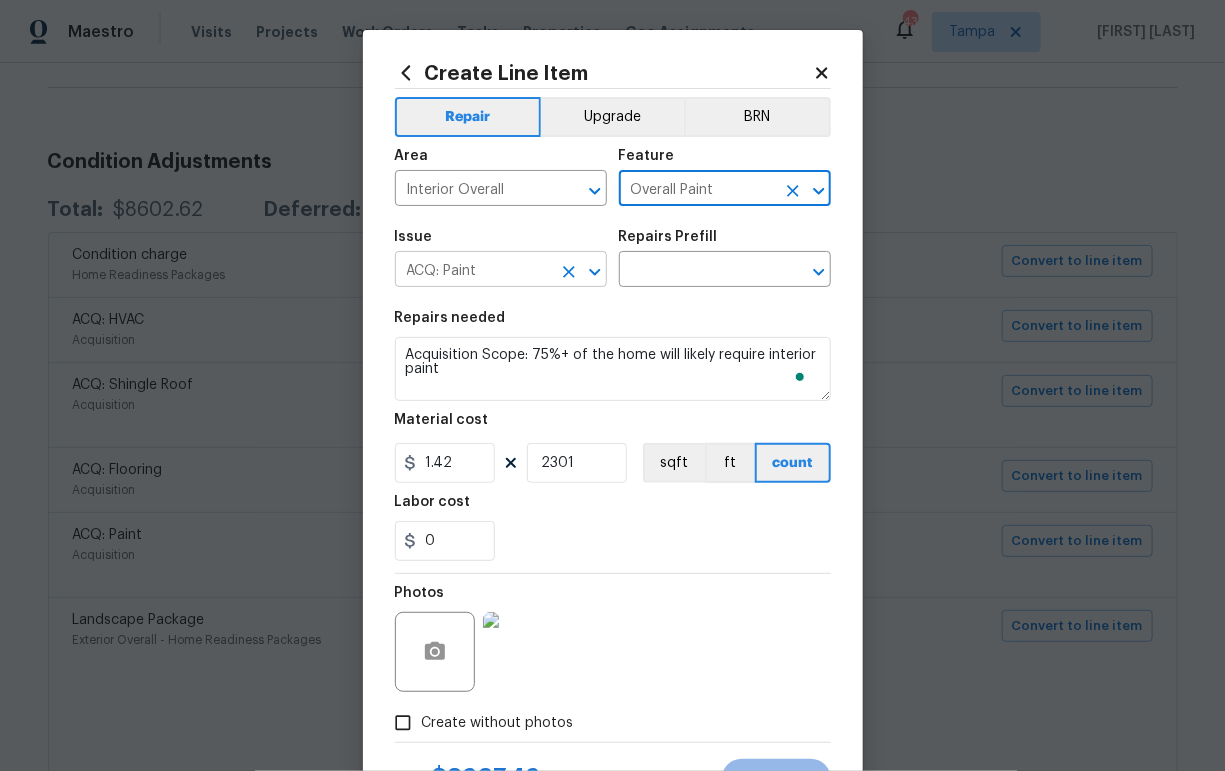 type on "Overall Paint" 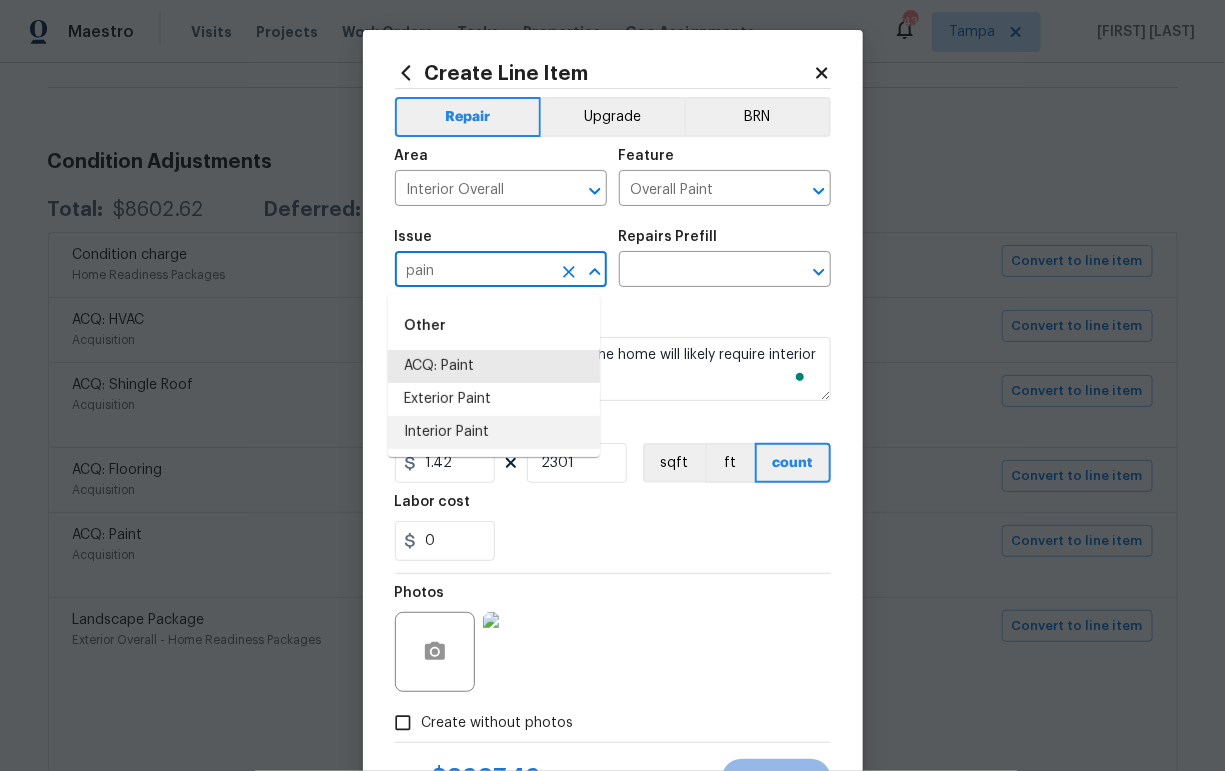 drag, startPoint x: 449, startPoint y: 433, endPoint x: 513, endPoint y: 410, distance: 68.007355 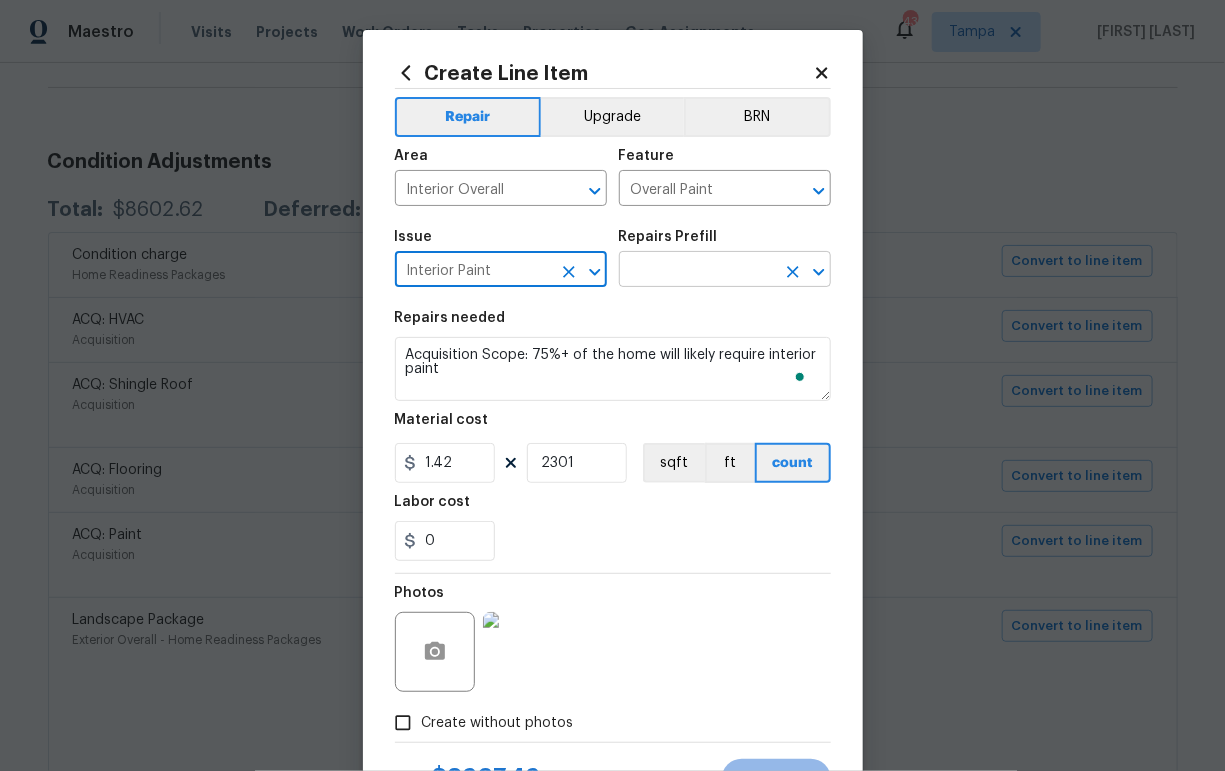 type on "Interior Paint" 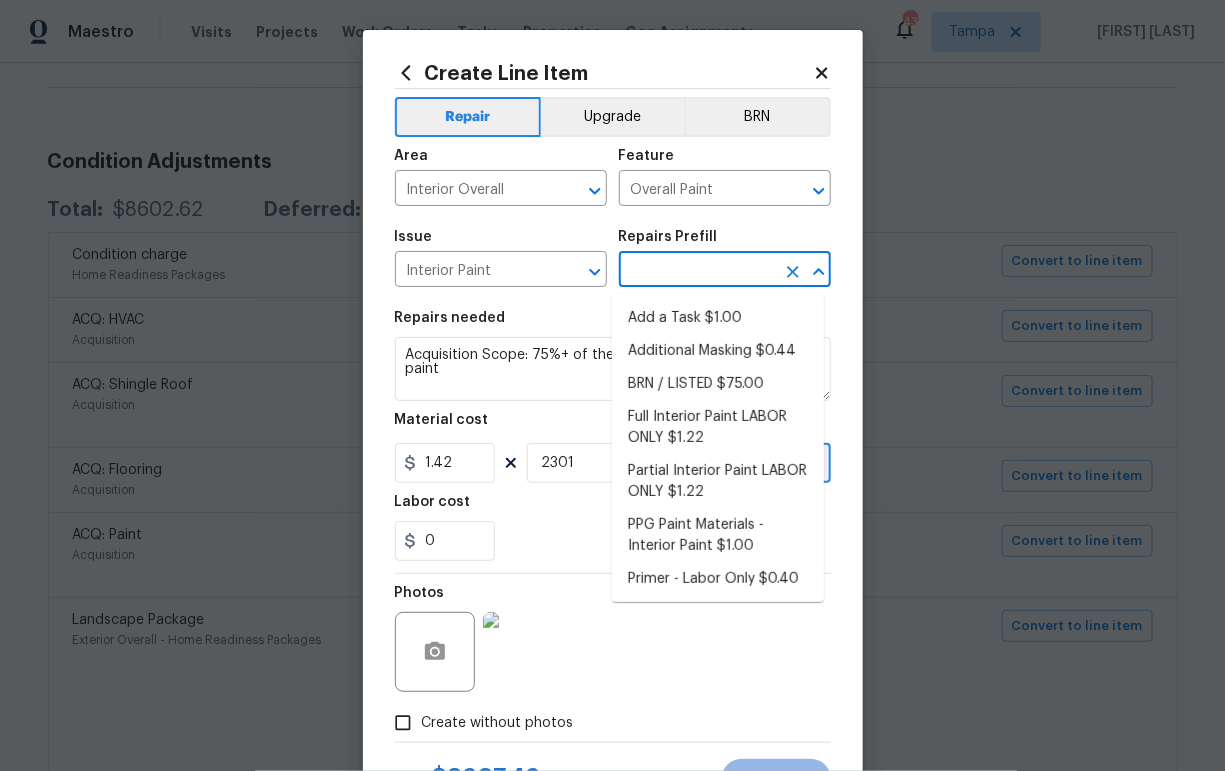 click at bounding box center (697, 271) 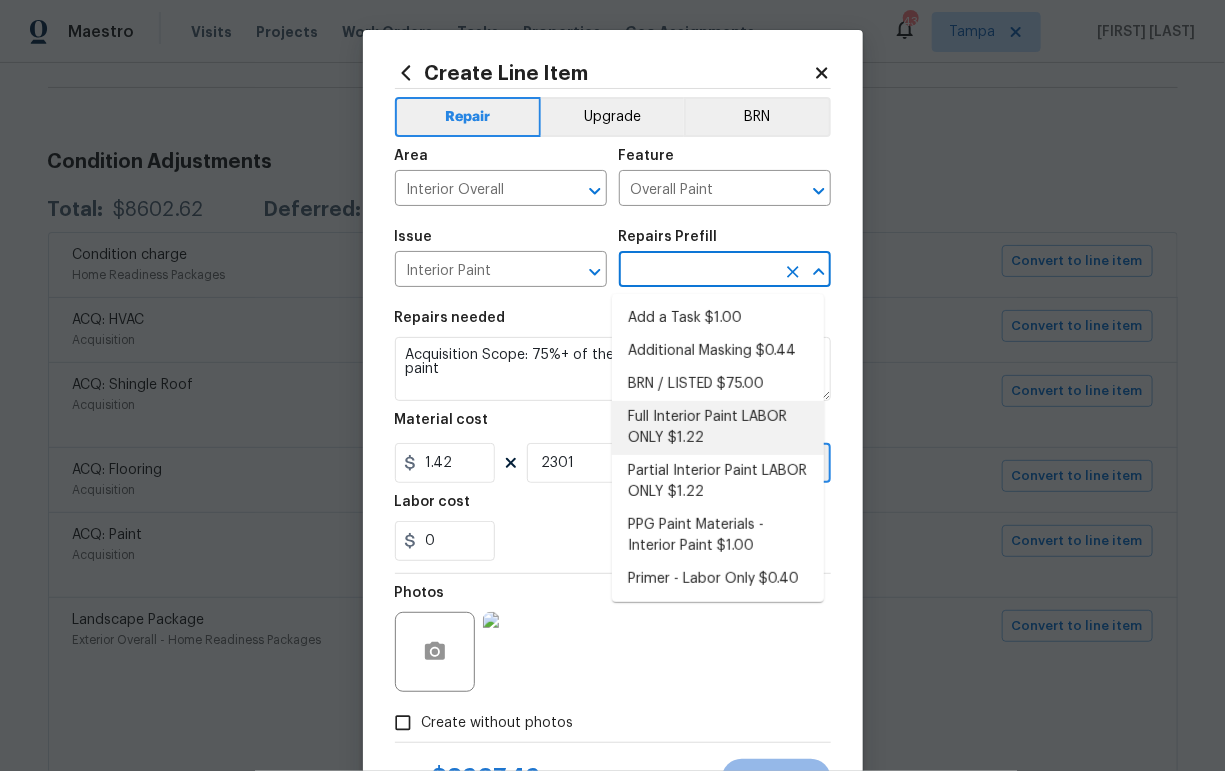 click on "Full Interior Paint LABOR ONLY $1.22" at bounding box center [718, 428] 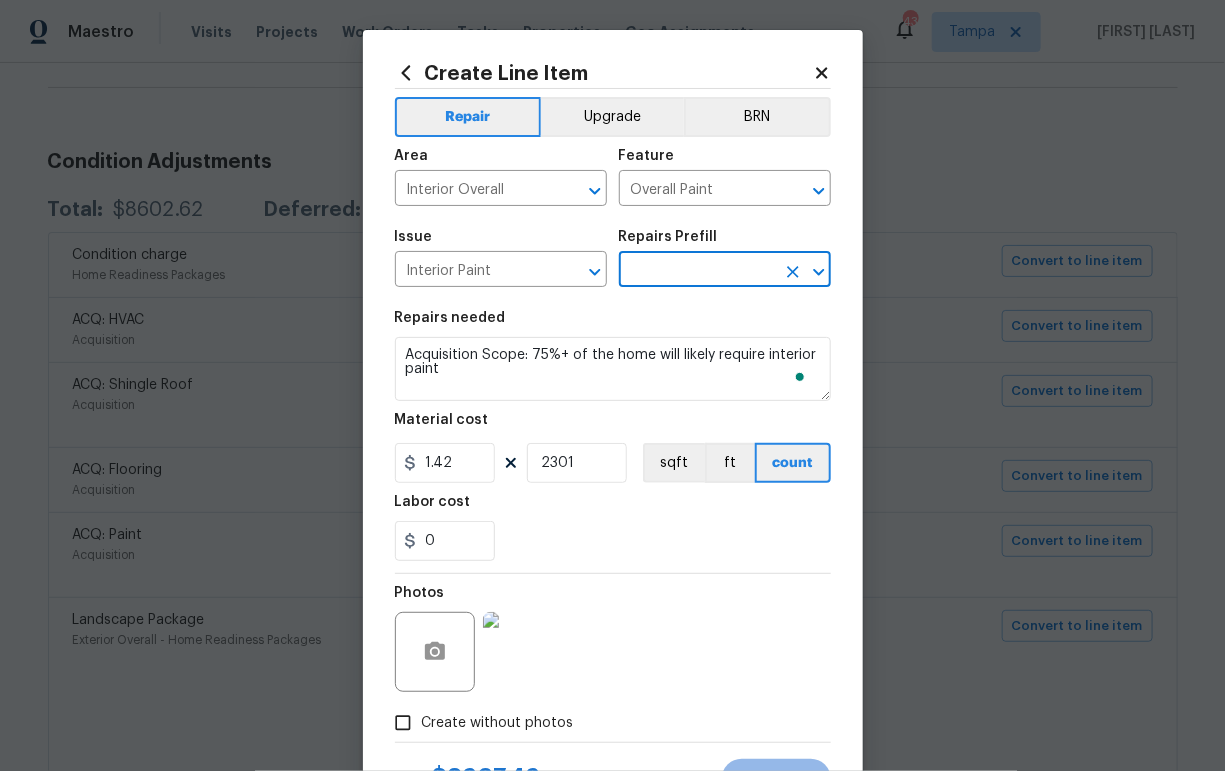 type on "Full Interior Paint LABOR ONLY $1.22" 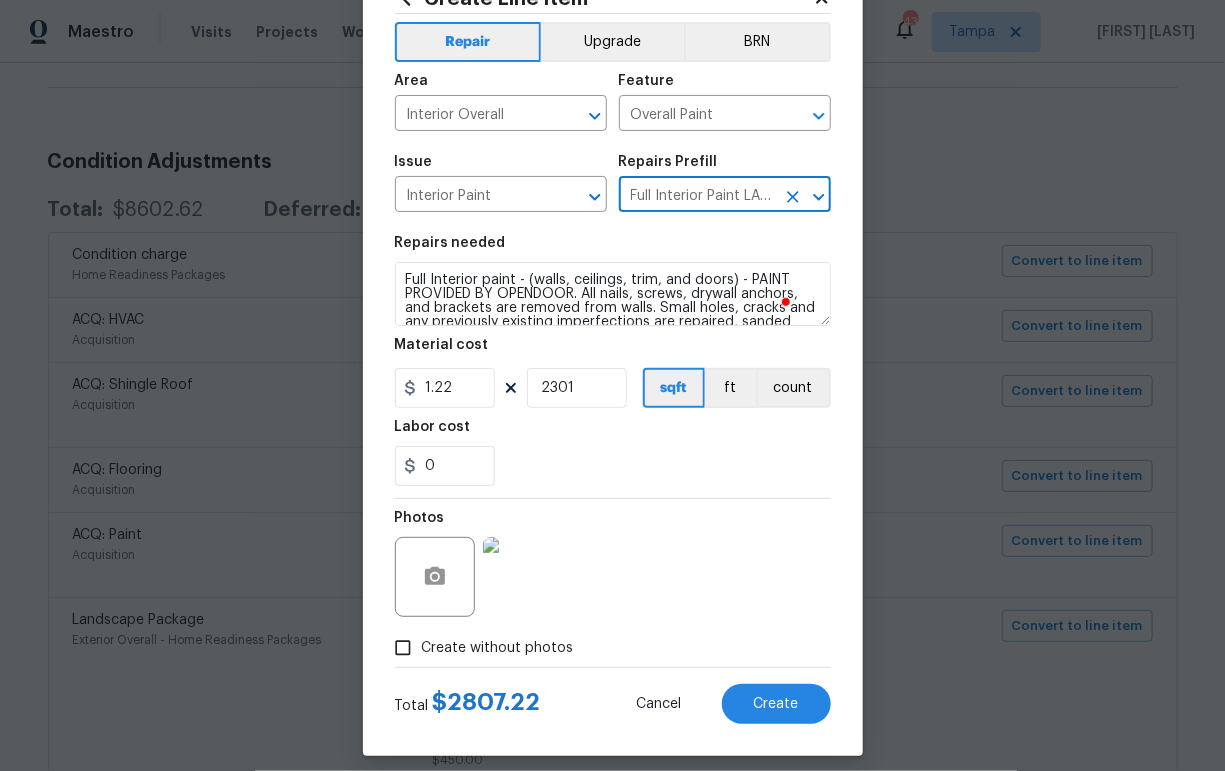scroll, scrollTop: 91, scrollLeft: 0, axis: vertical 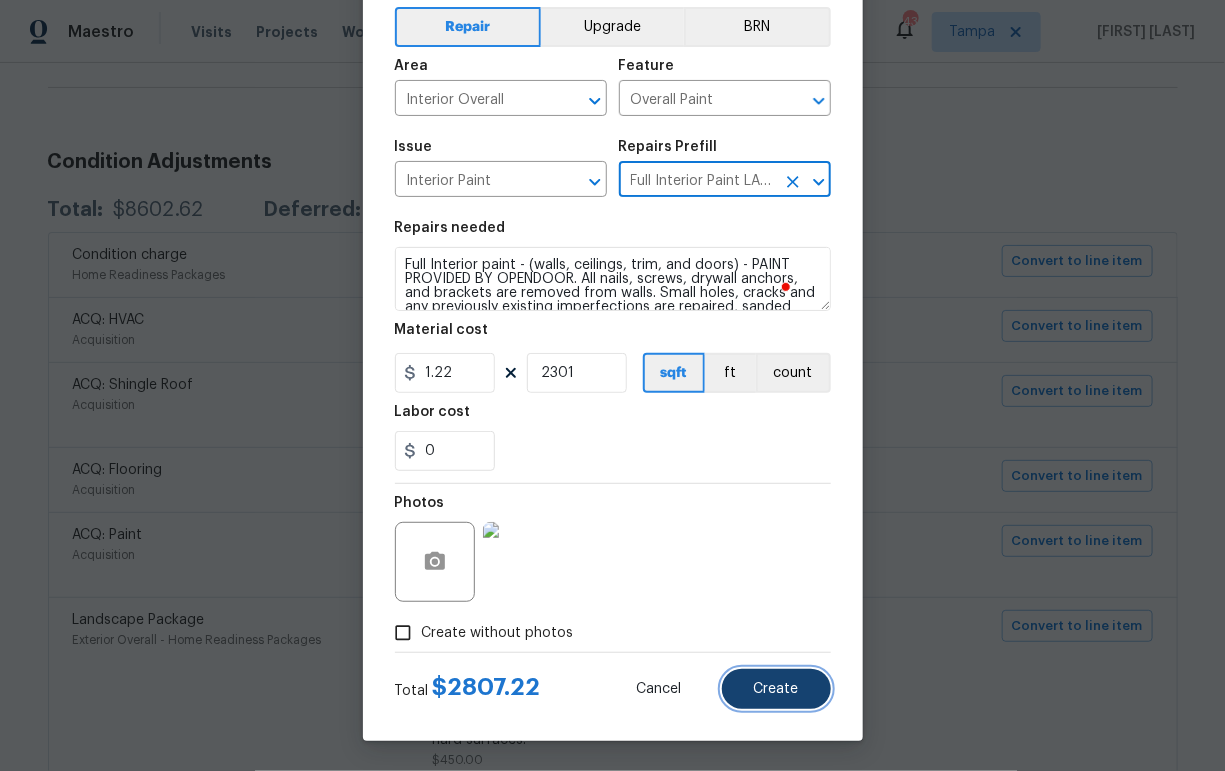click on "Create" at bounding box center [776, 689] 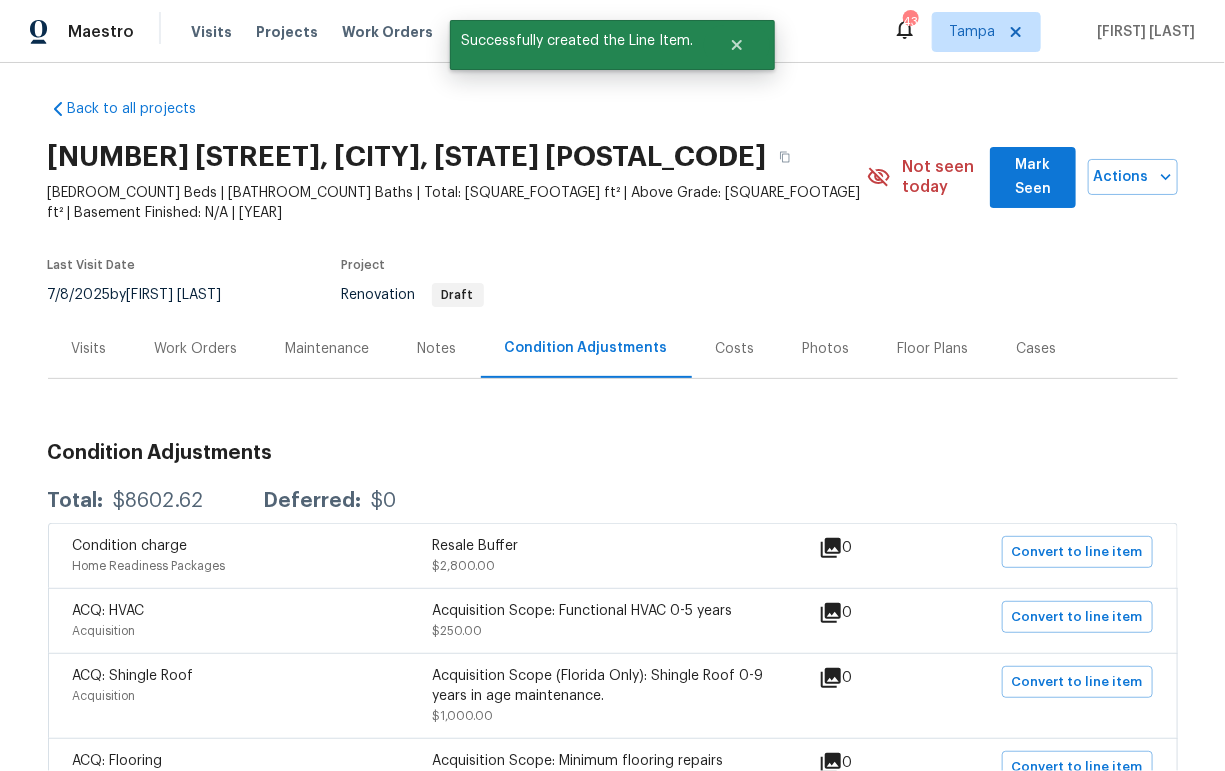 scroll, scrollTop: 0, scrollLeft: 0, axis: both 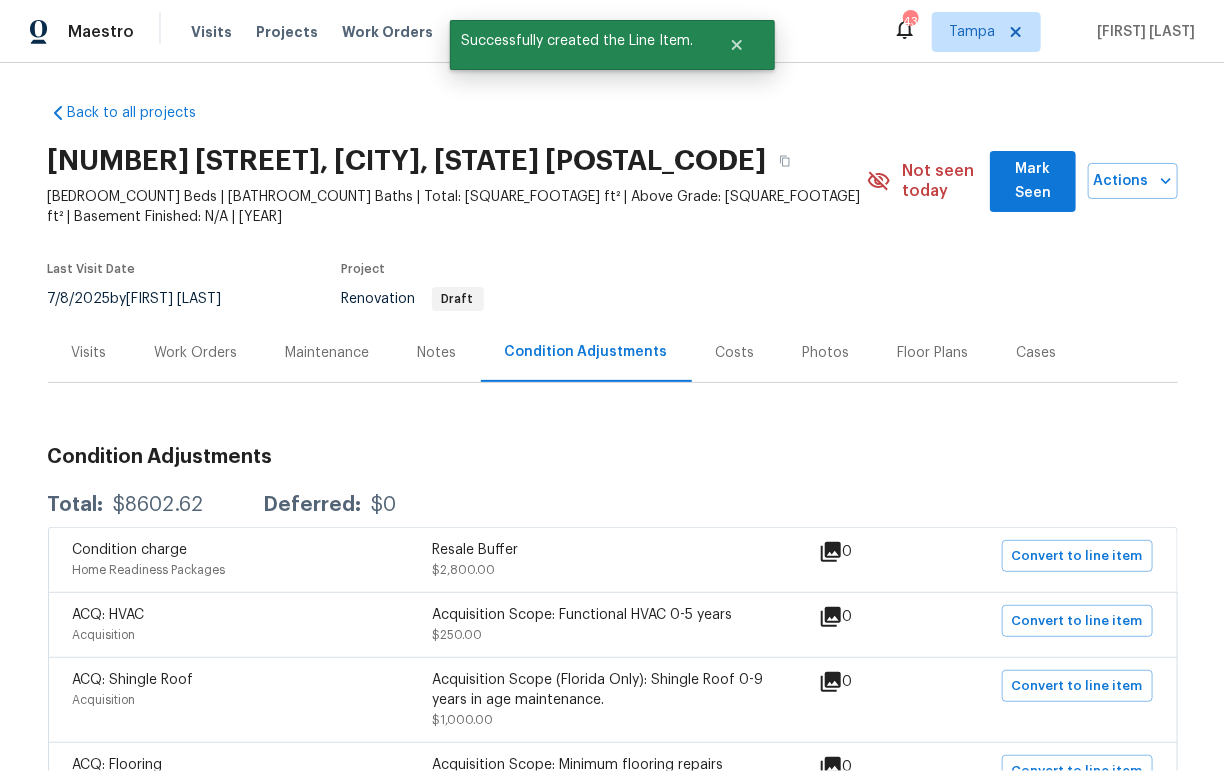 click on "Work Orders" at bounding box center [196, 353] 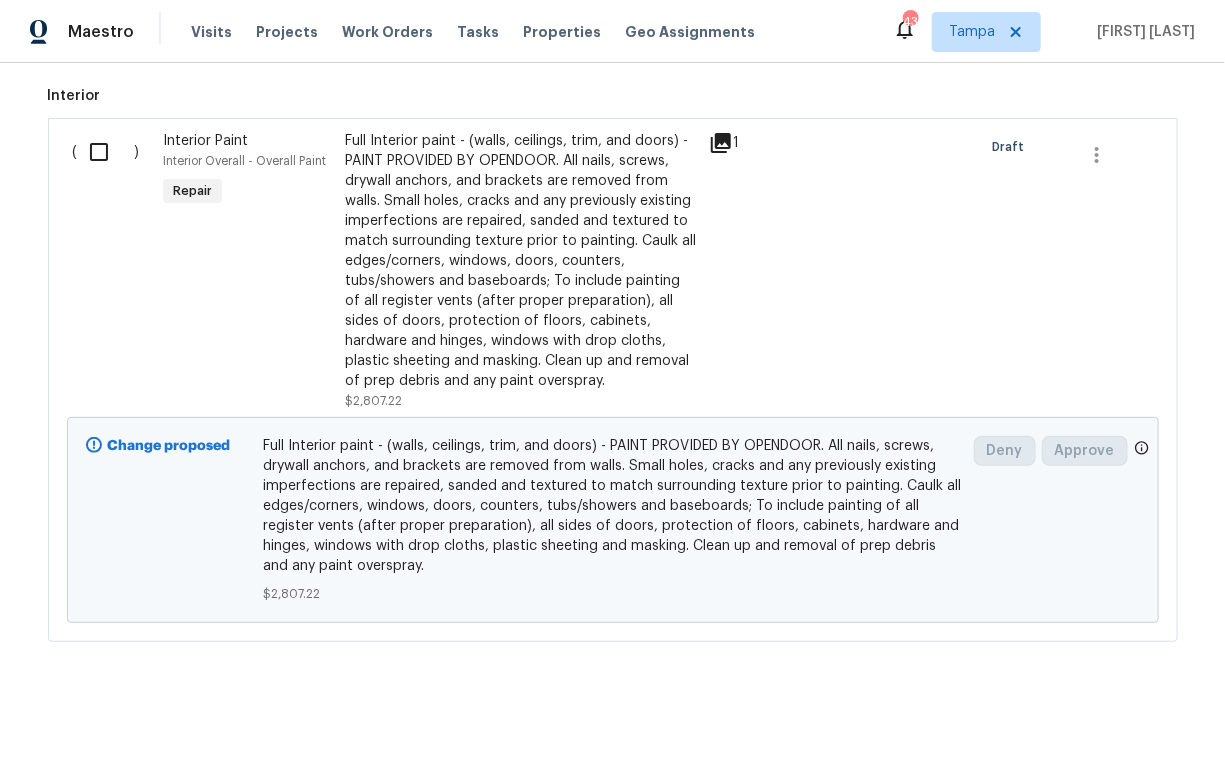 scroll, scrollTop: 0, scrollLeft: 0, axis: both 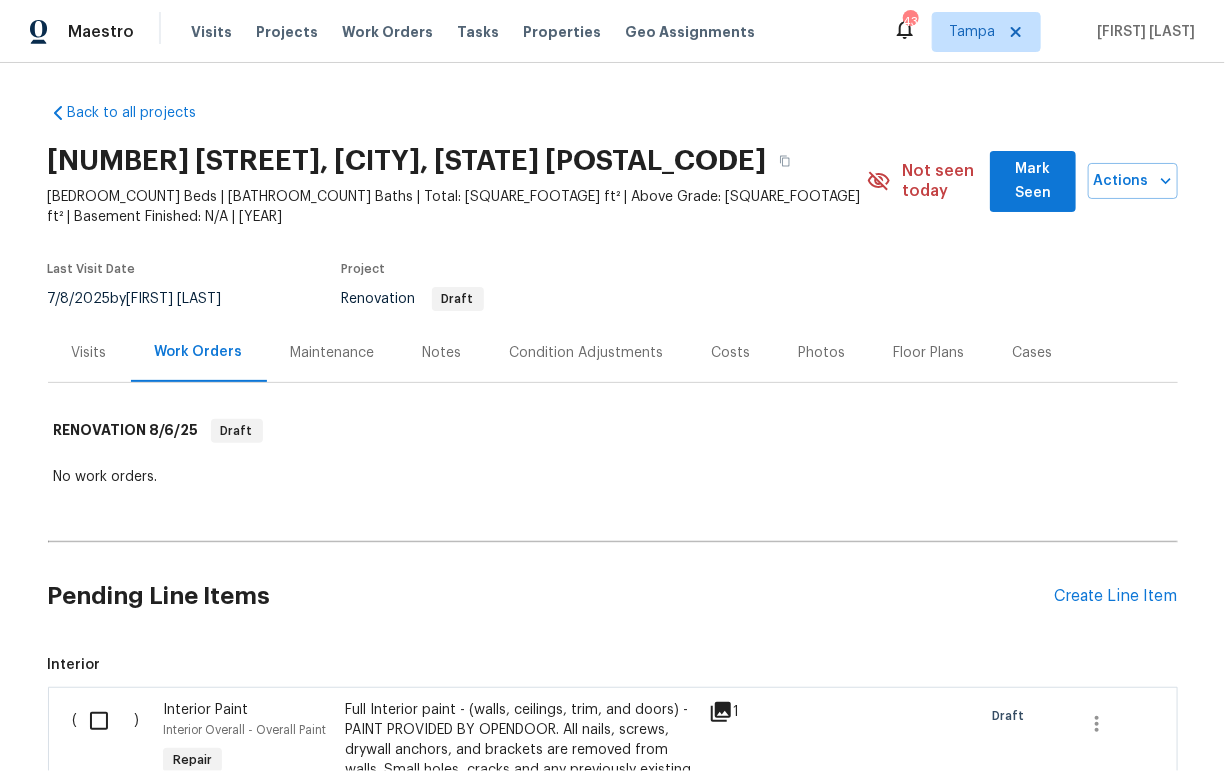 click at bounding box center [106, 721] 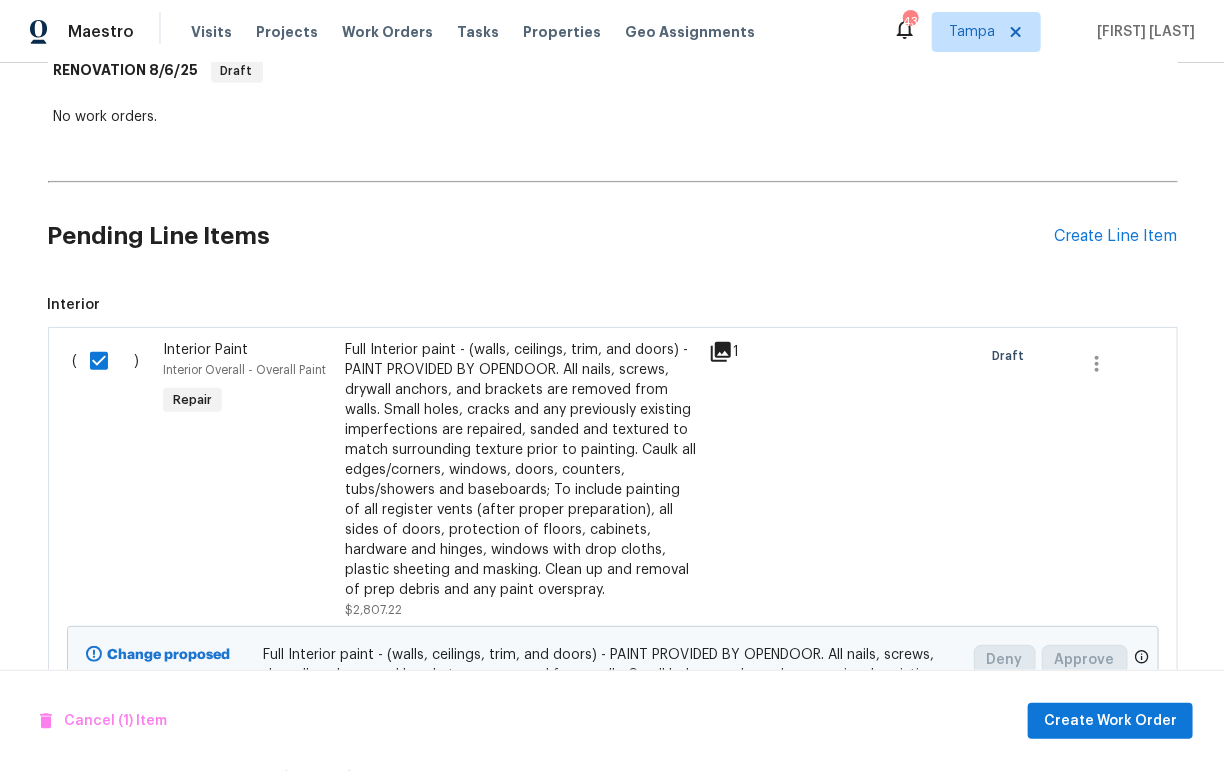 scroll, scrollTop: 569, scrollLeft: 0, axis: vertical 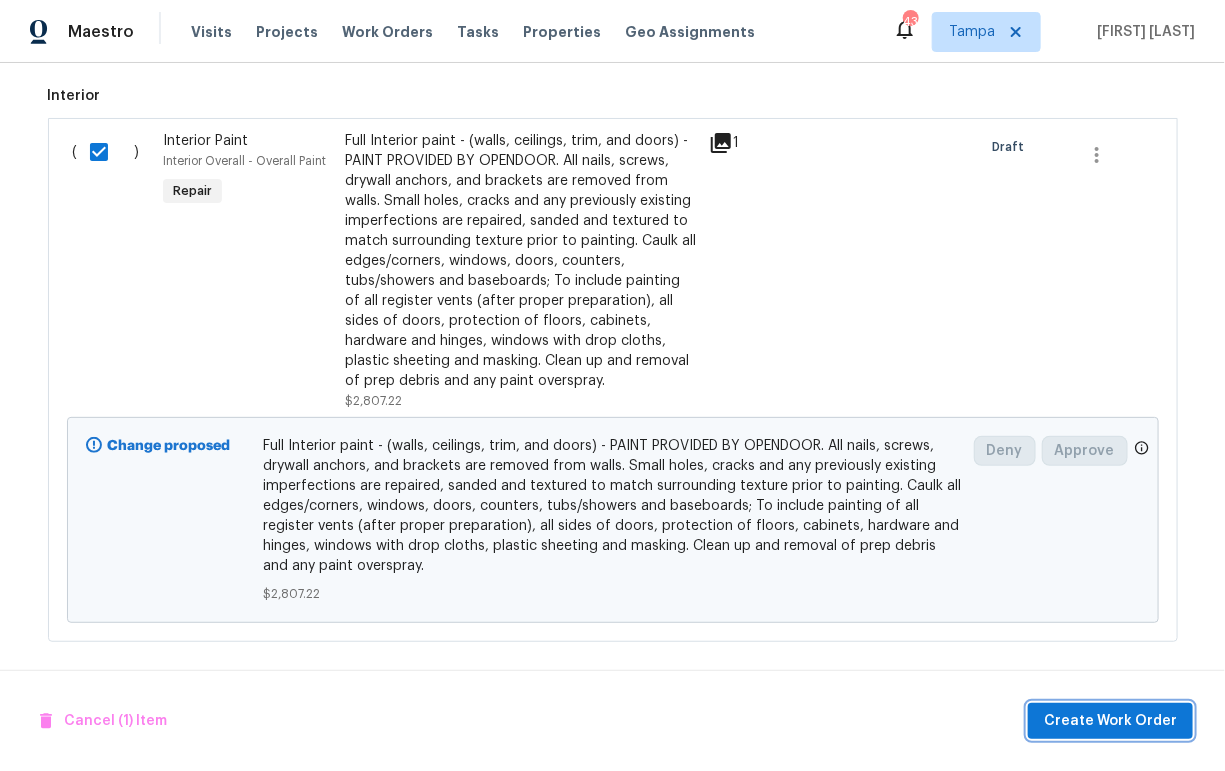 click on "Create Work Order" at bounding box center [1110, 721] 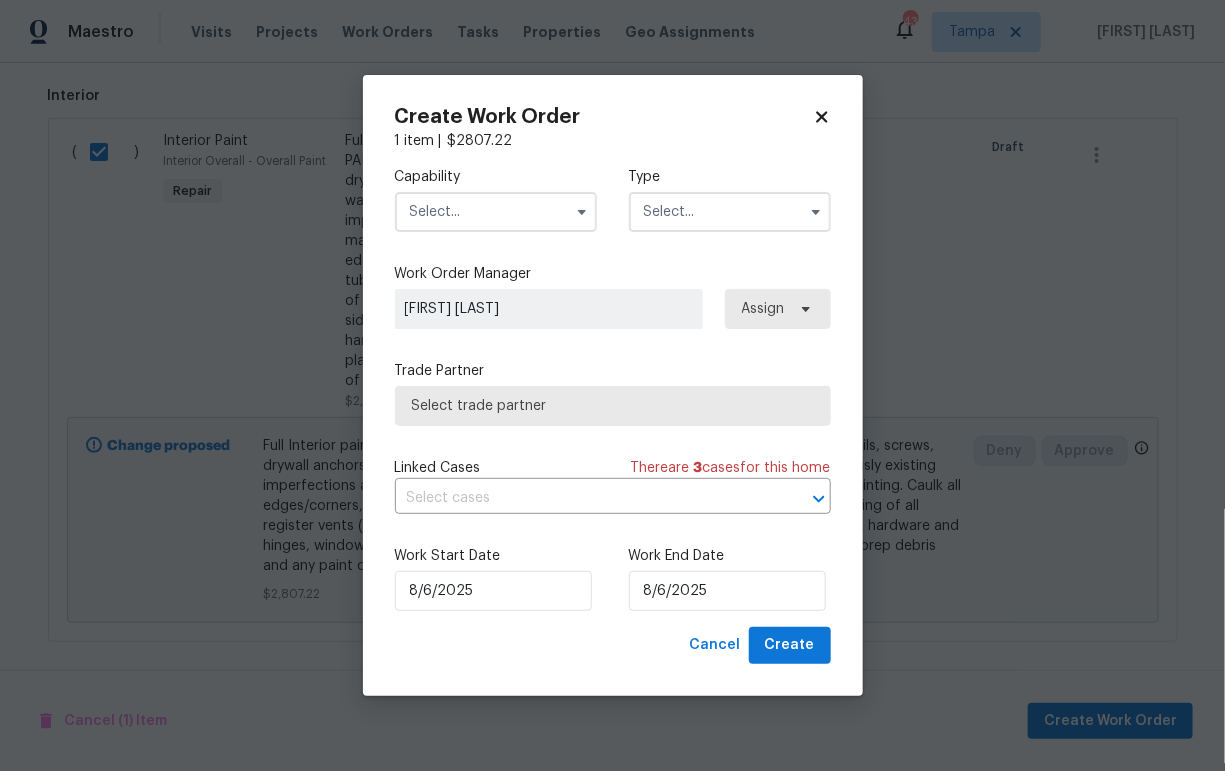 click at bounding box center (496, 212) 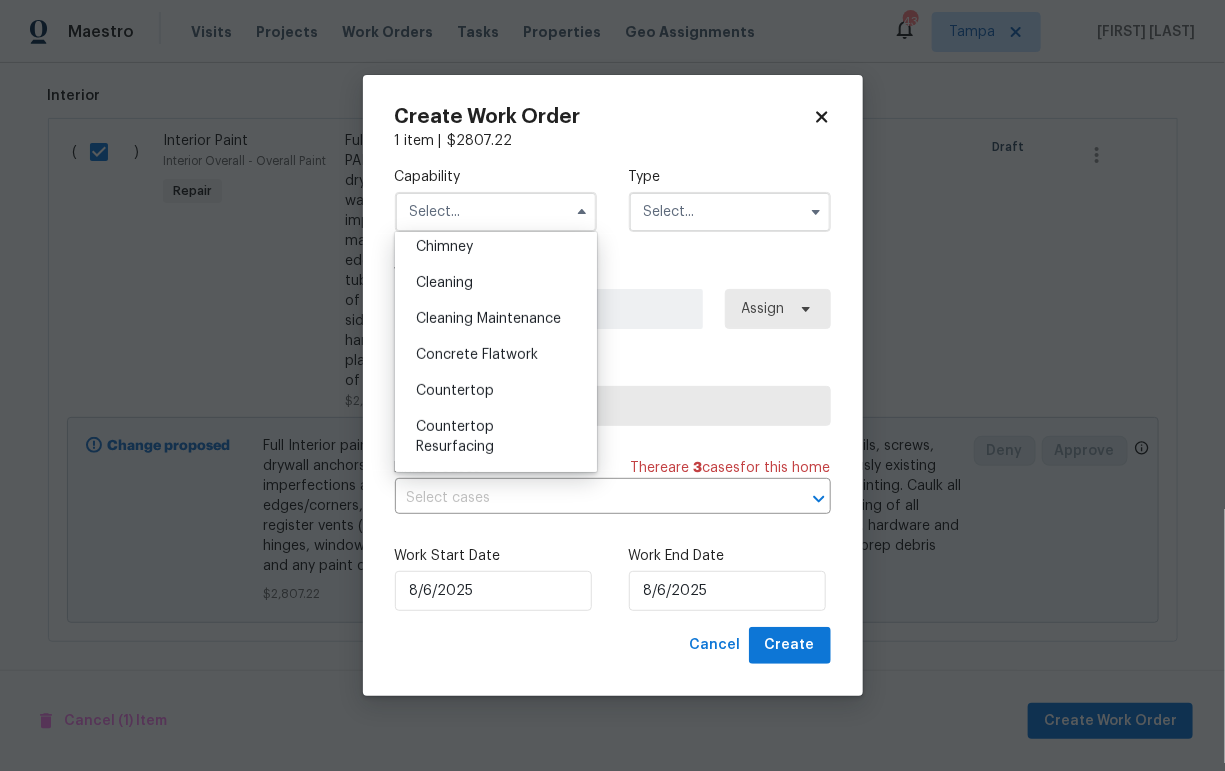 scroll, scrollTop: 852, scrollLeft: 0, axis: vertical 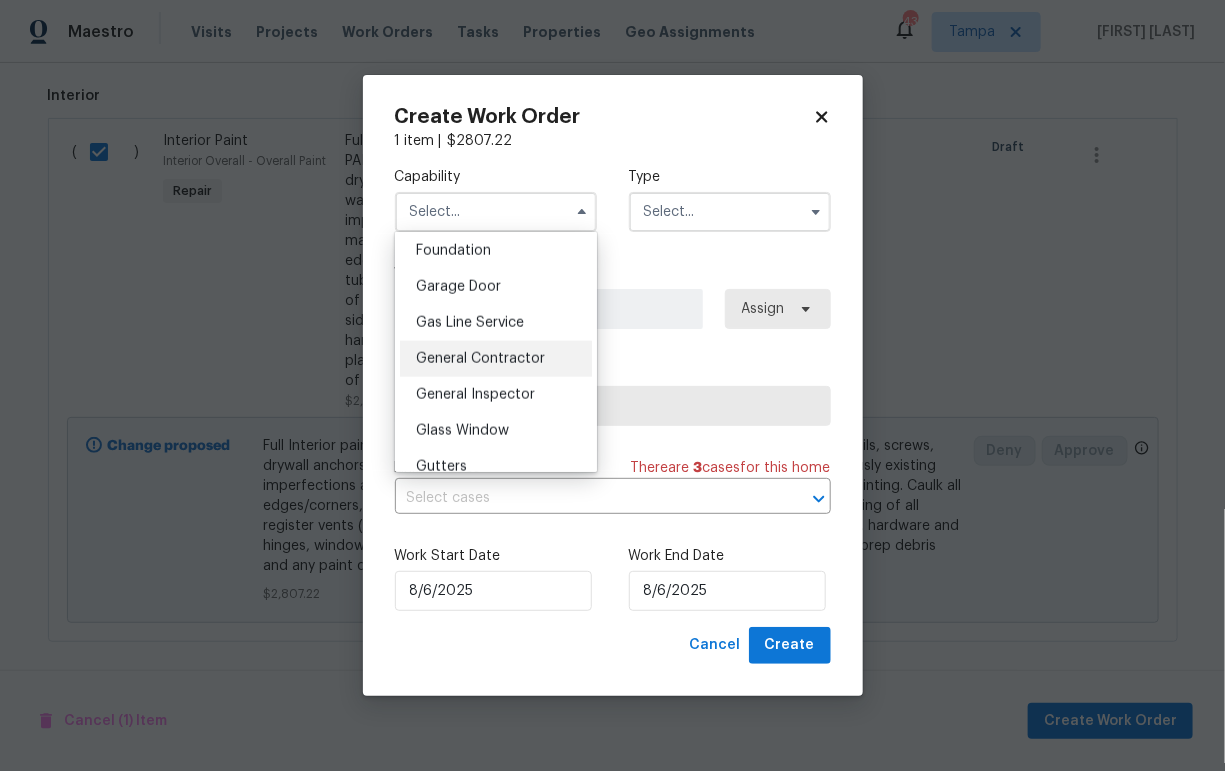 click on "General Contractor" at bounding box center [496, 359] 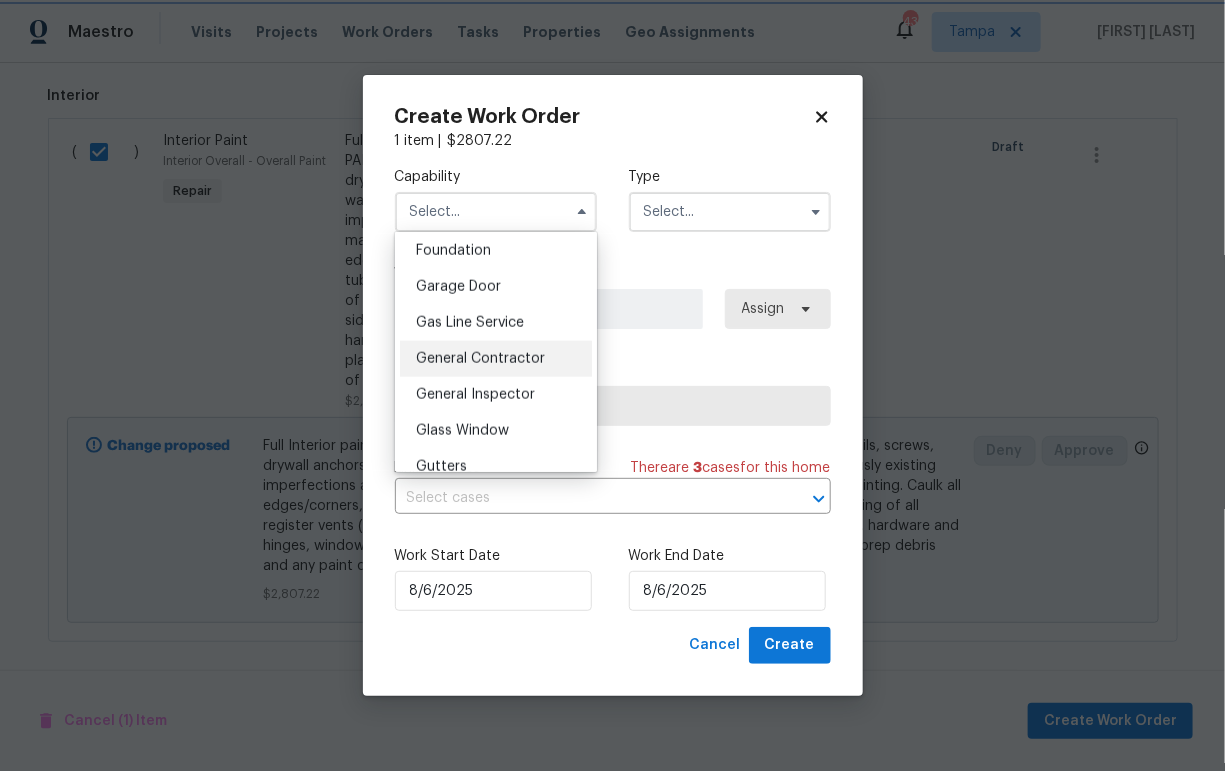 type on "General Contractor" 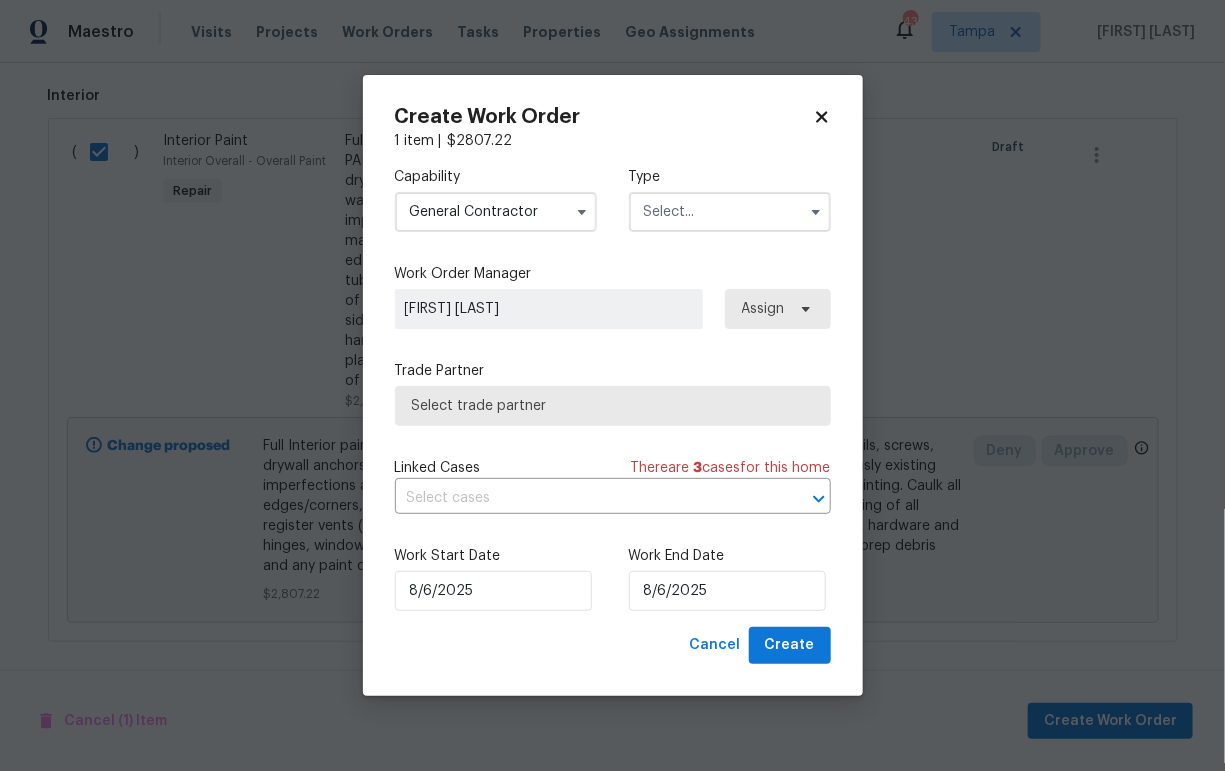 click at bounding box center (730, 212) 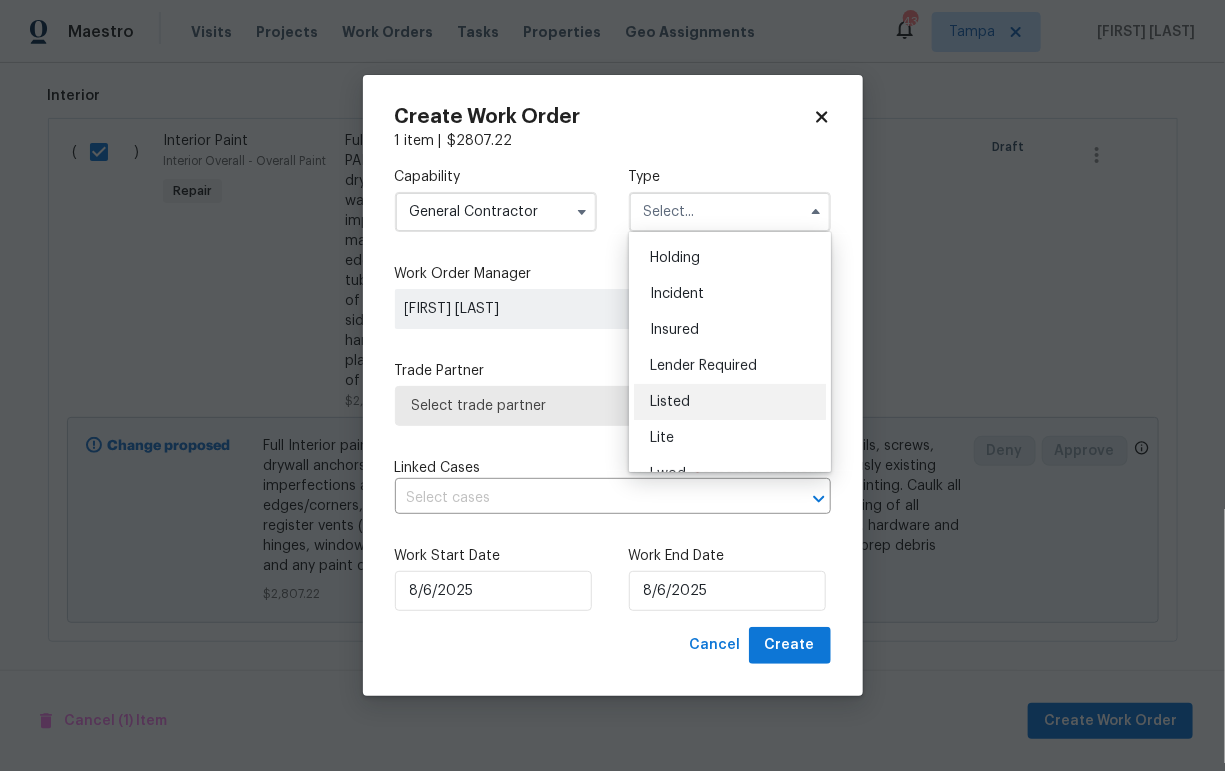 scroll, scrollTop: 70, scrollLeft: 0, axis: vertical 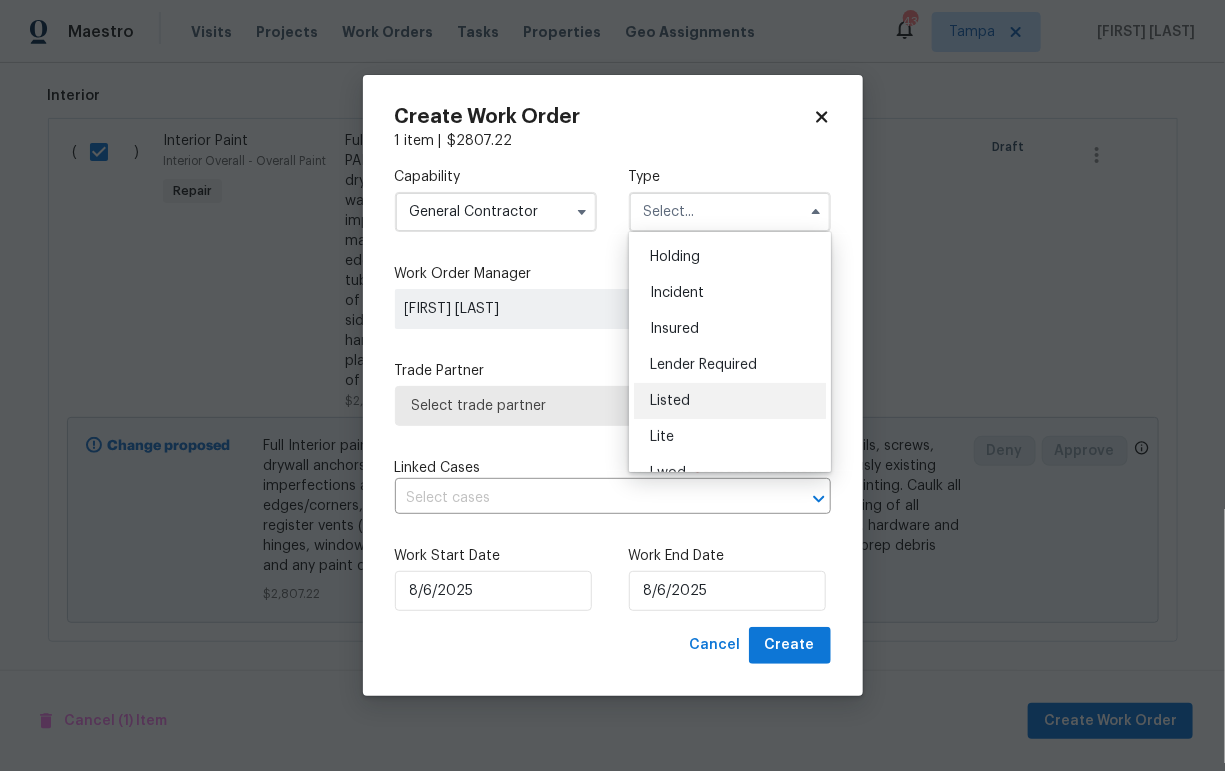 click on "Listed" at bounding box center (730, 401) 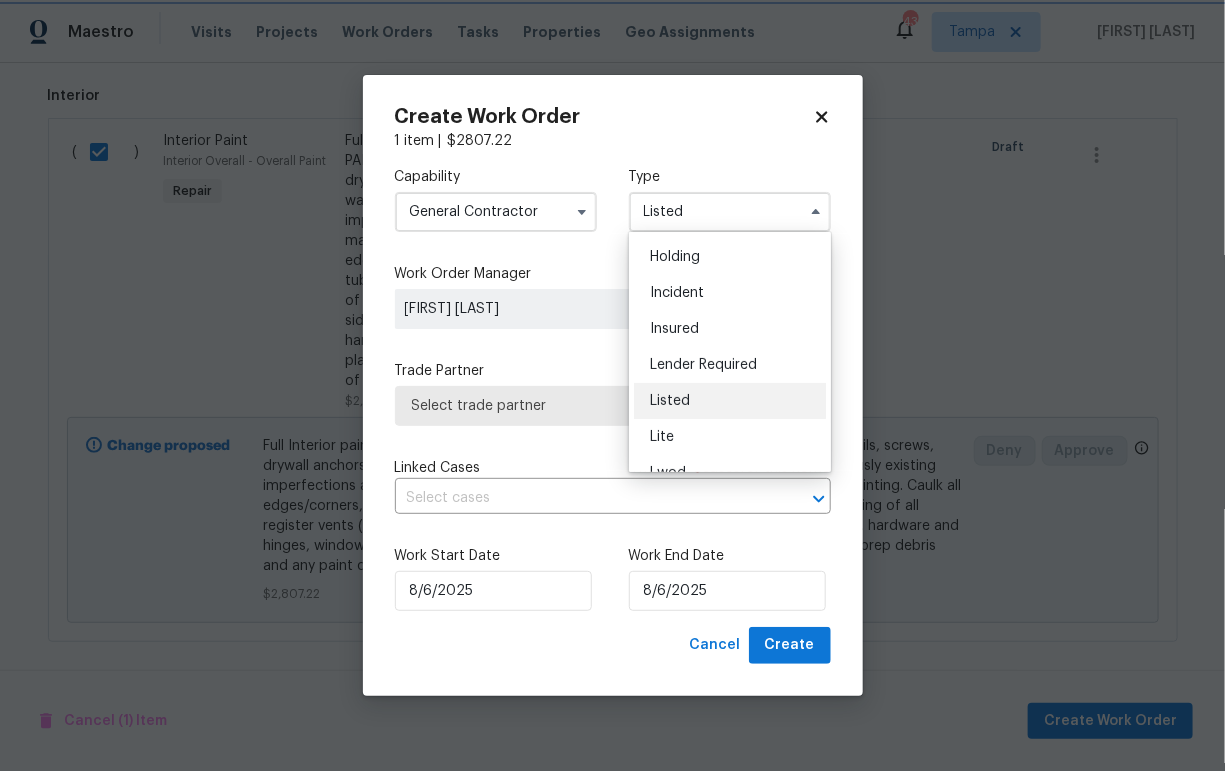scroll, scrollTop: 0, scrollLeft: 0, axis: both 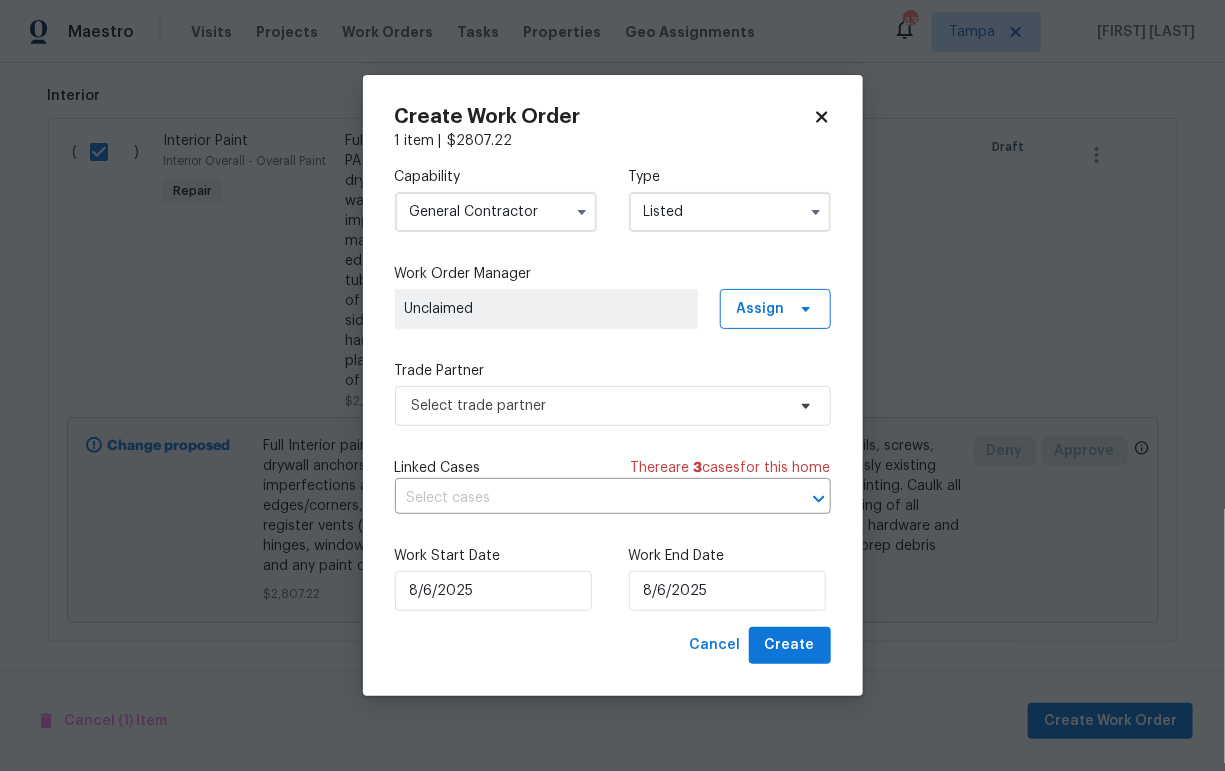 click on "Listed" at bounding box center [730, 212] 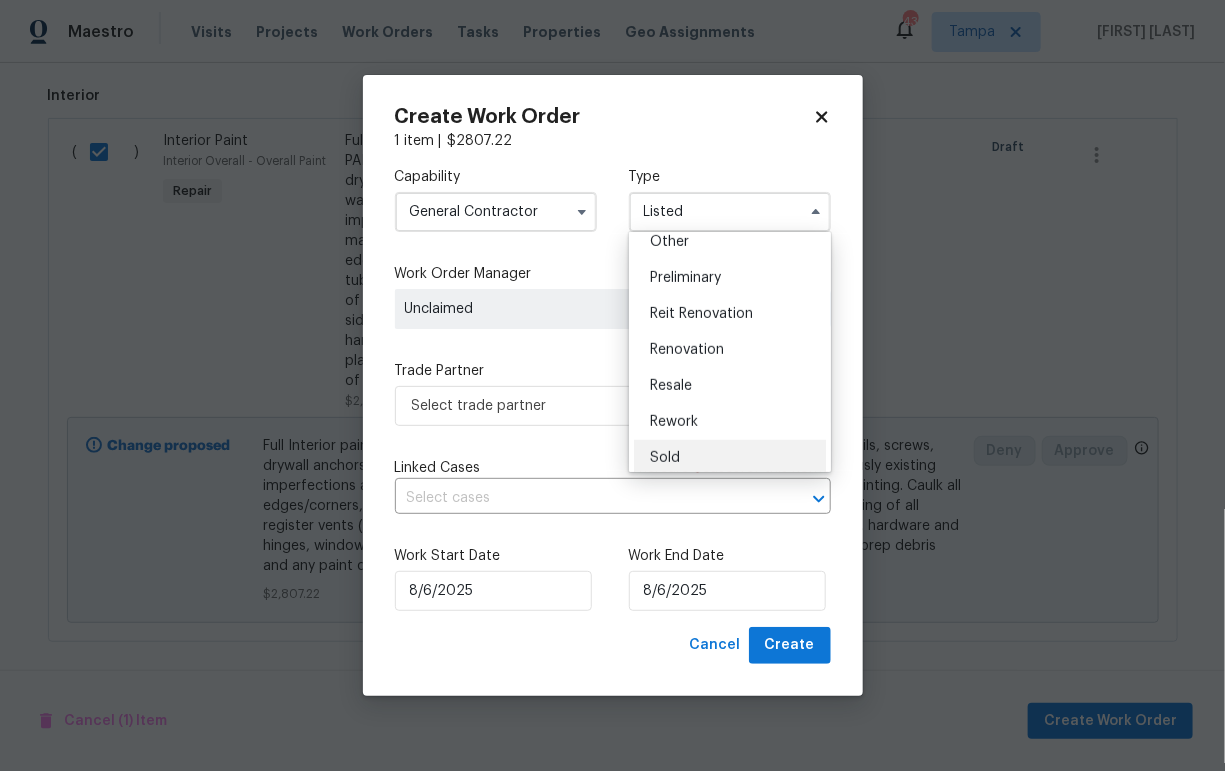 scroll, scrollTop: 453, scrollLeft: 0, axis: vertical 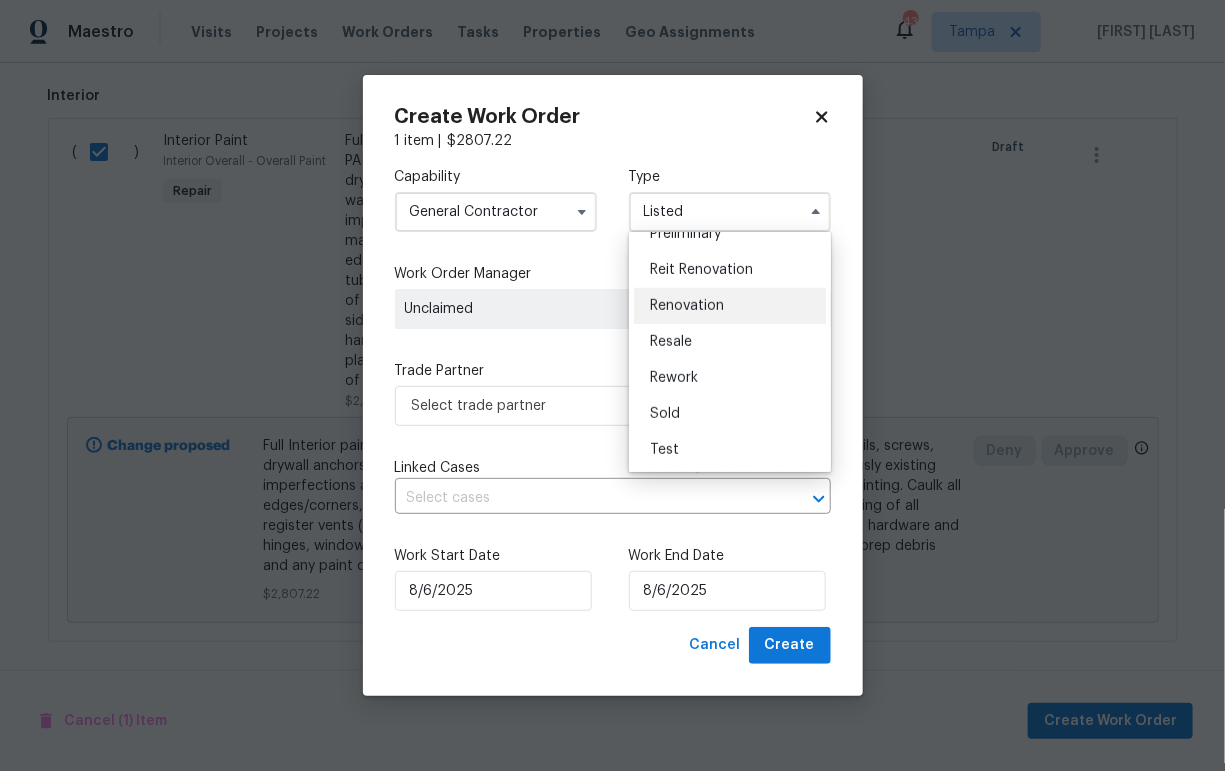 click on "Renovation" at bounding box center [687, 306] 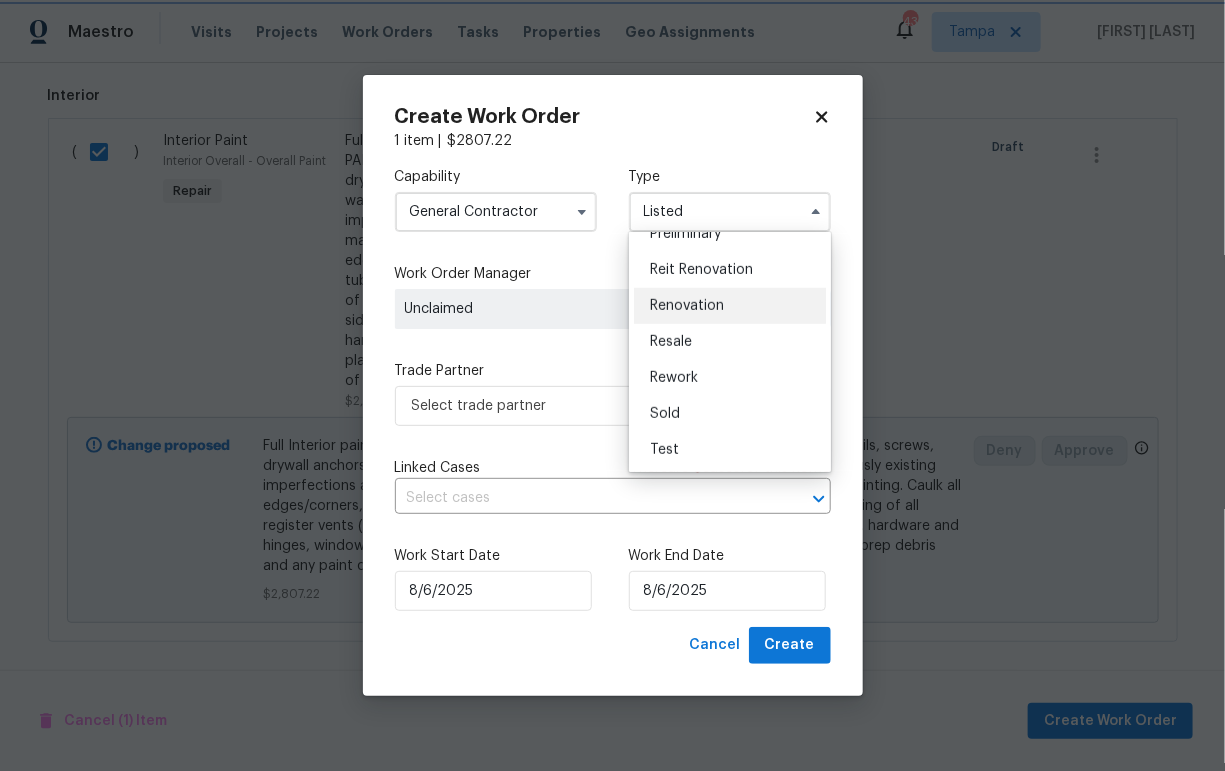 type on "Renovation" 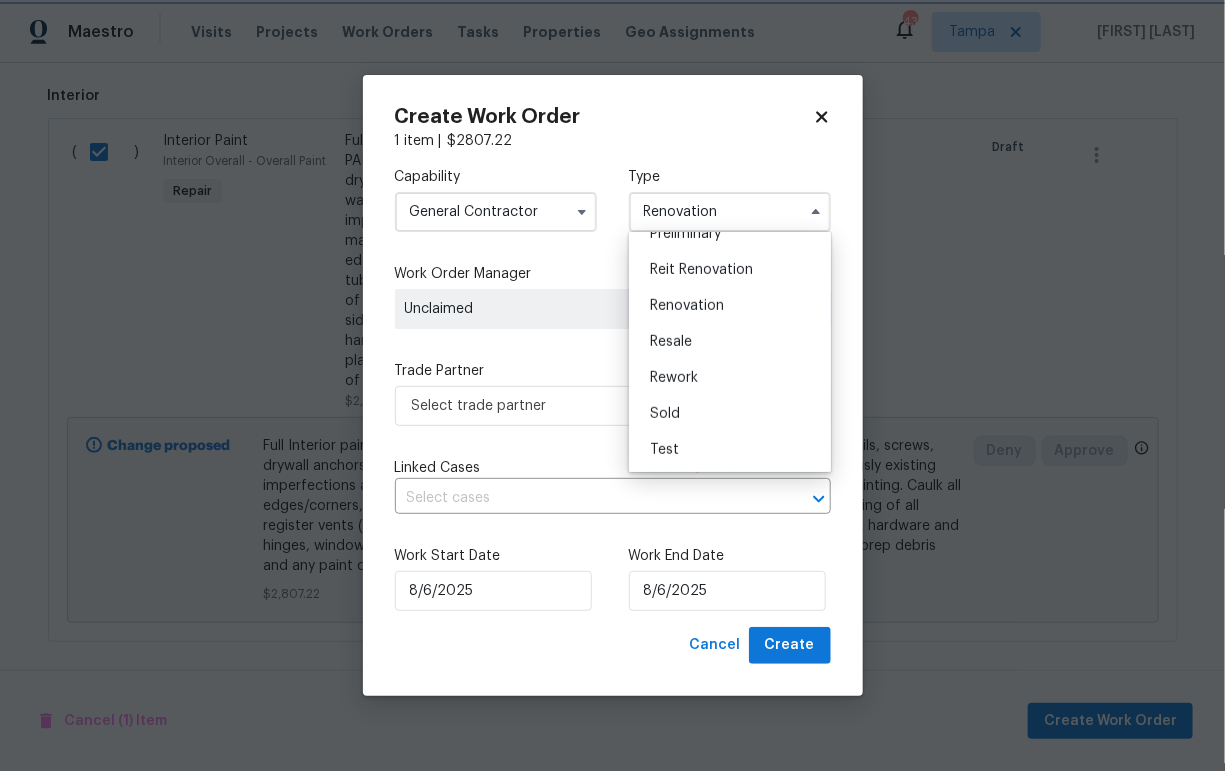 scroll, scrollTop: 0, scrollLeft: 0, axis: both 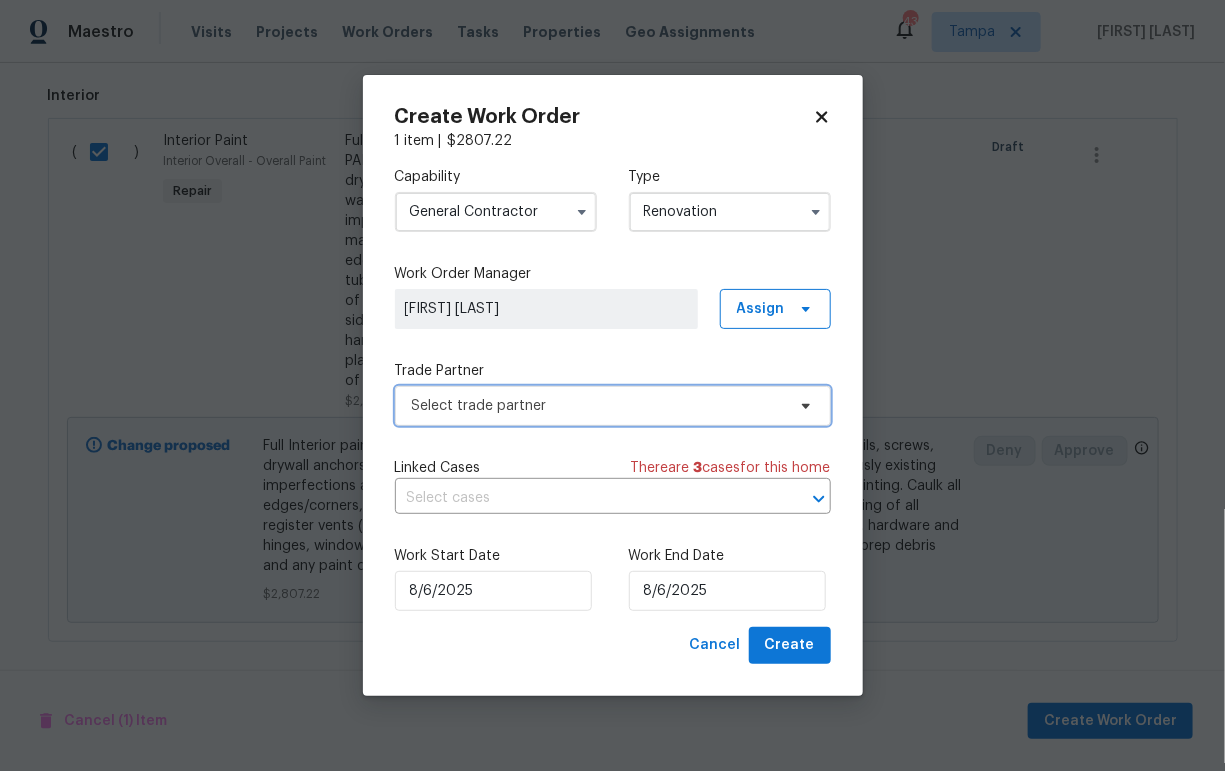 click on "Select trade partner" at bounding box center [598, 406] 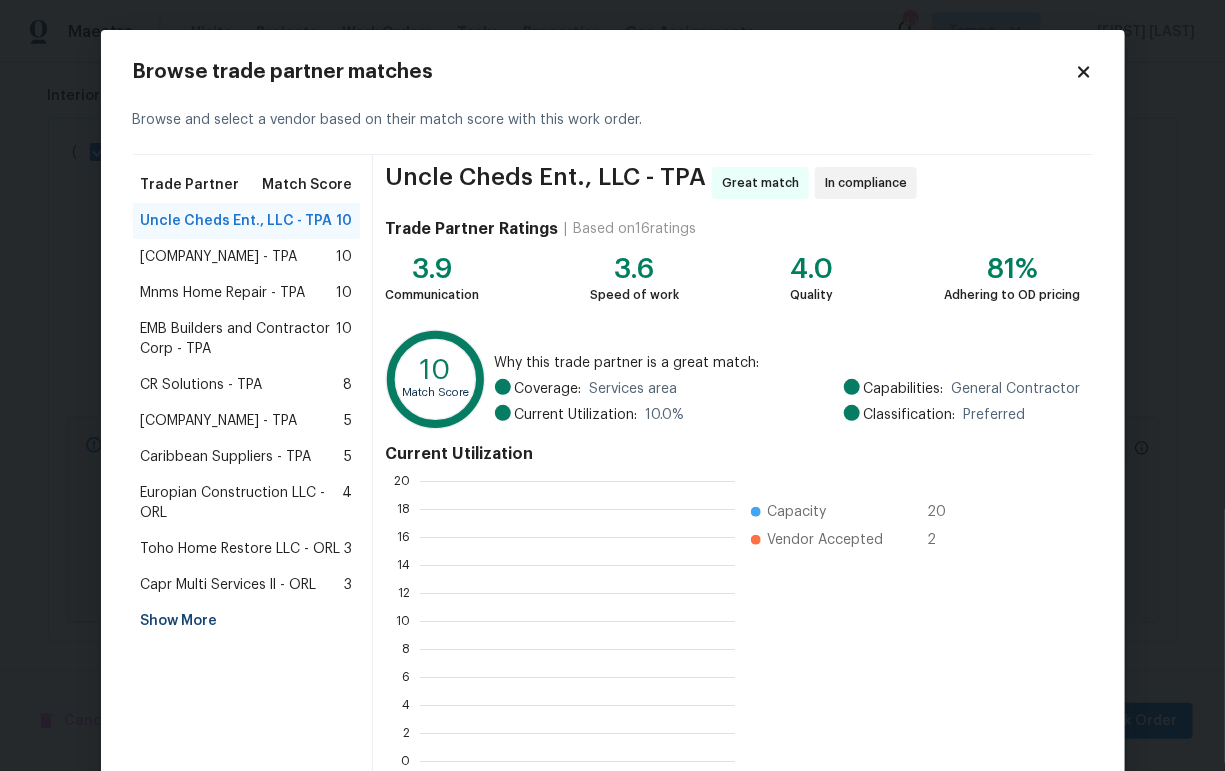 scroll, scrollTop: 1, scrollLeft: 1, axis: both 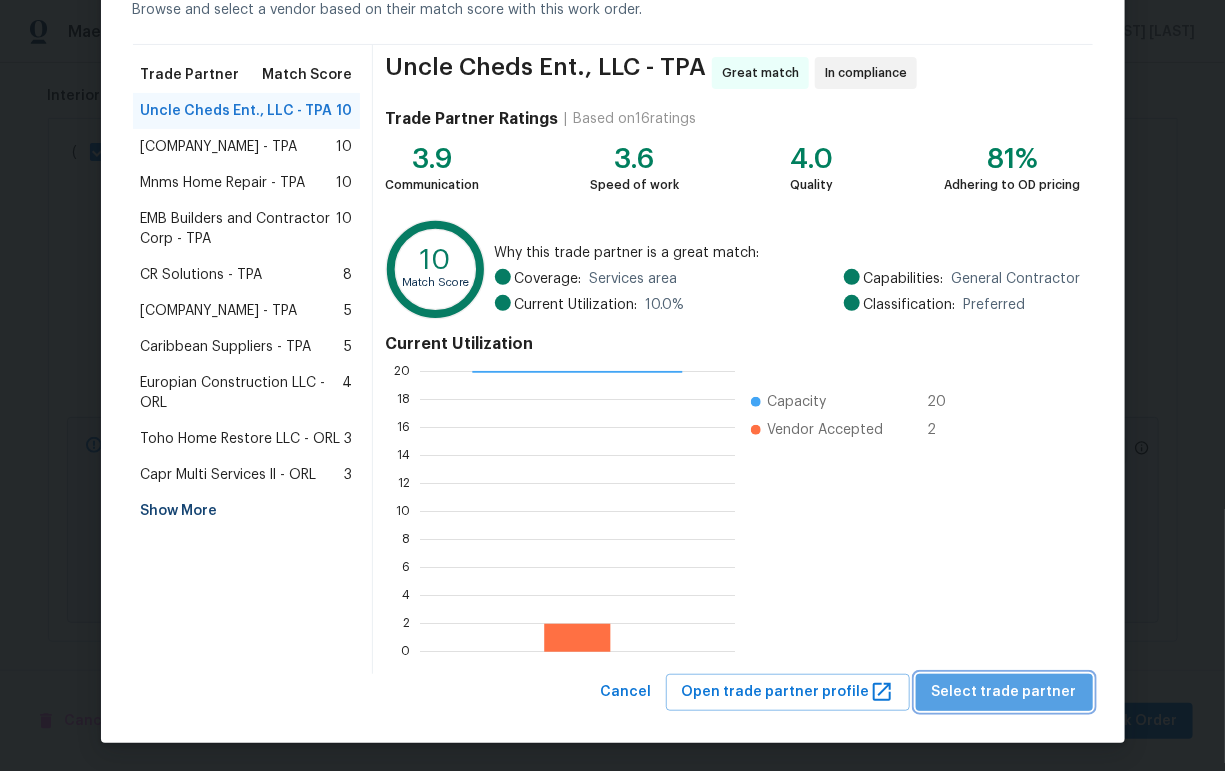 click on "Select trade partner" at bounding box center (1004, 692) 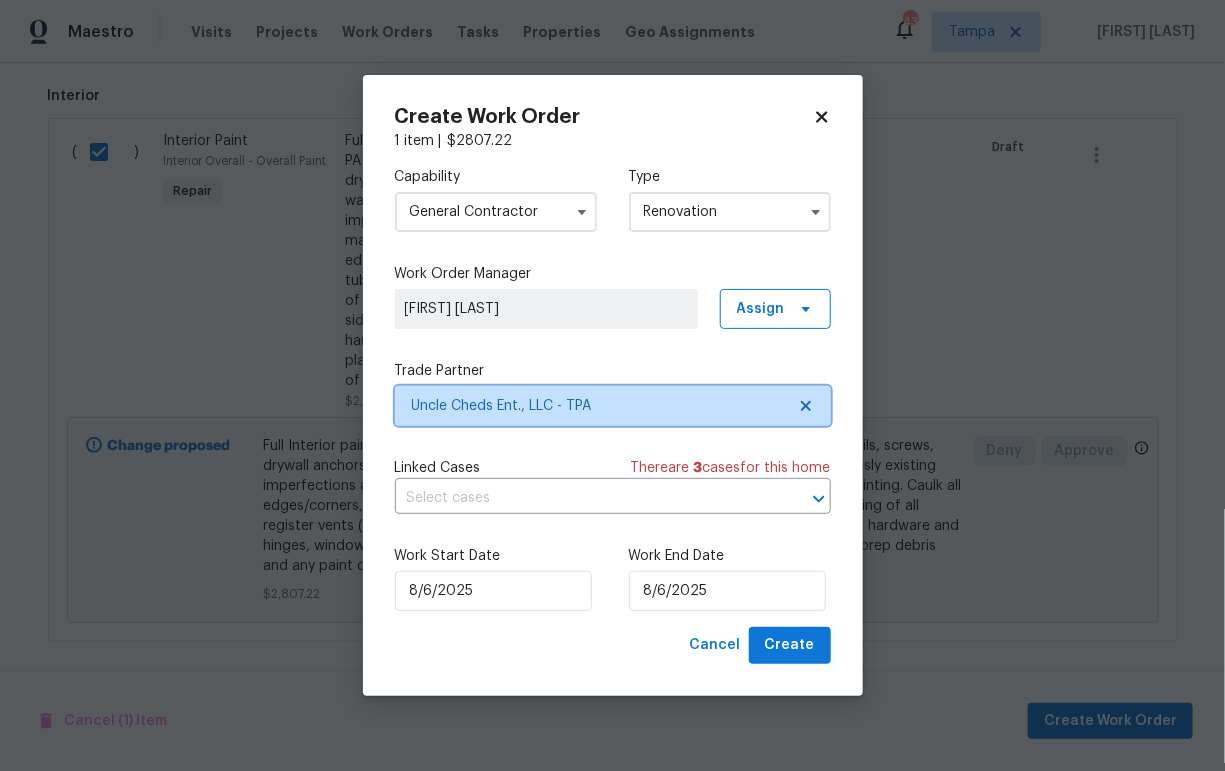 scroll, scrollTop: 0, scrollLeft: 0, axis: both 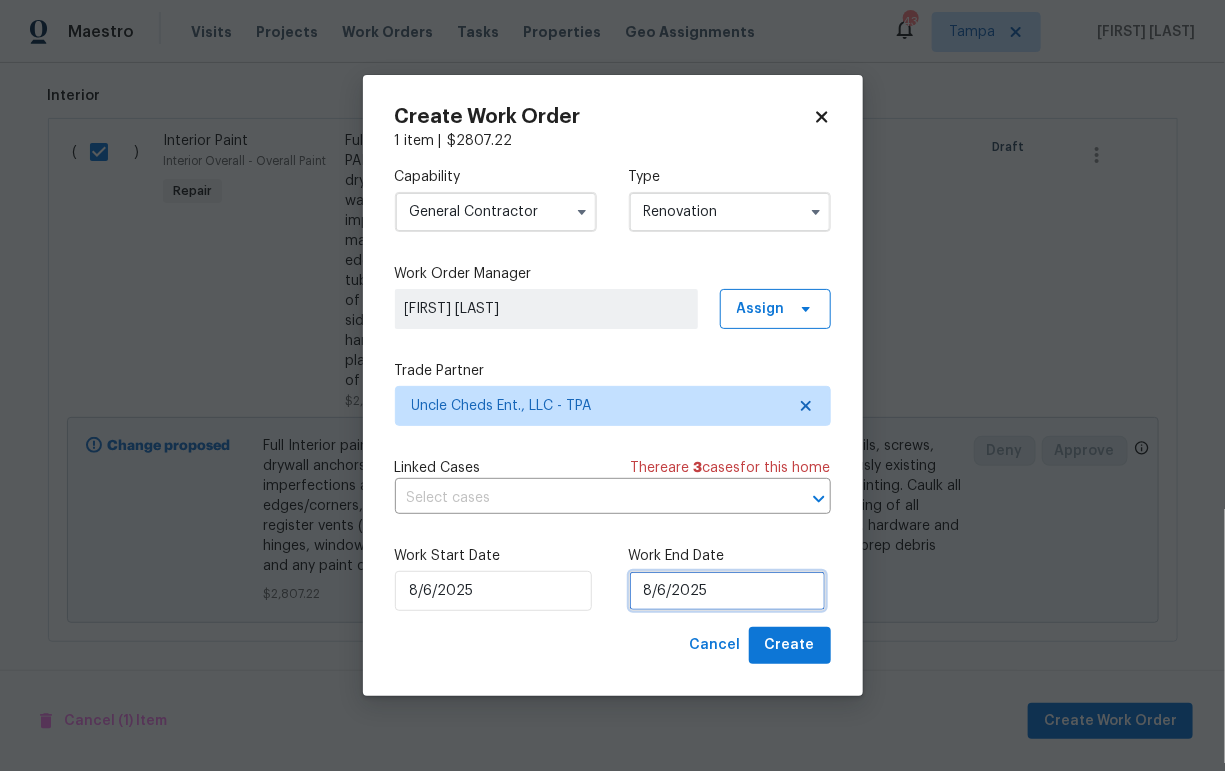click on "8/6/2025" at bounding box center [727, 591] 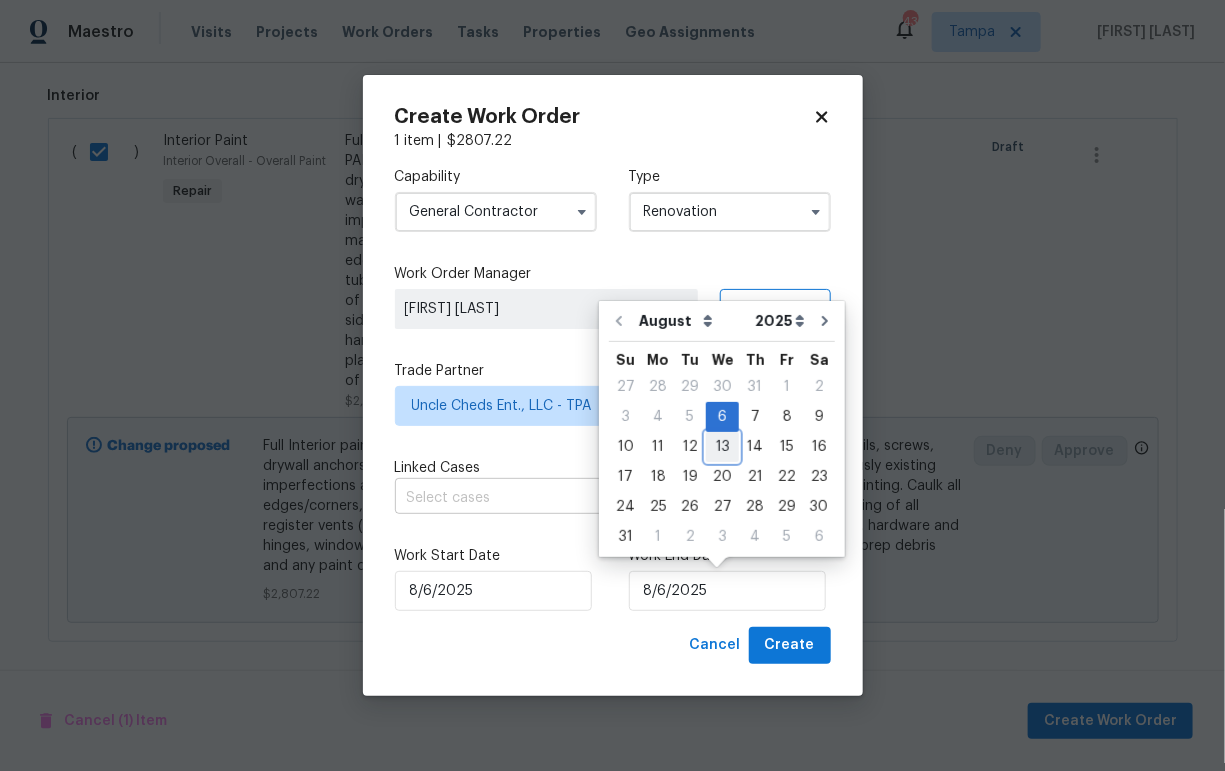 drag, startPoint x: 713, startPoint y: 443, endPoint x: 747, endPoint y: 512, distance: 76.922035 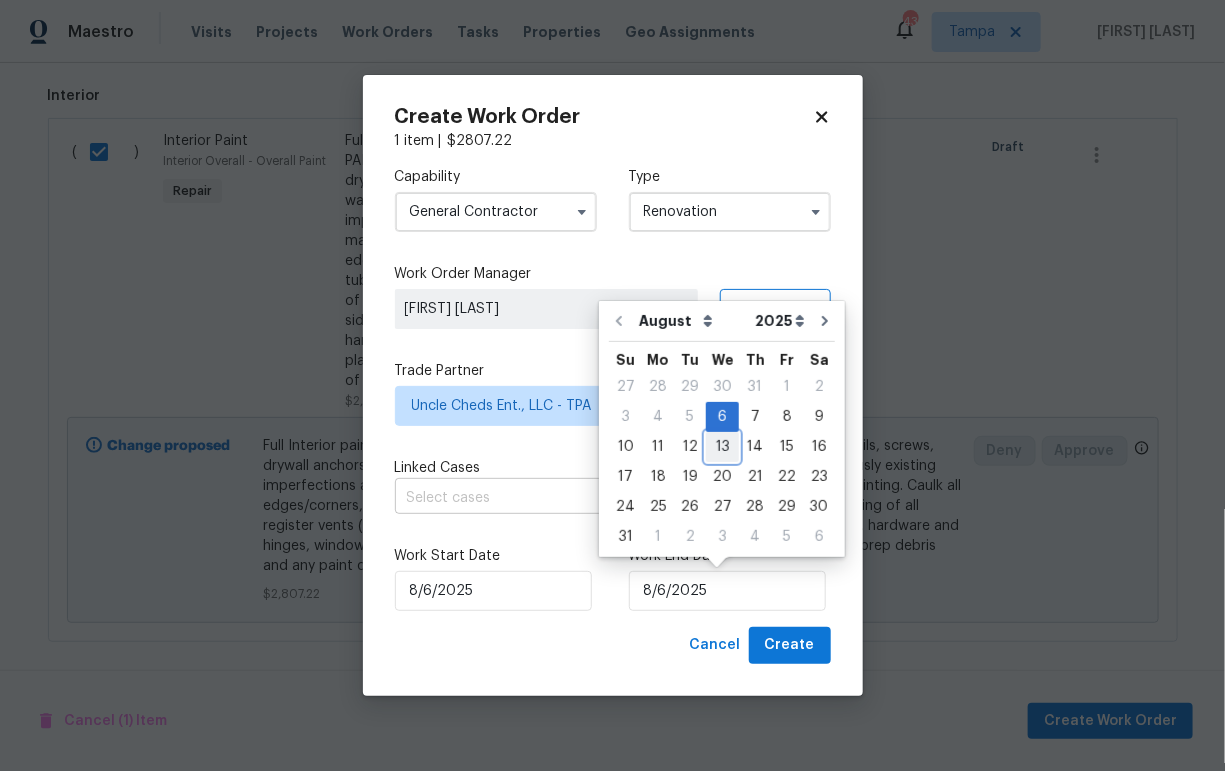 click on "13" at bounding box center [722, 447] 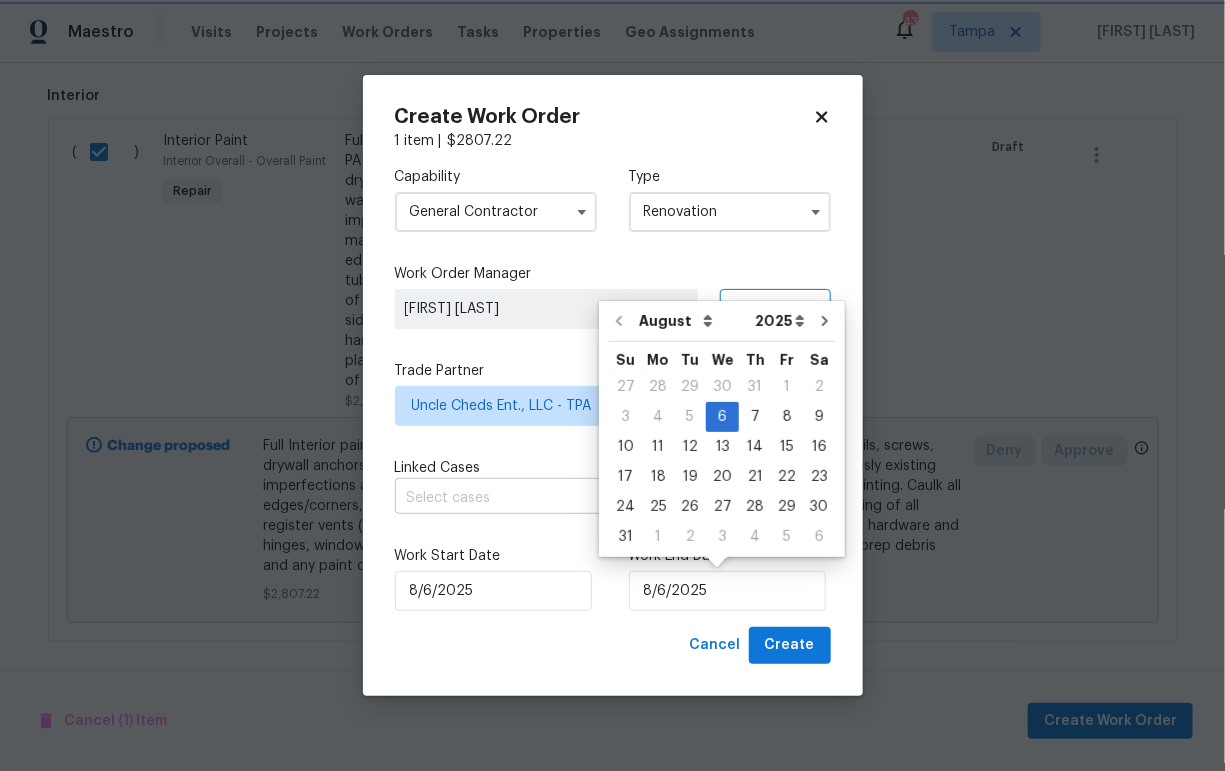 type on "8/13/2025" 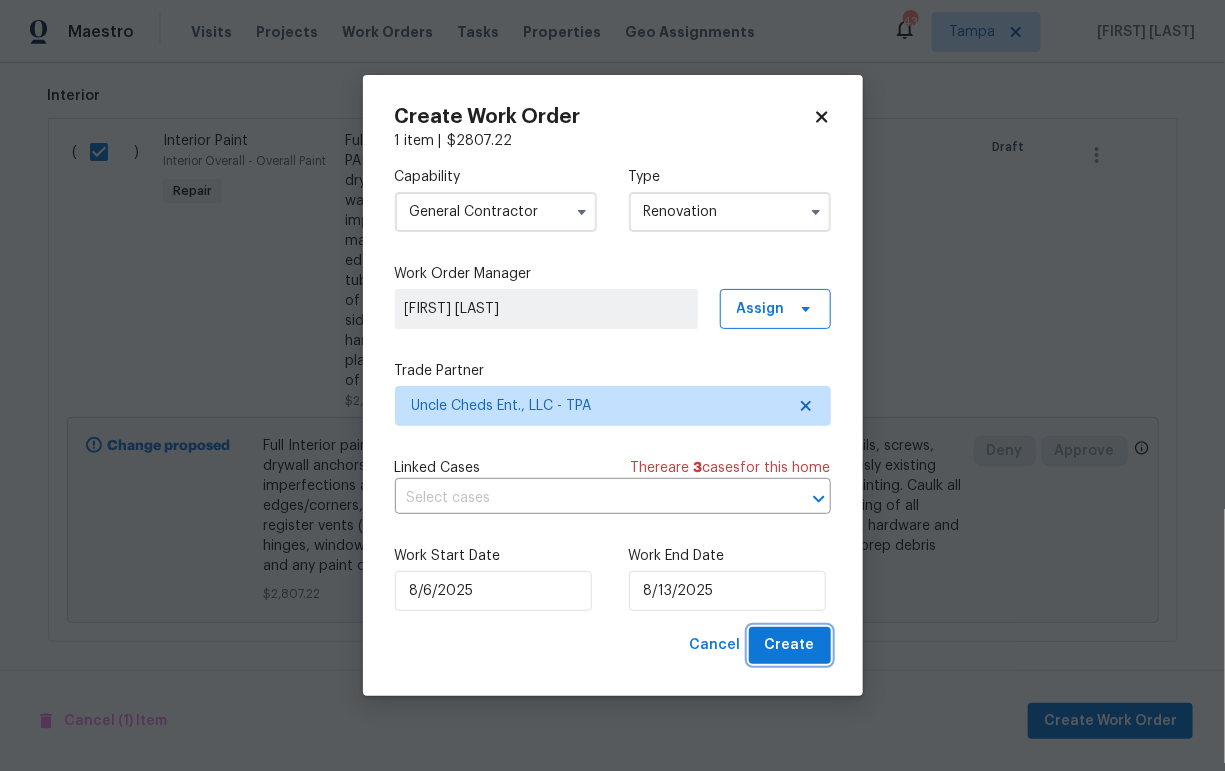 click on "Create" at bounding box center (790, 645) 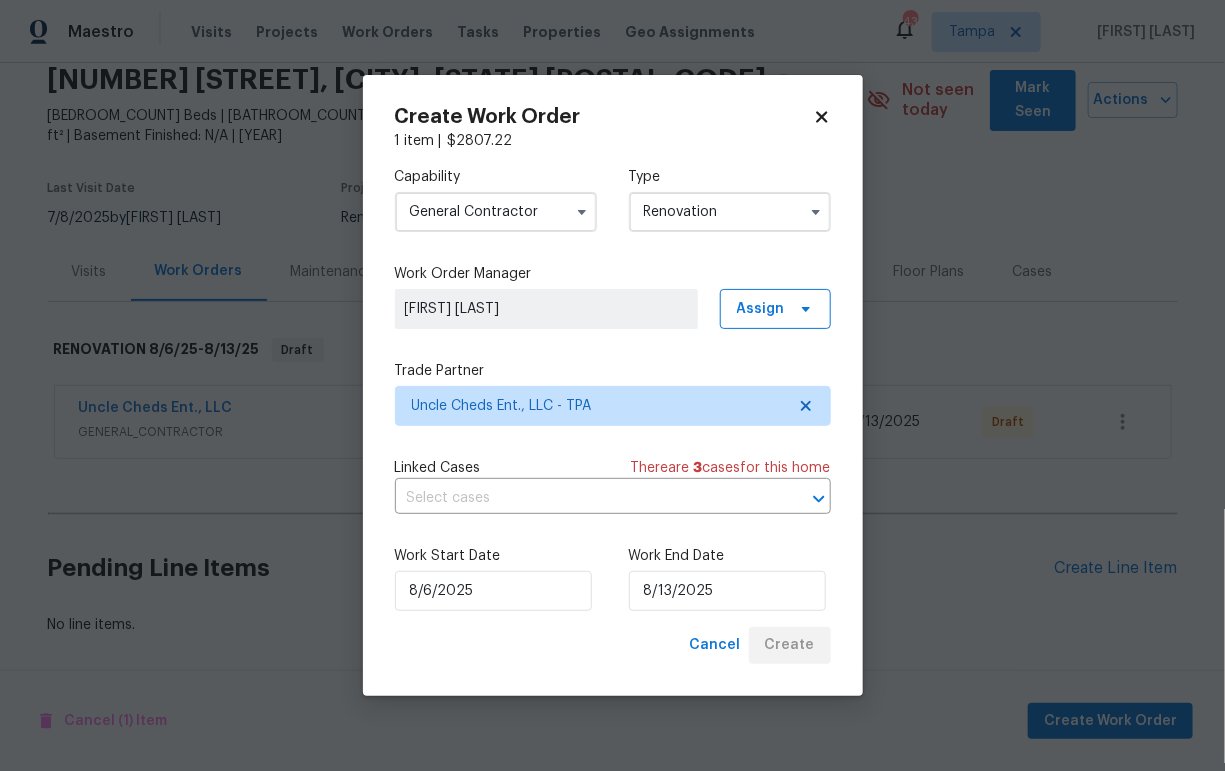 scroll, scrollTop: 73, scrollLeft: 0, axis: vertical 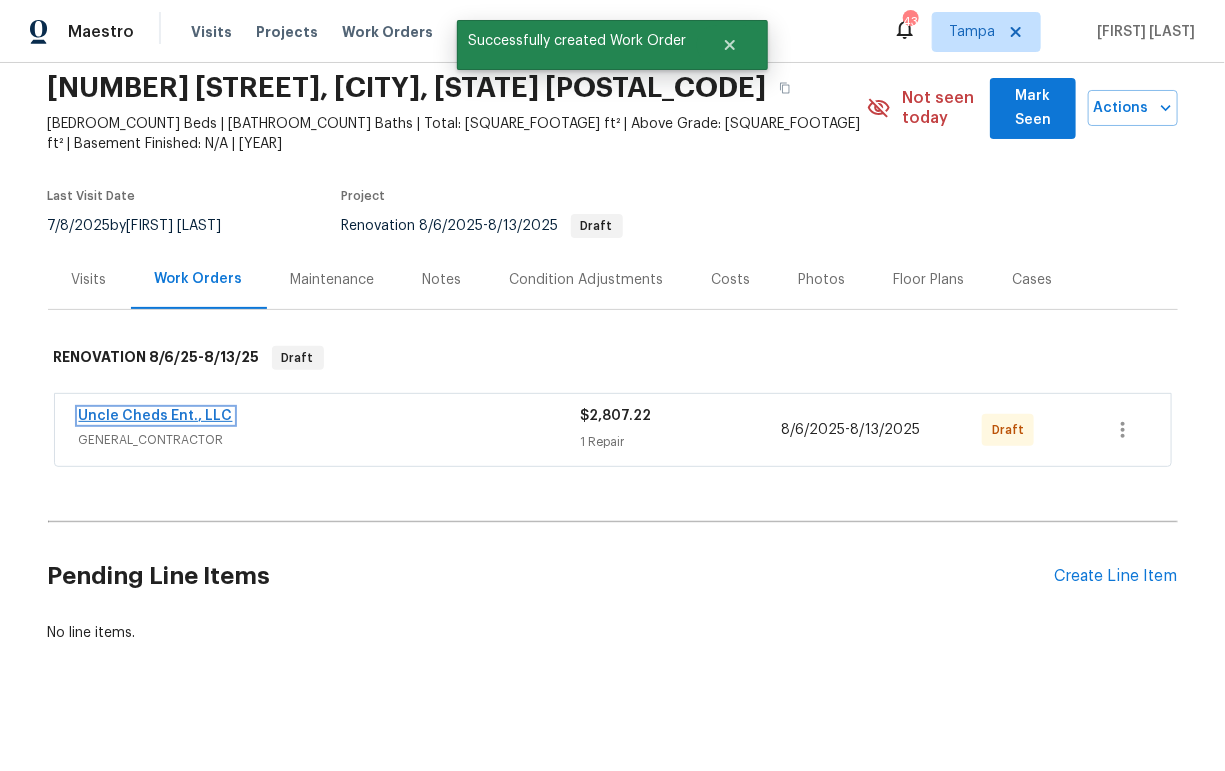 click on "Uncle Cheds Ent., LLC" at bounding box center [156, 416] 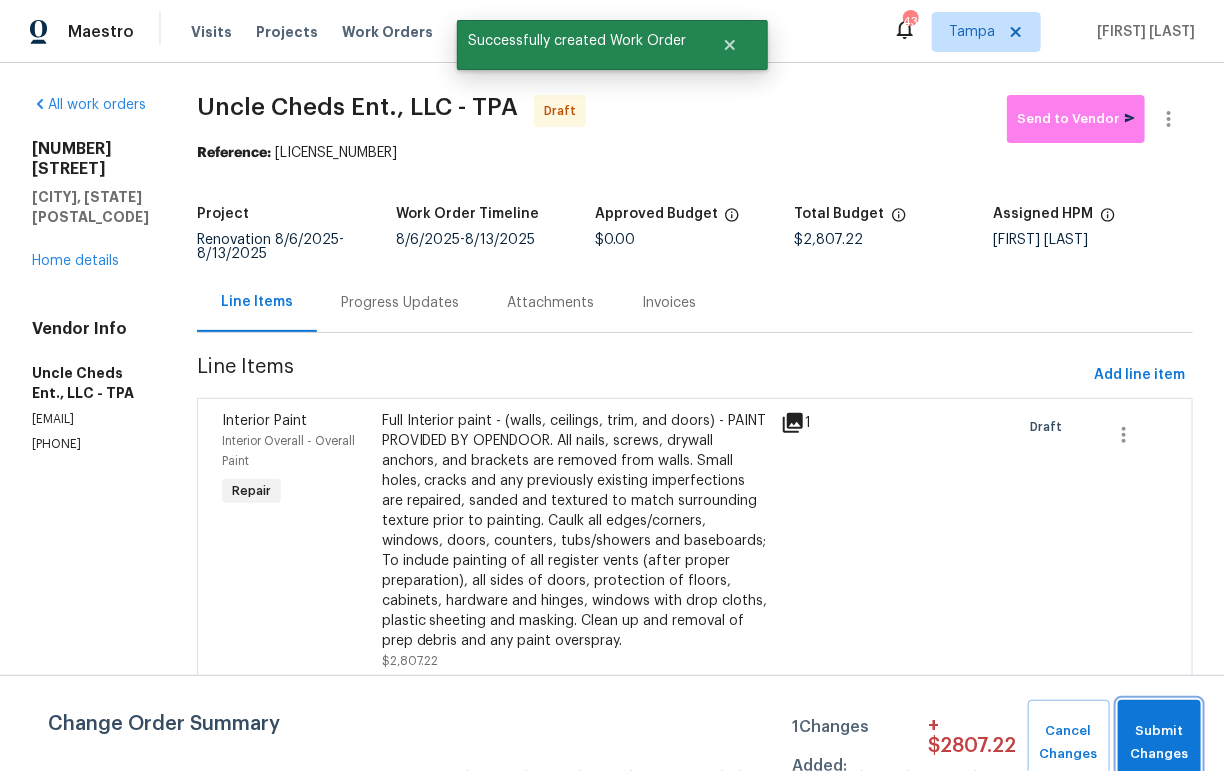 click on "Submit Changes" at bounding box center (1159, 743) 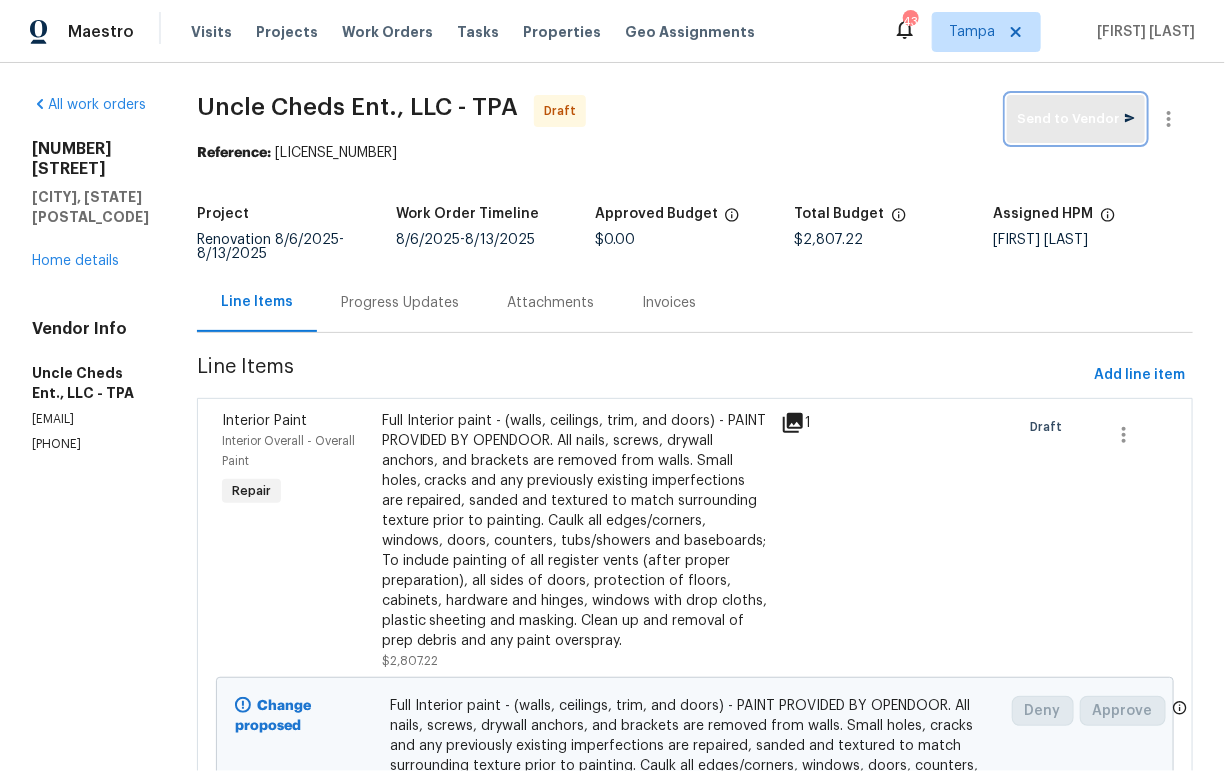 click on "Send to Vendor" at bounding box center [1076, 119] 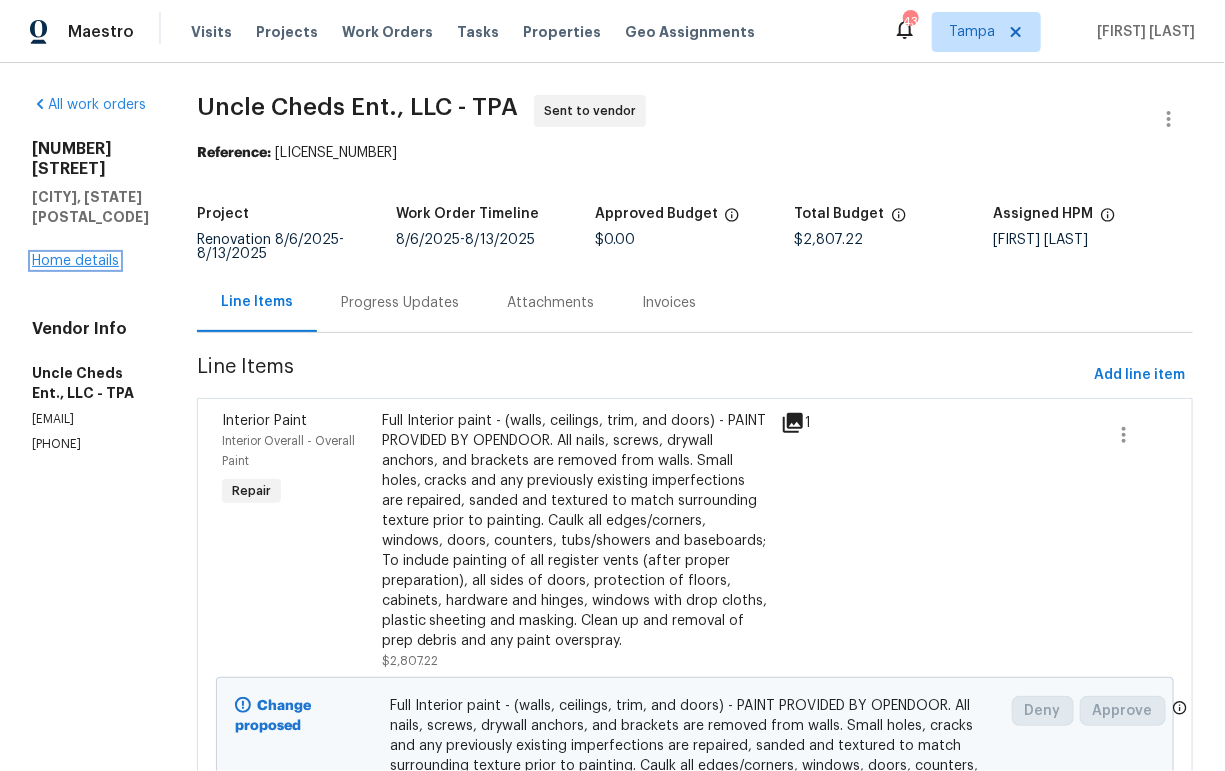 click on "Home details" at bounding box center [75, 261] 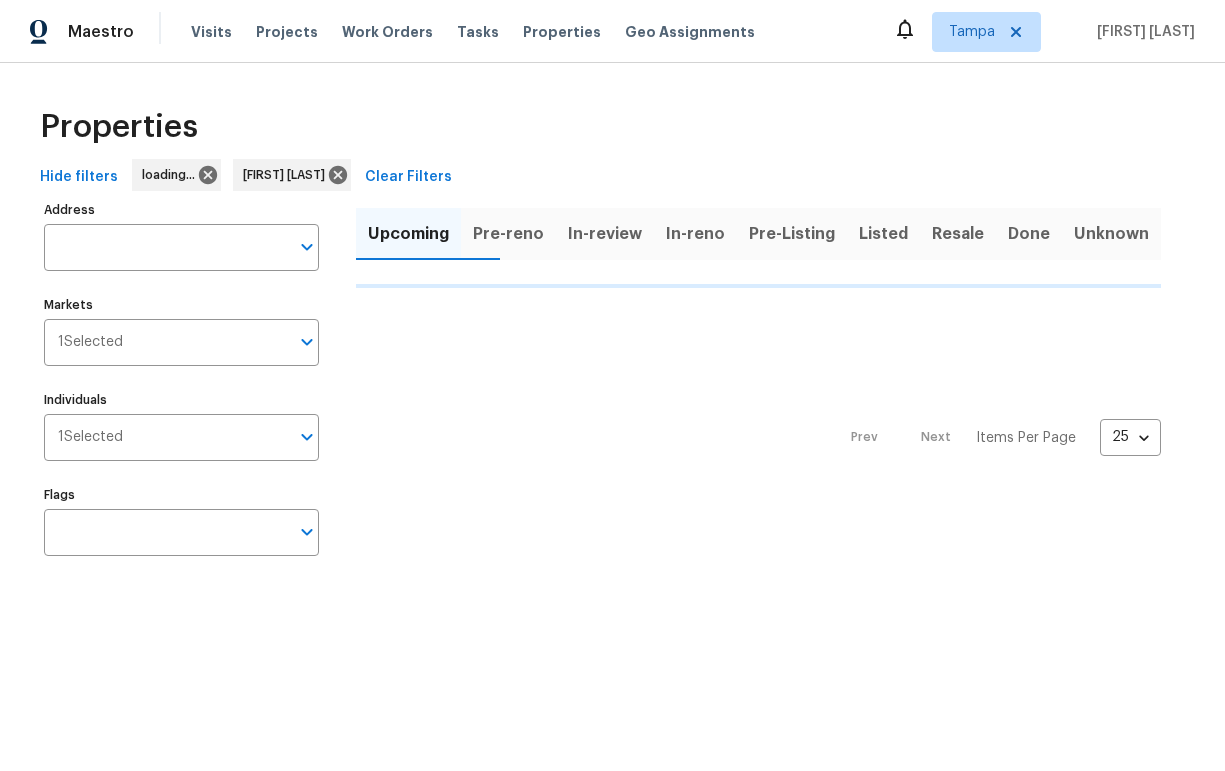 scroll, scrollTop: 0, scrollLeft: 0, axis: both 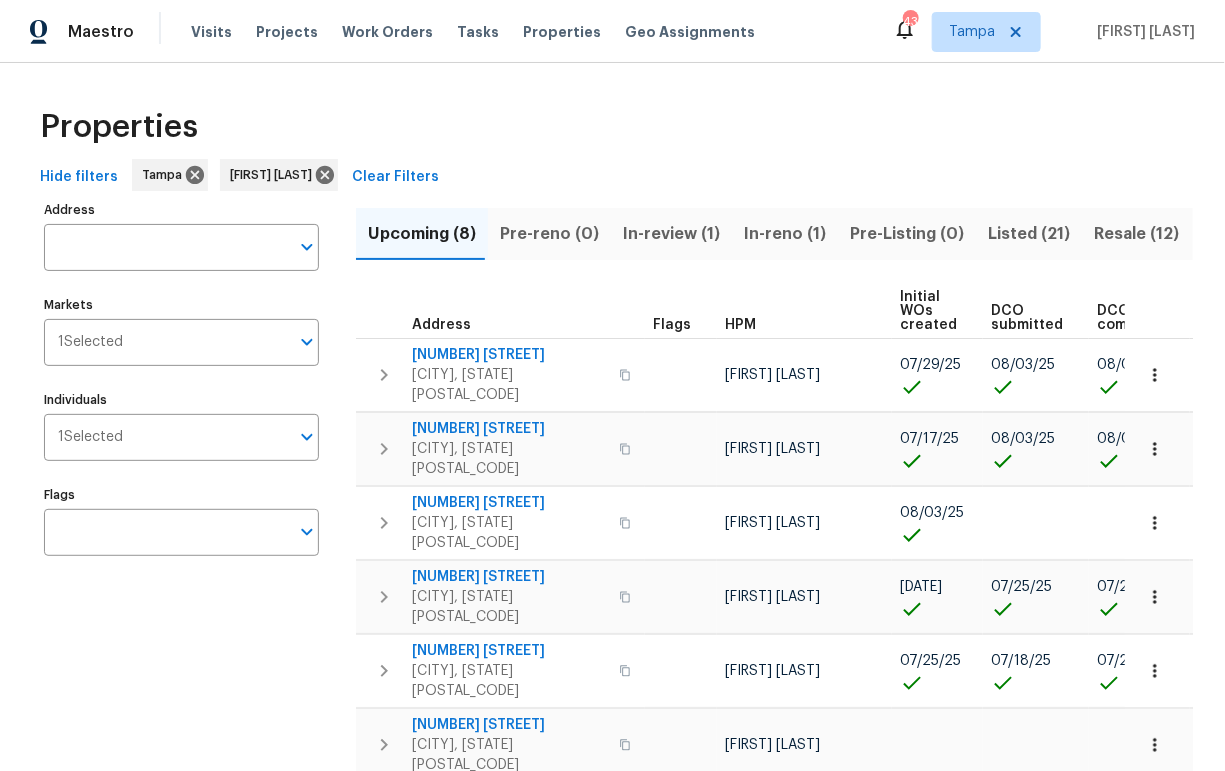 click on "Hide filters" at bounding box center [79, 177] 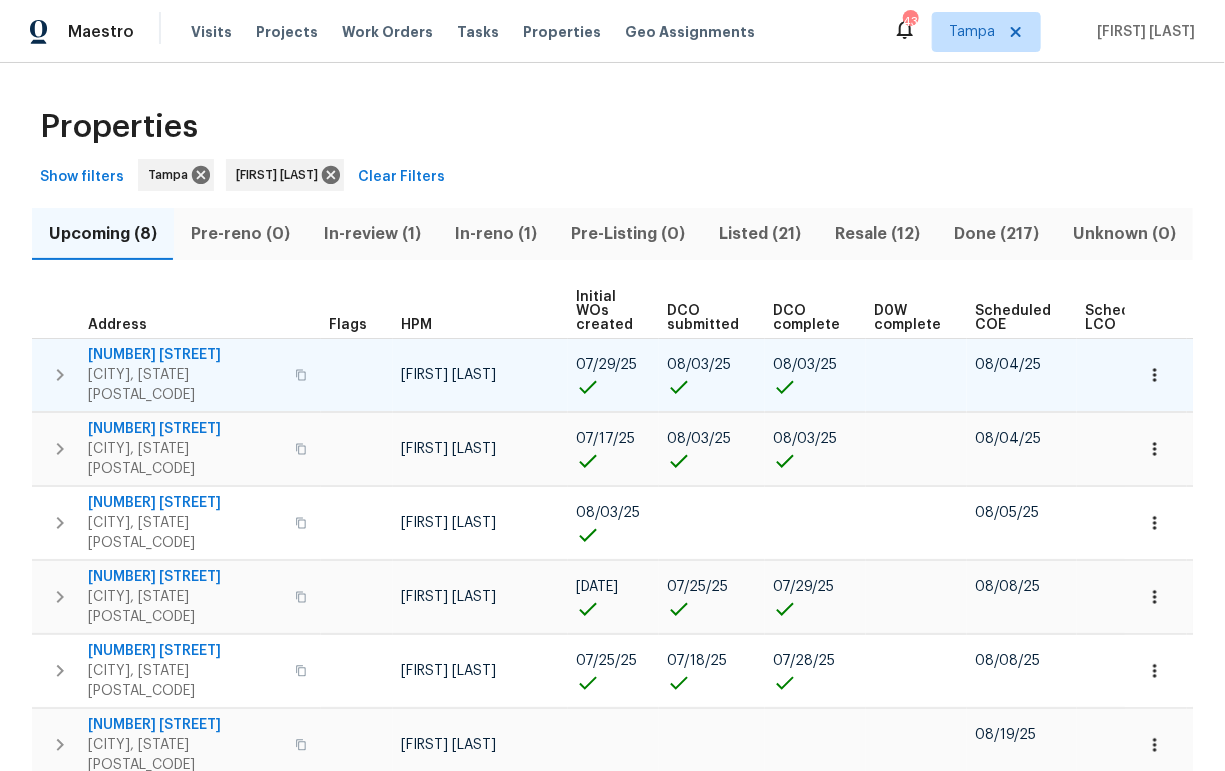 click 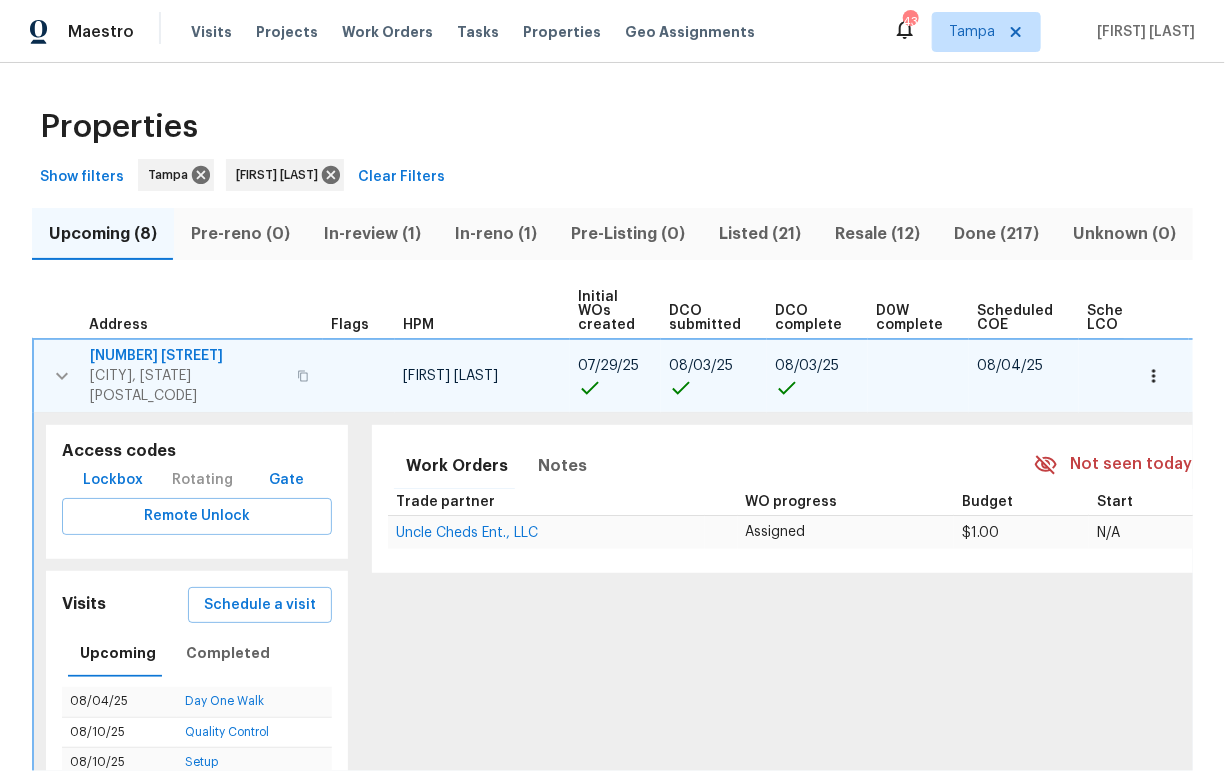 click on "Lockbox" at bounding box center (113, 480) 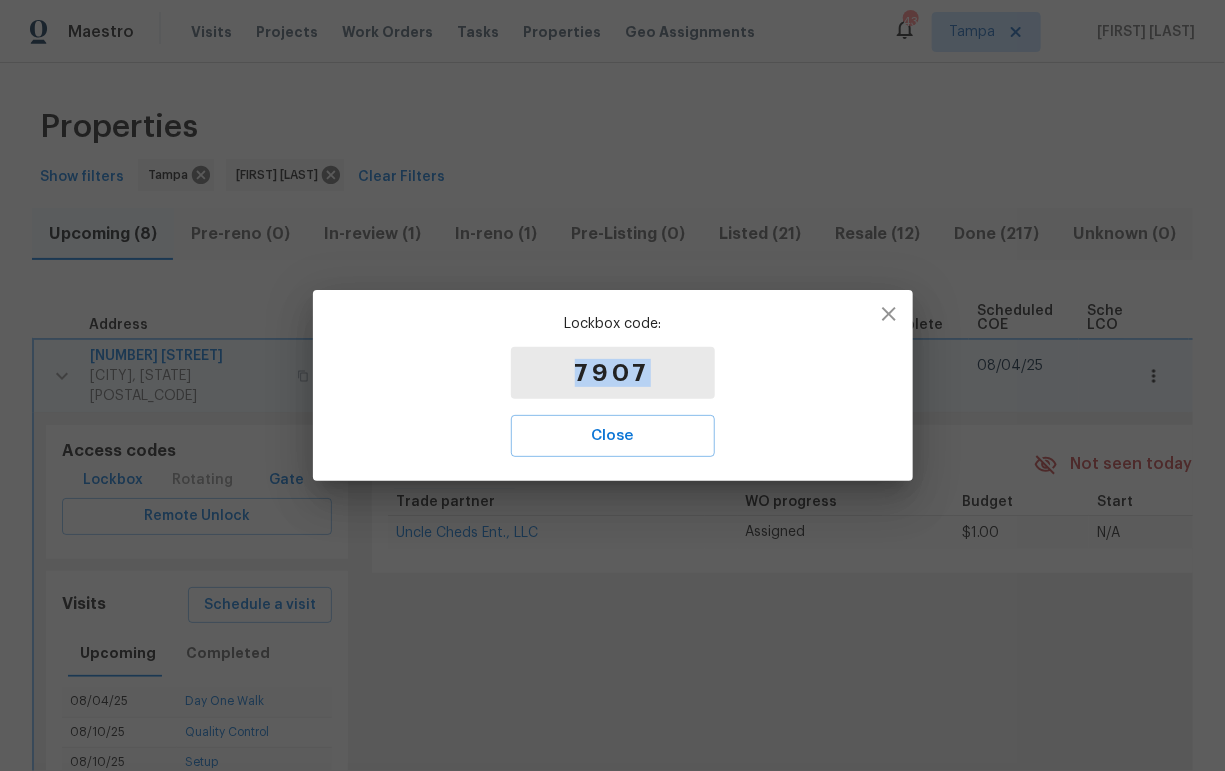 drag, startPoint x: 656, startPoint y: 375, endPoint x: 567, endPoint y: 378, distance: 89.050545 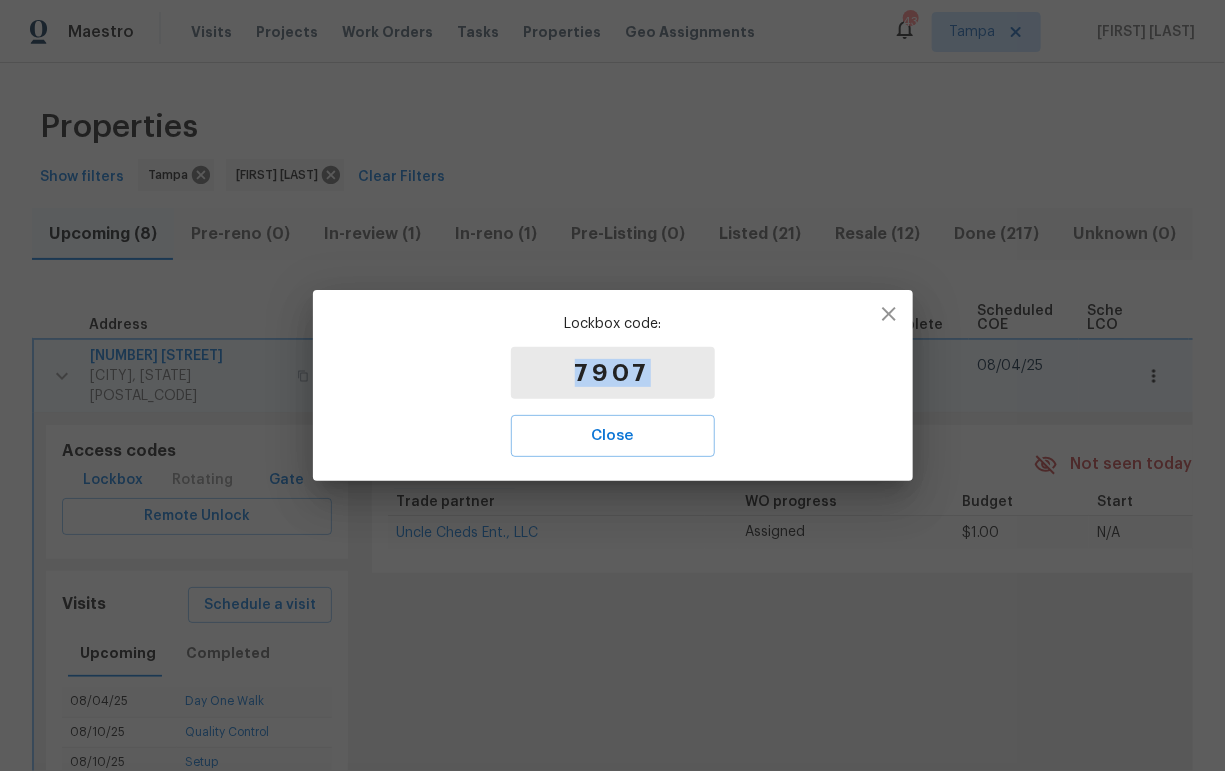 copy on "7907" 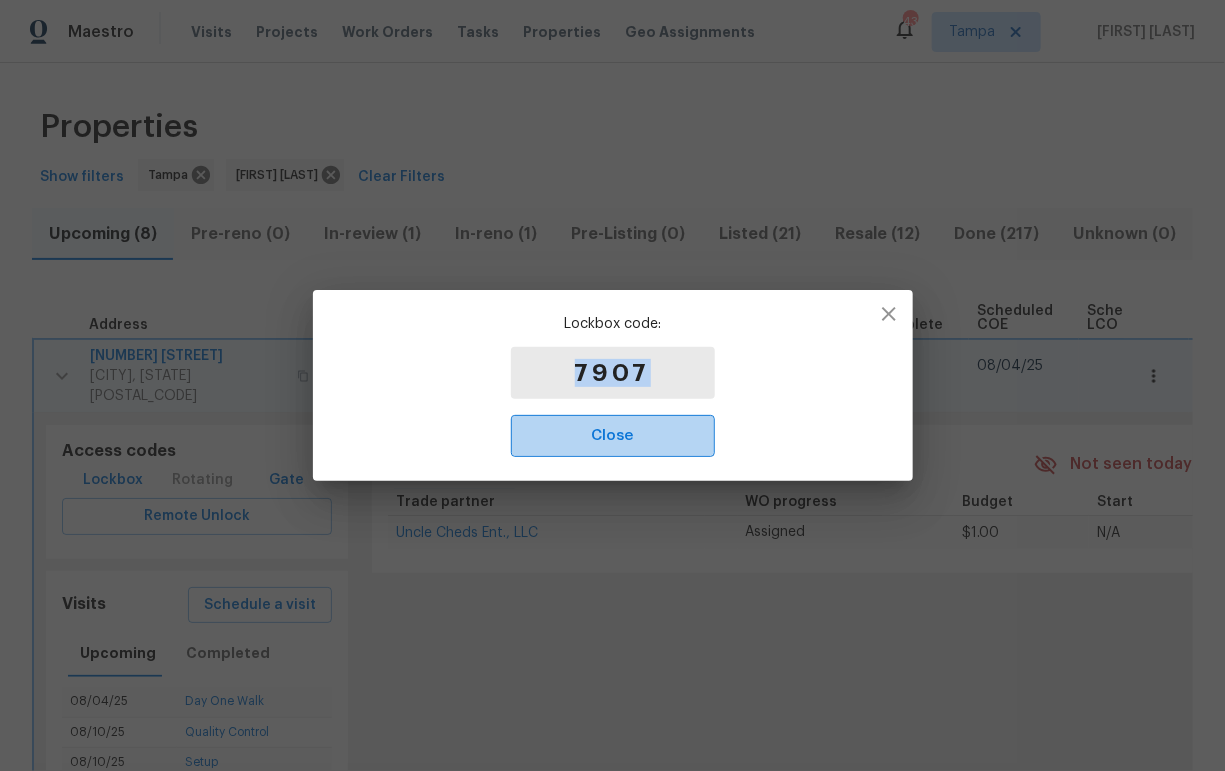 click on "Close" at bounding box center (613, 436) 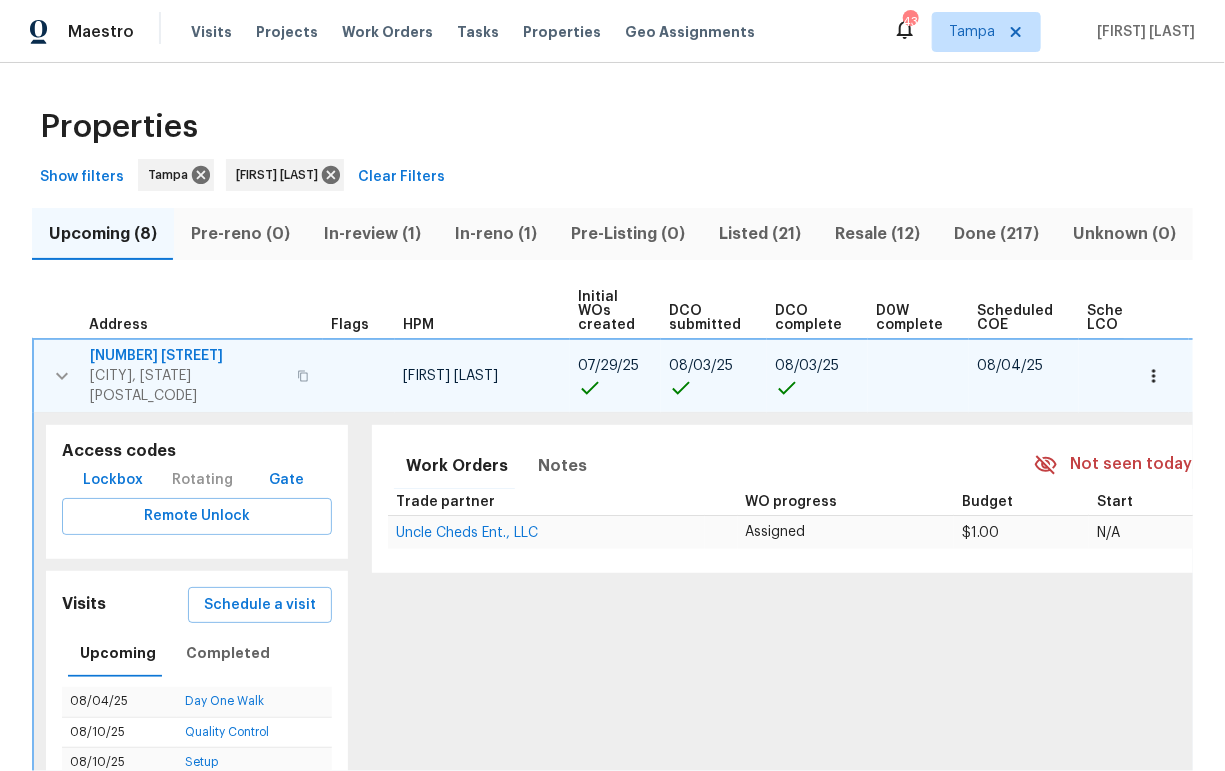click on "Gate" at bounding box center (287, 480) 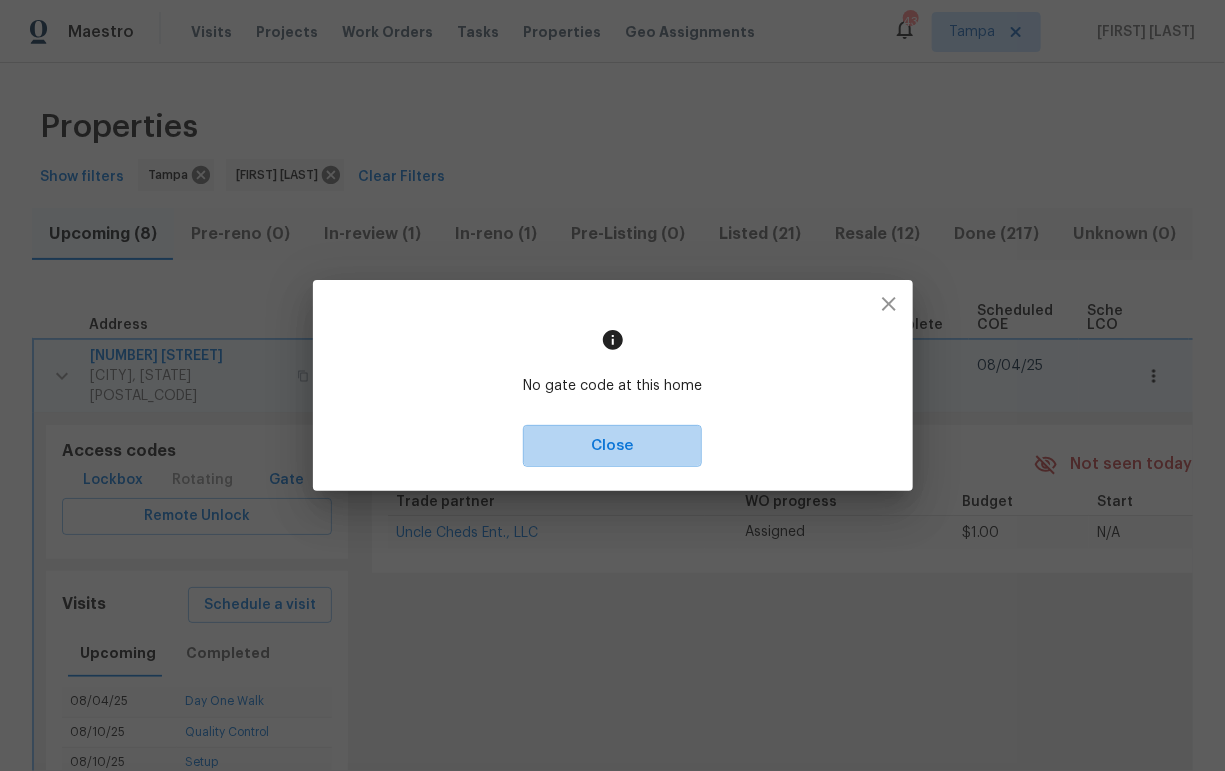 drag, startPoint x: 628, startPoint y: 433, endPoint x: 581, endPoint y: 434, distance: 47.010635 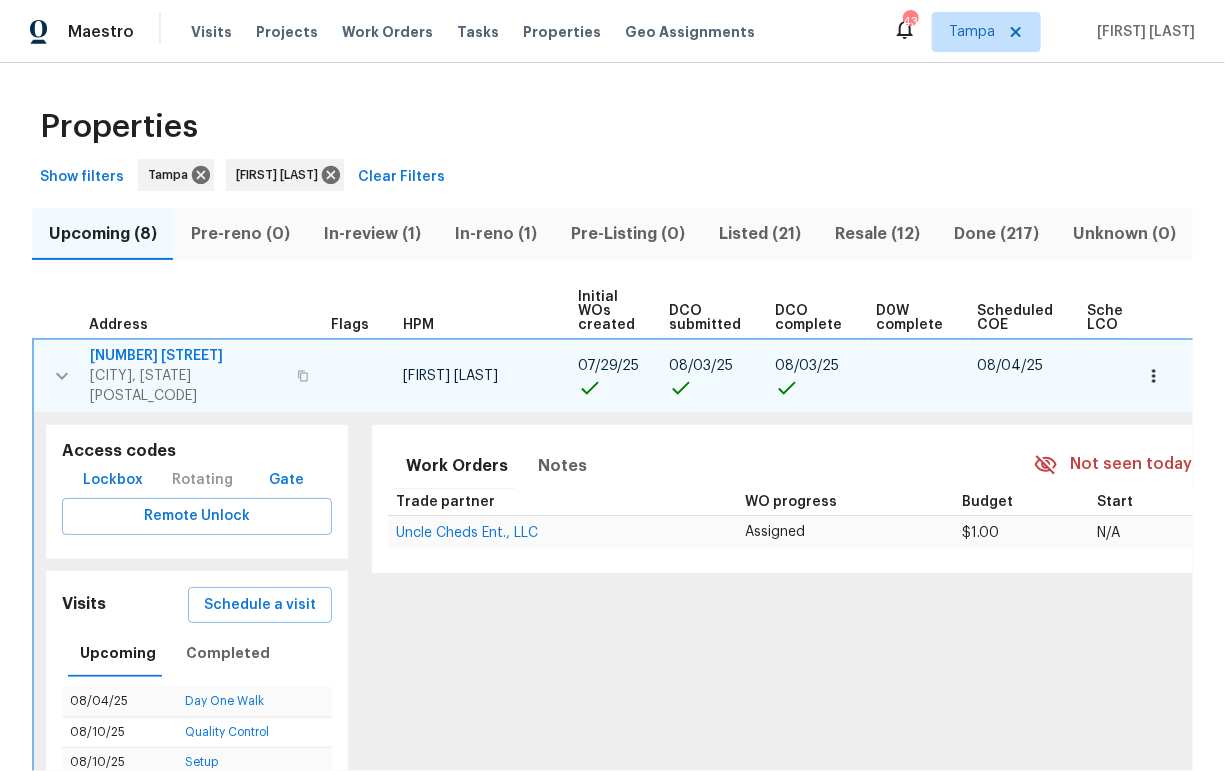 click on "10121 Geese Trail Cir" at bounding box center [187, 356] 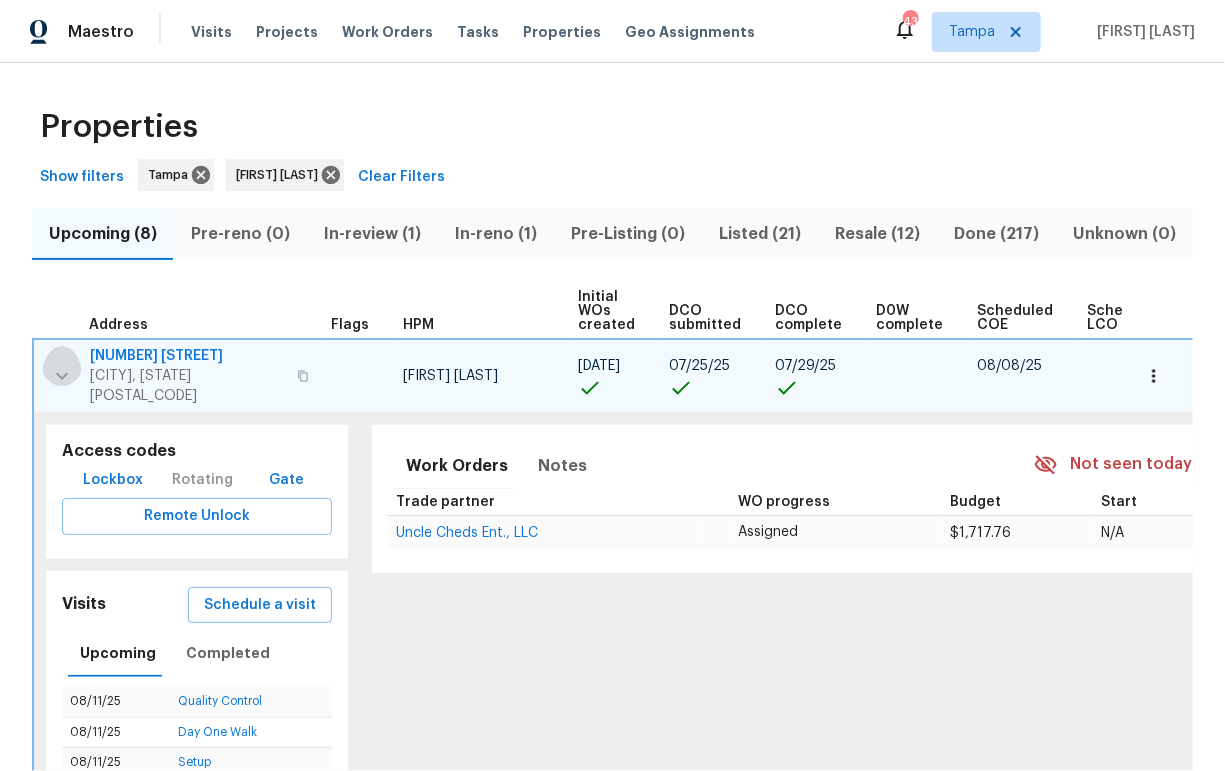 click 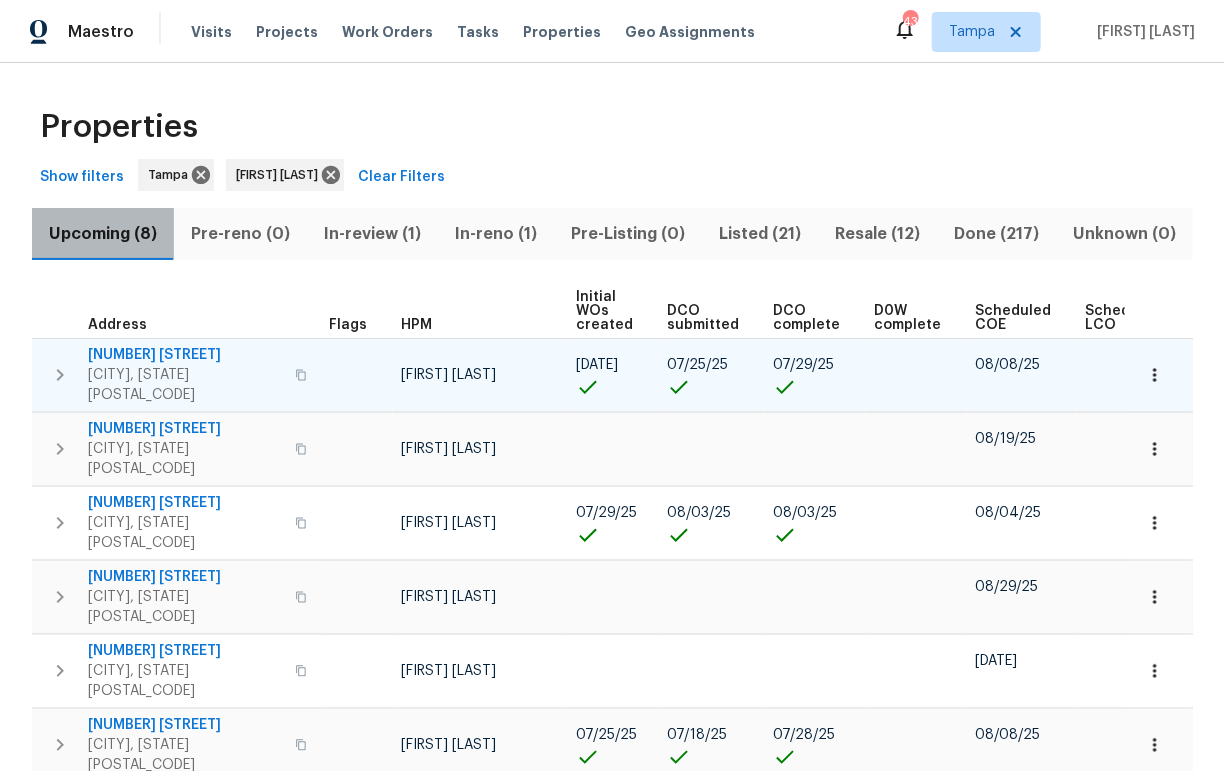 click on "Upcoming (8)" at bounding box center [103, 234] 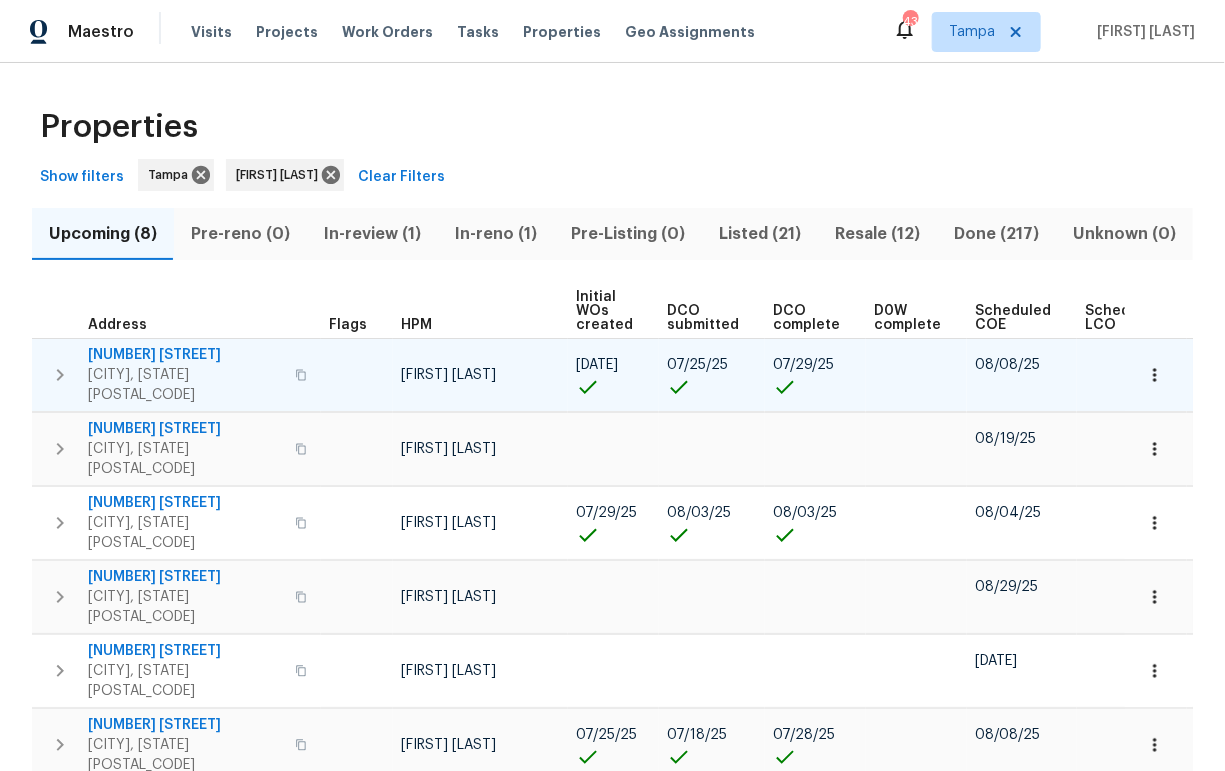 click on "Scheduled COE" at bounding box center (1013, 318) 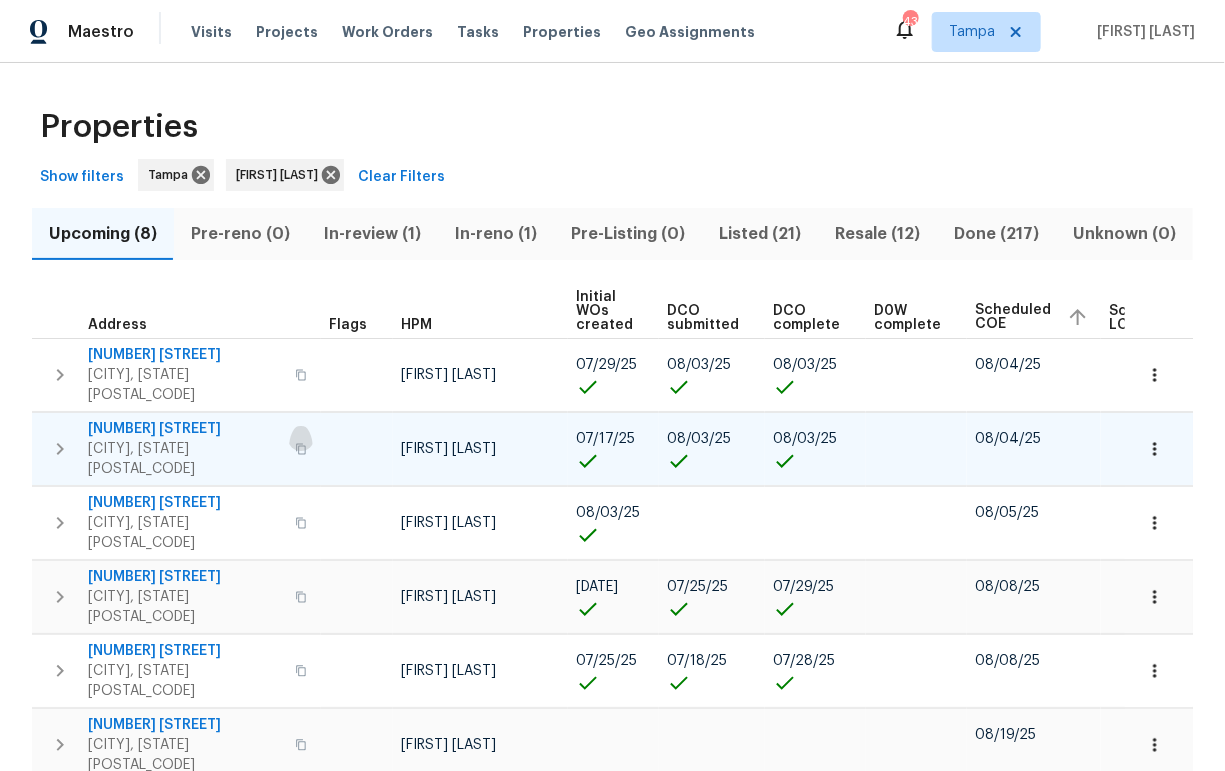 click 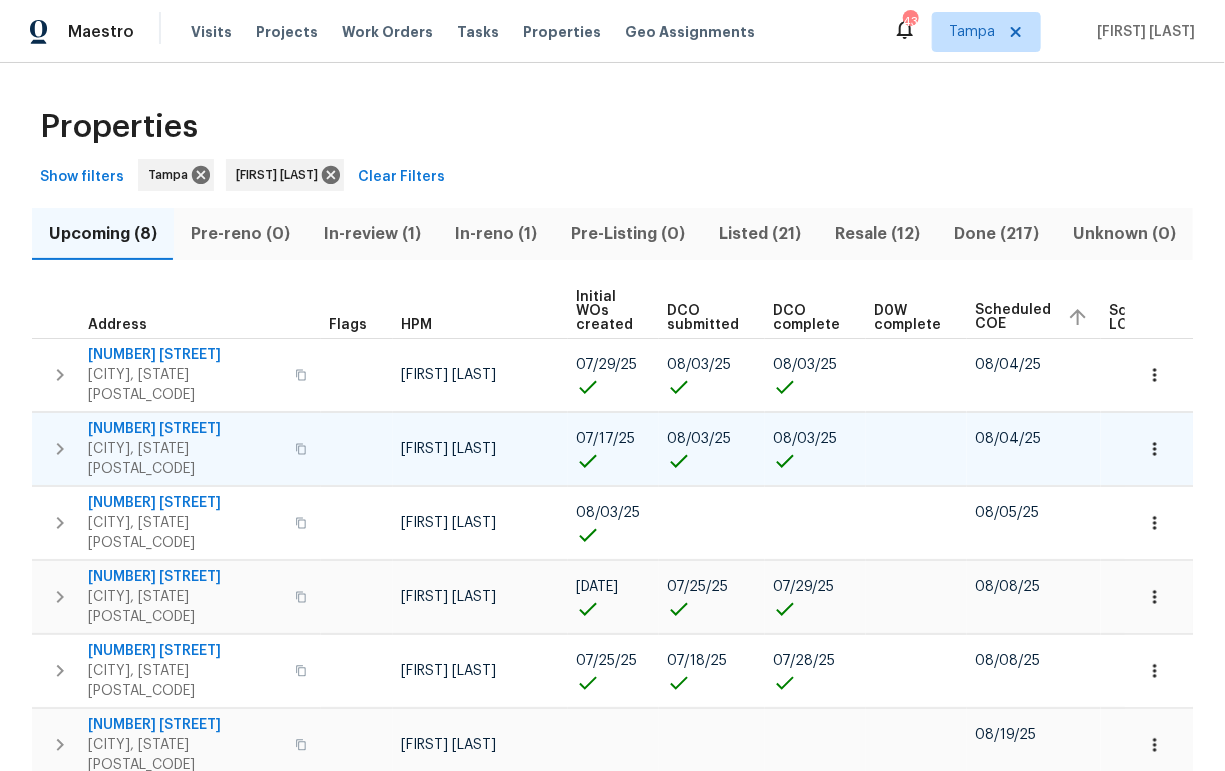 click at bounding box center [60, 449] 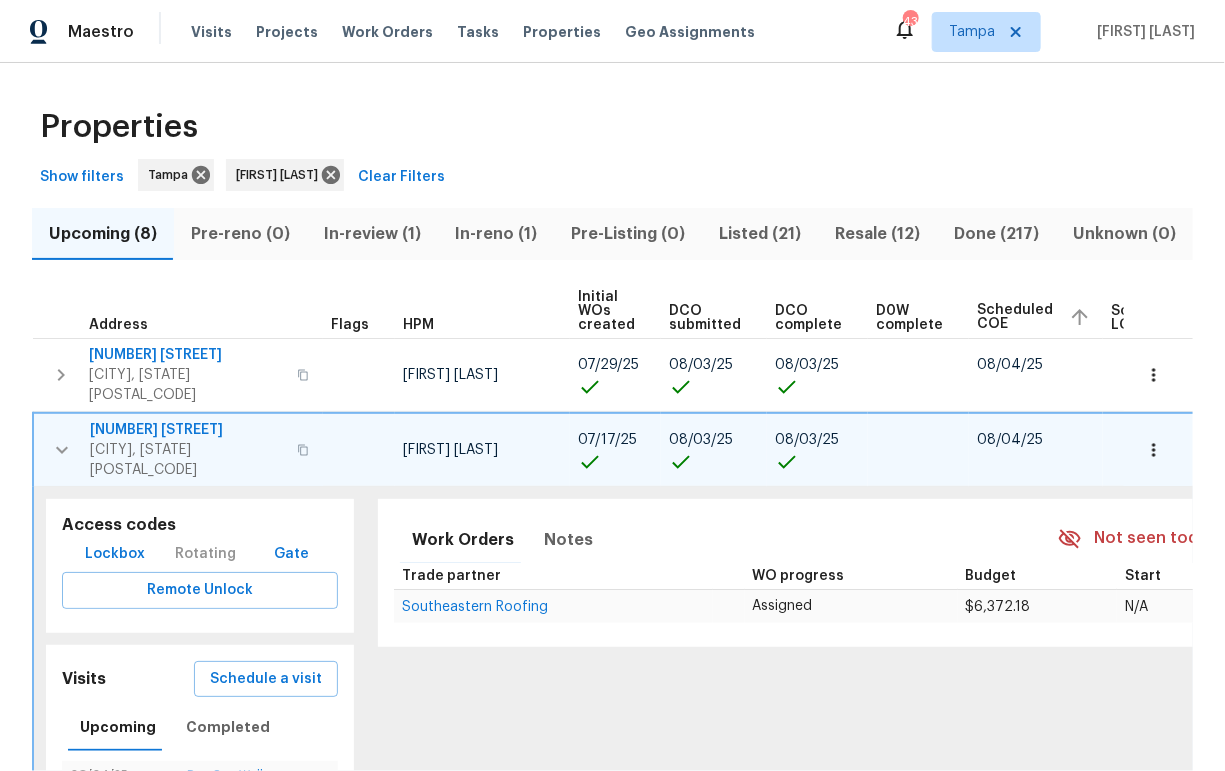click on "Lockbox" at bounding box center [115, 554] 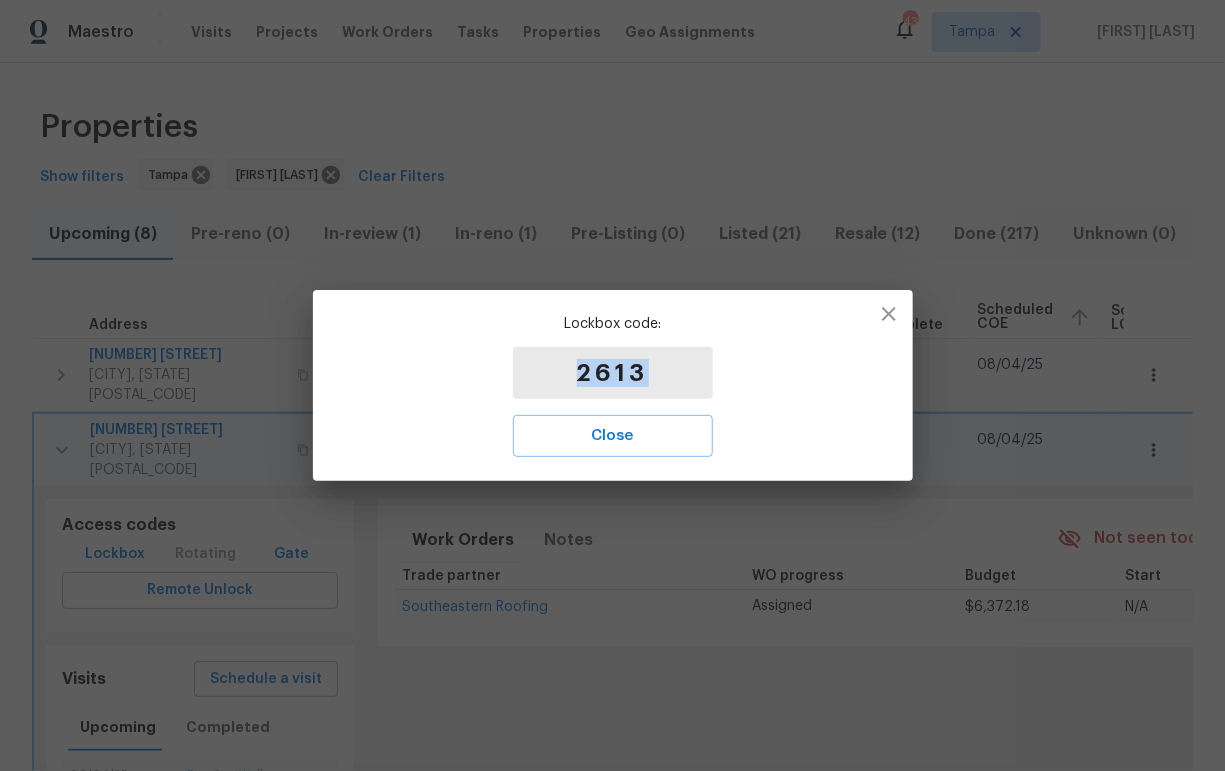 drag, startPoint x: 655, startPoint y: 376, endPoint x: 547, endPoint y: 365, distance: 108.55874 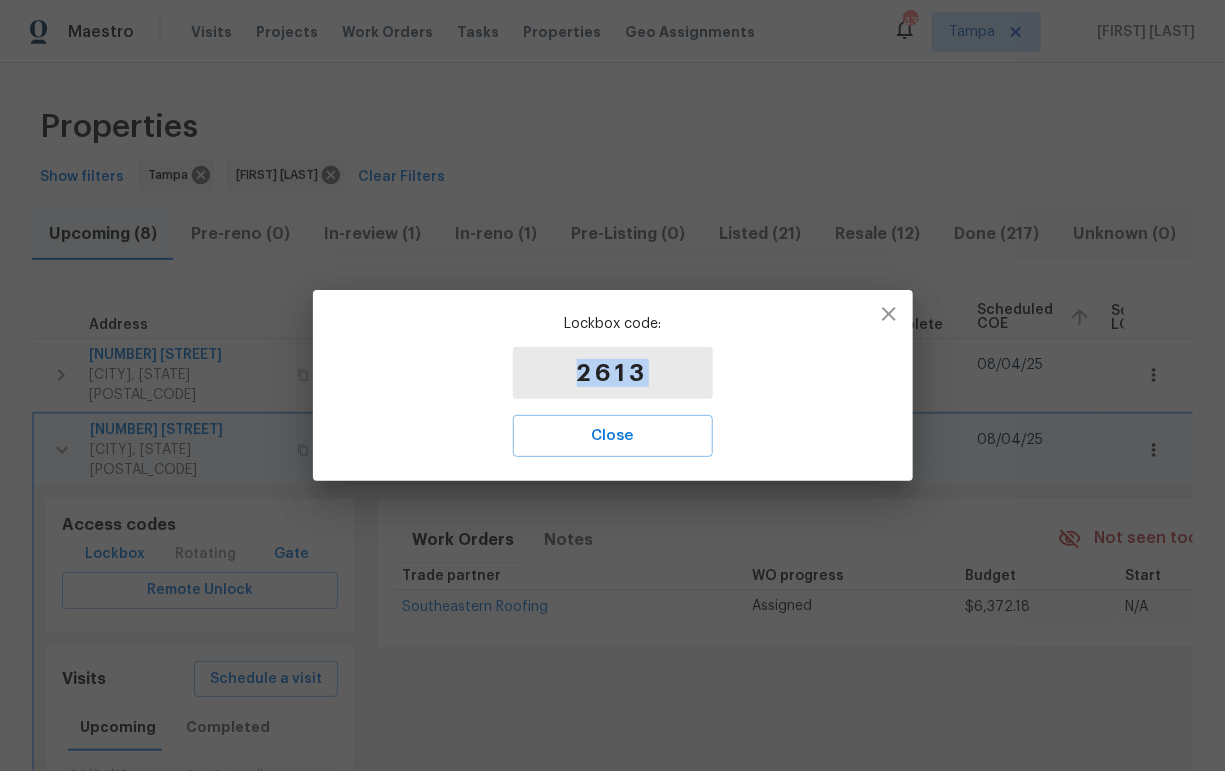 copy on "2613" 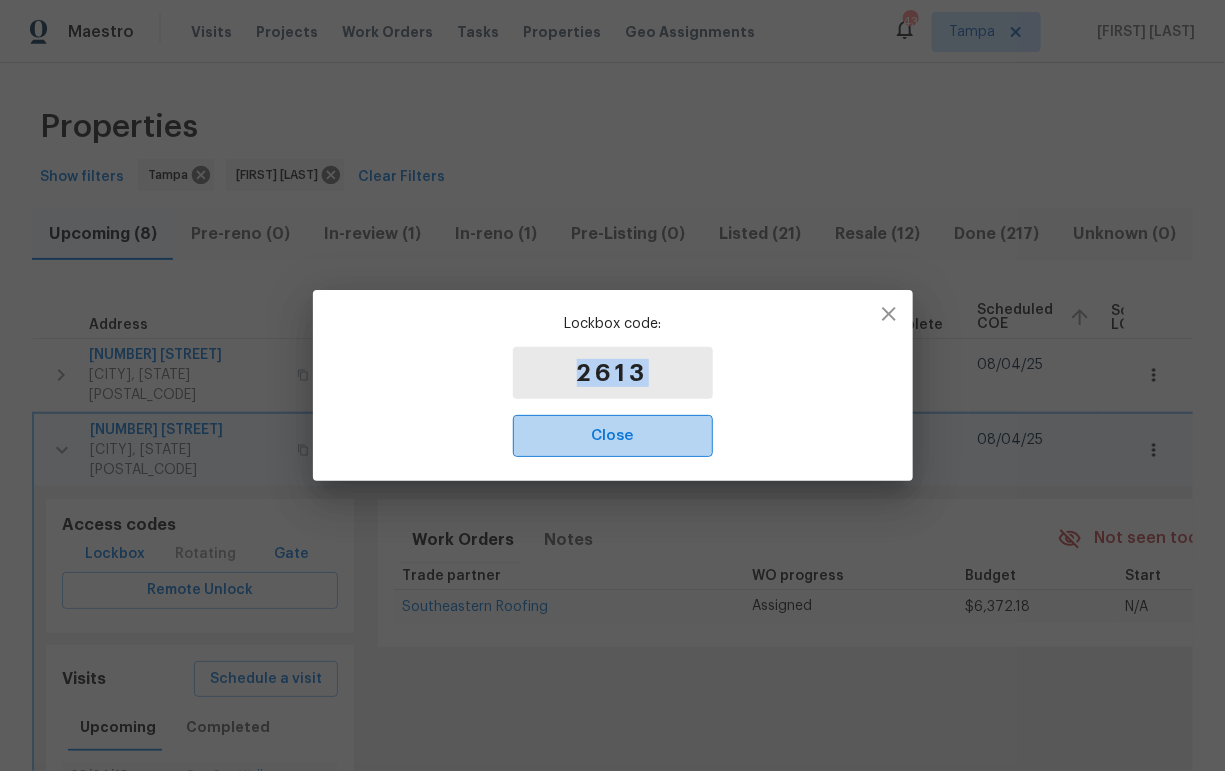 click on "Close" at bounding box center [613, 436] 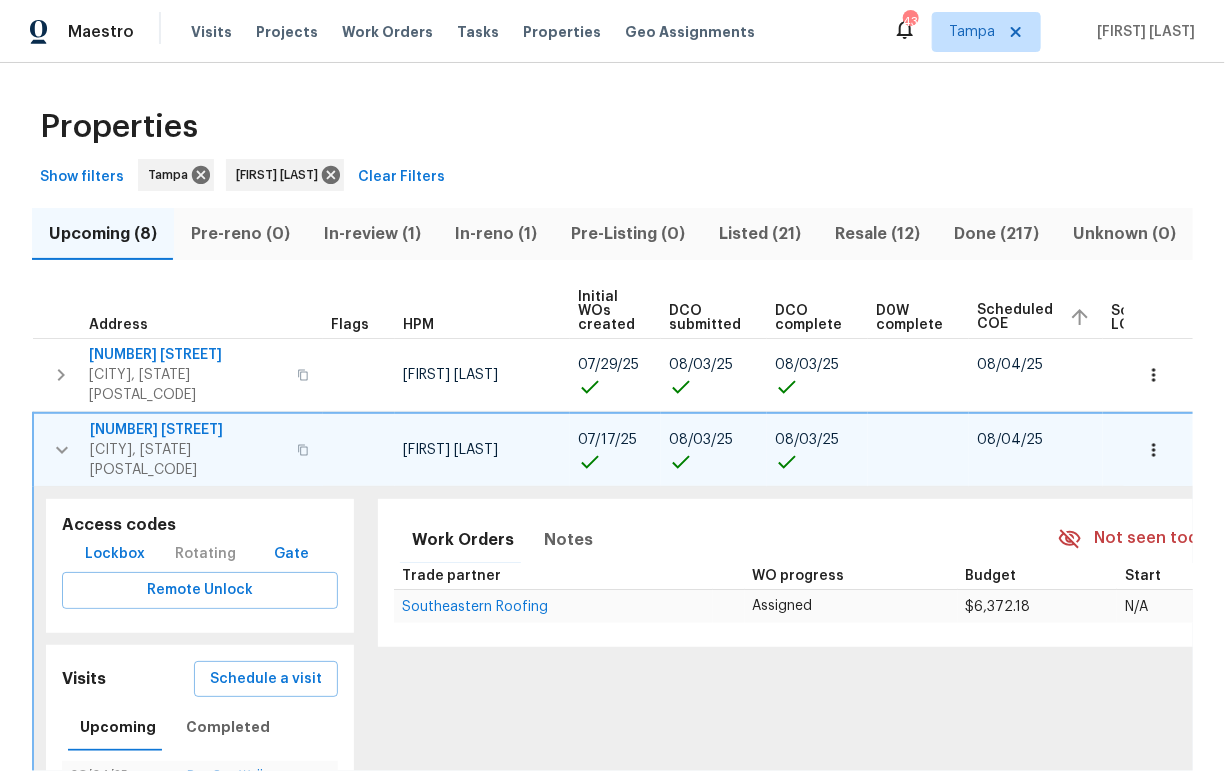 click on "Gate" at bounding box center (291, 554) 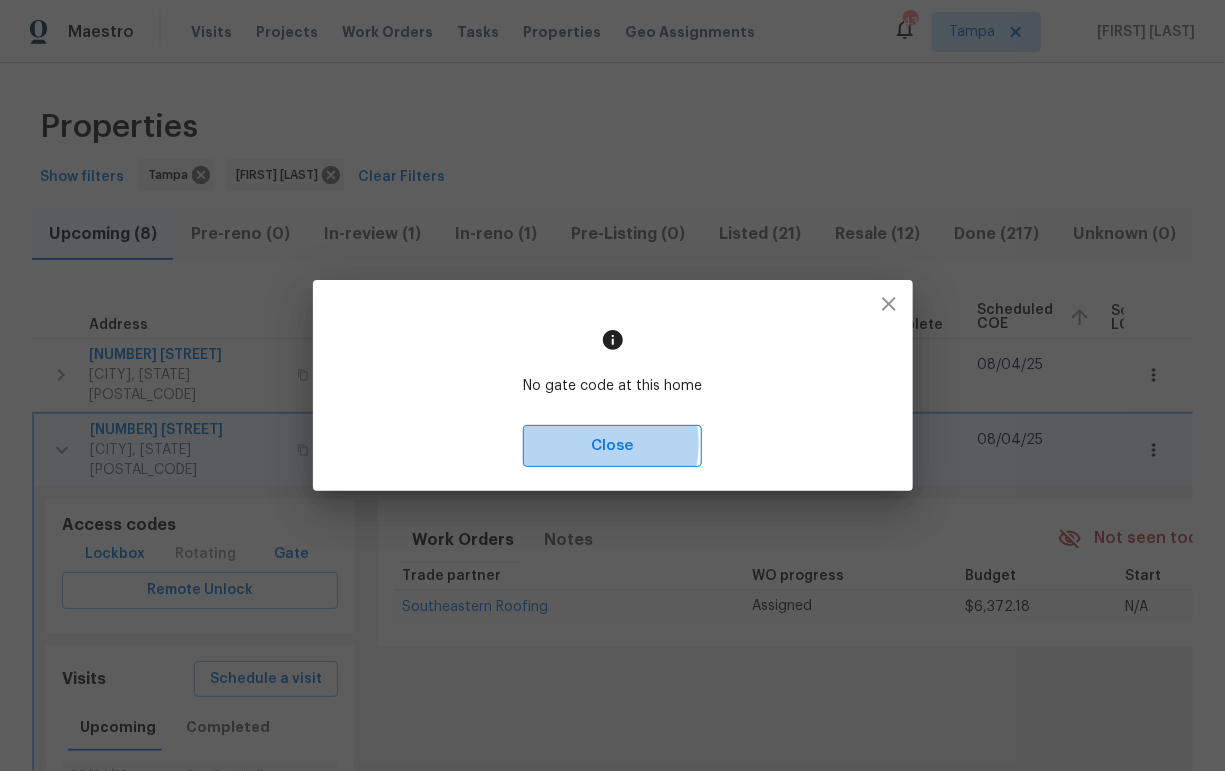 click on "Close" at bounding box center [612, 446] 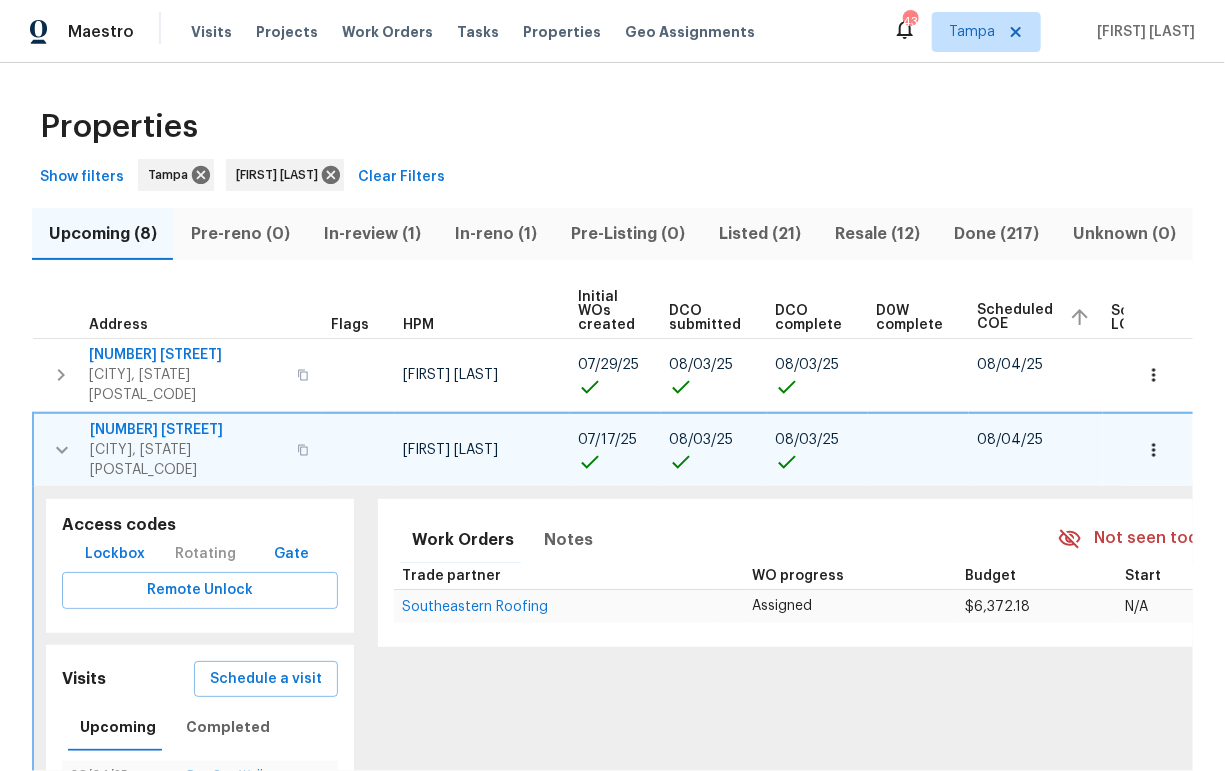 click on "513 Sandy Creek Dr" at bounding box center [187, 430] 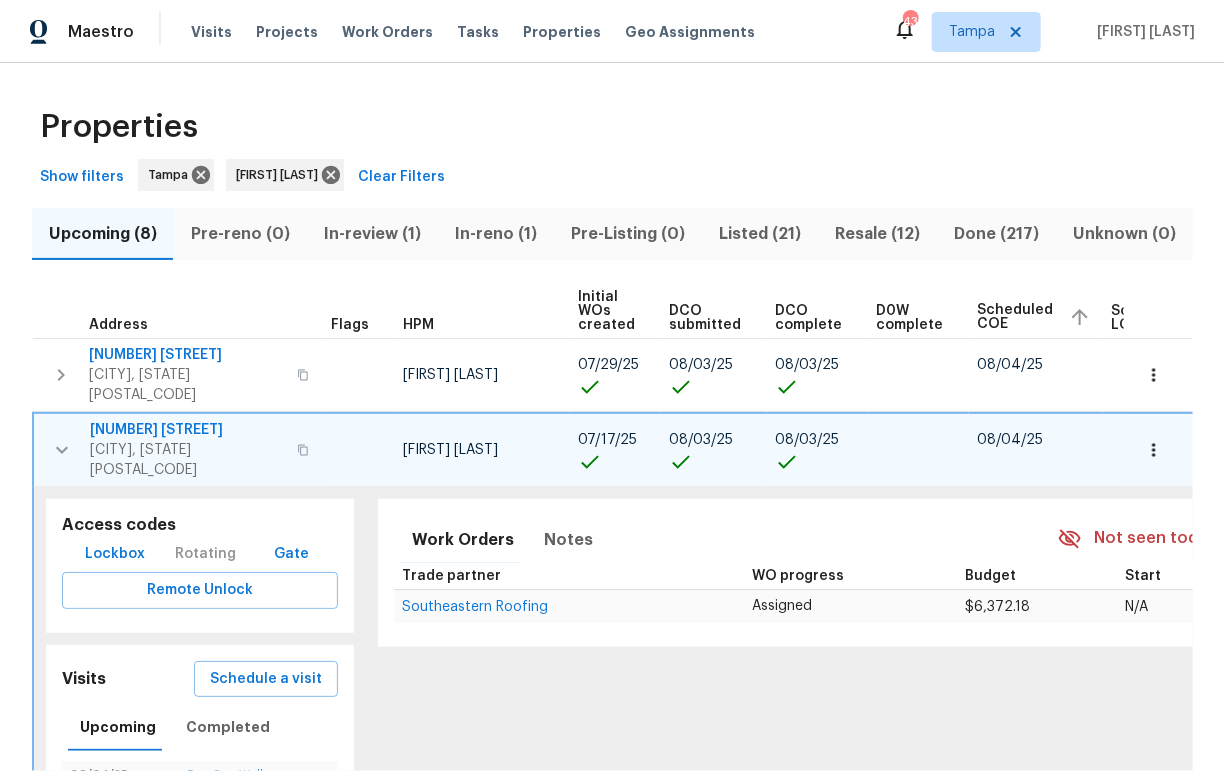 click at bounding box center (62, 450) 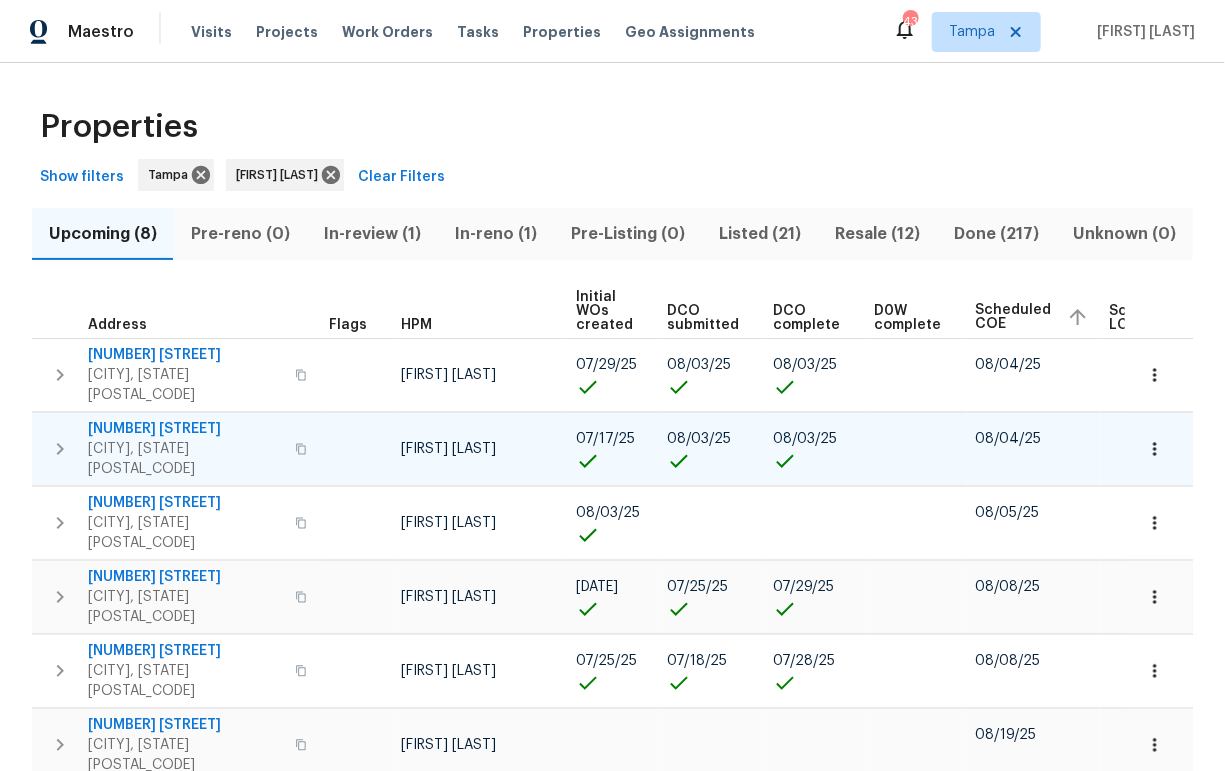 click 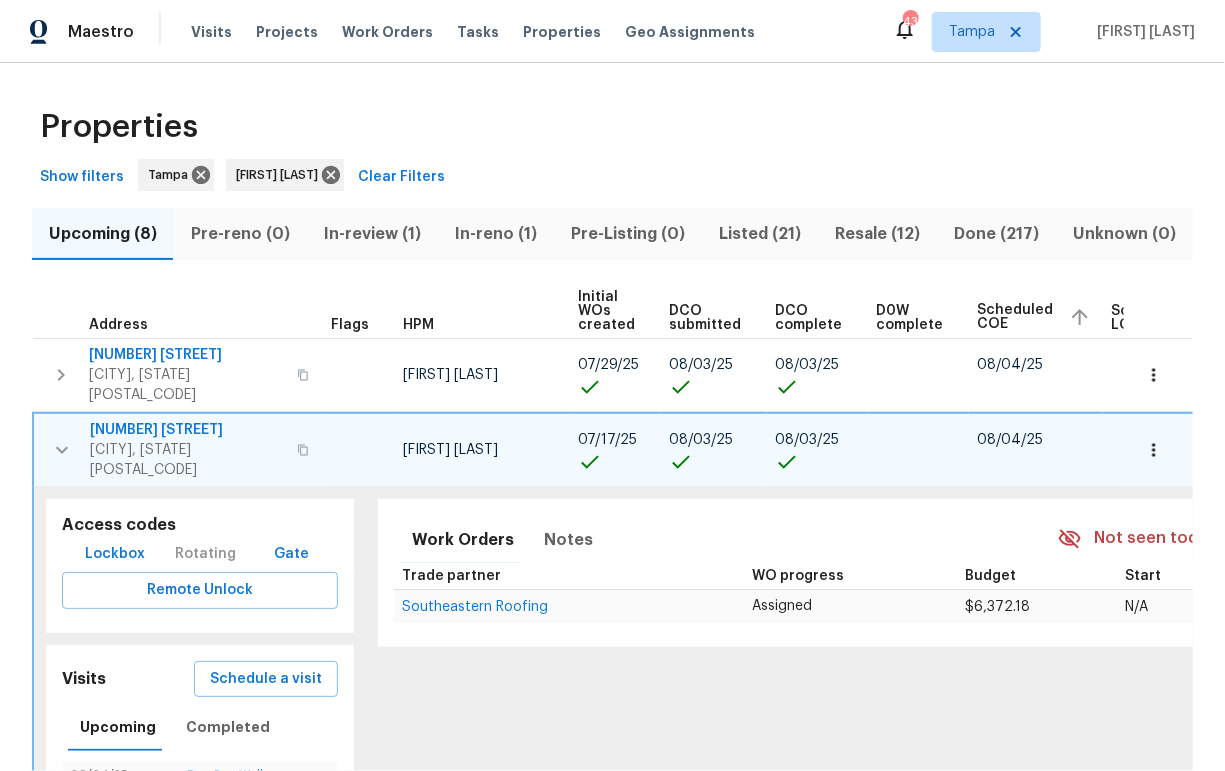 click at bounding box center (62, 450) 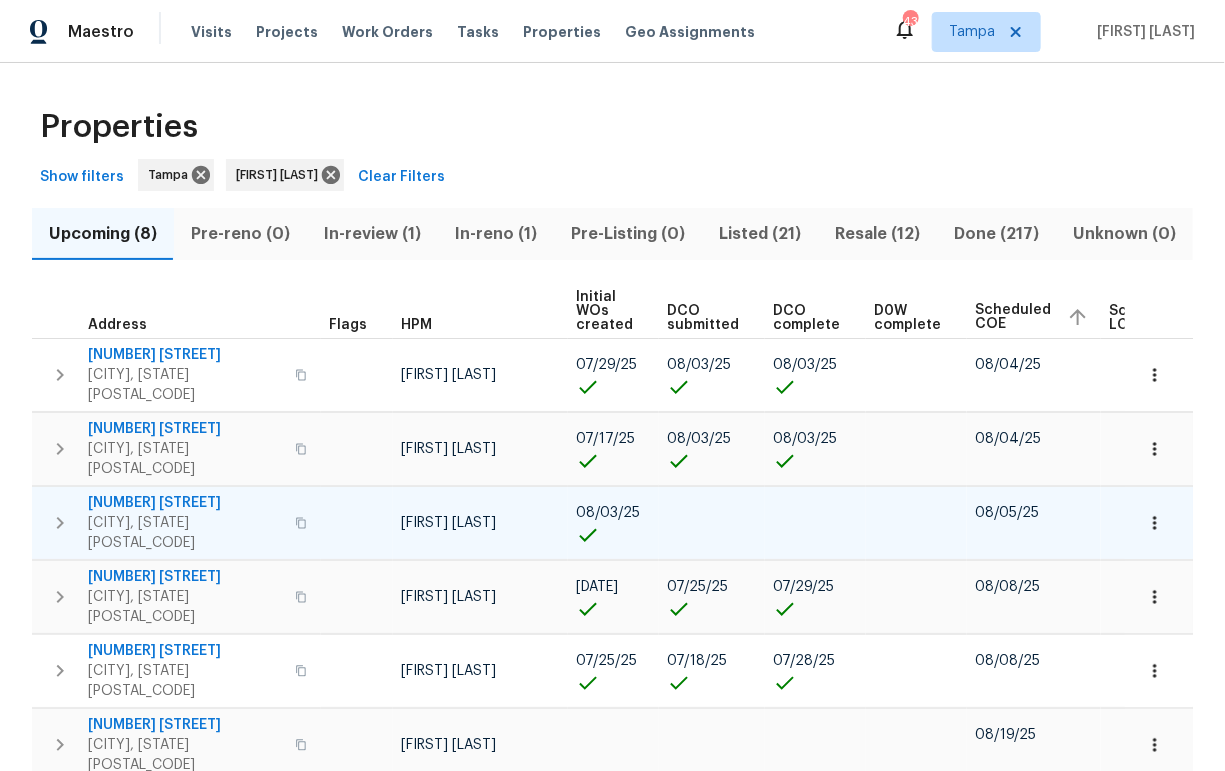 click 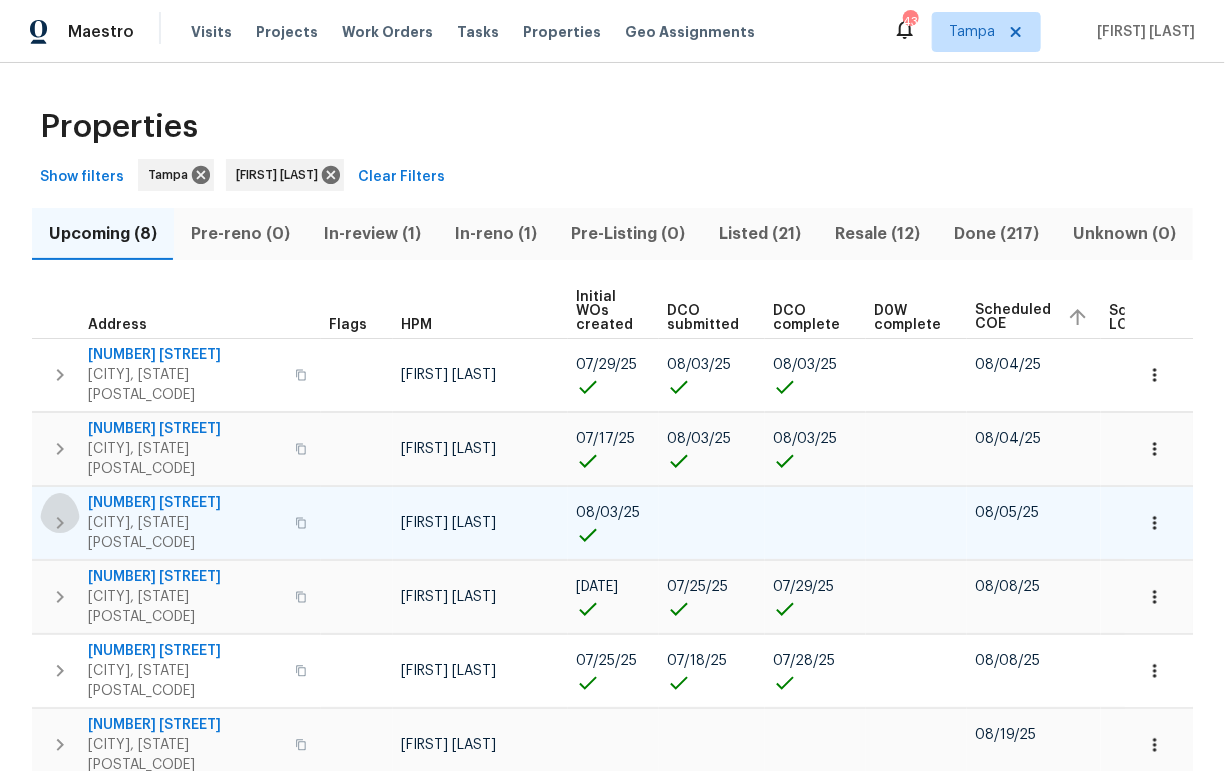 click 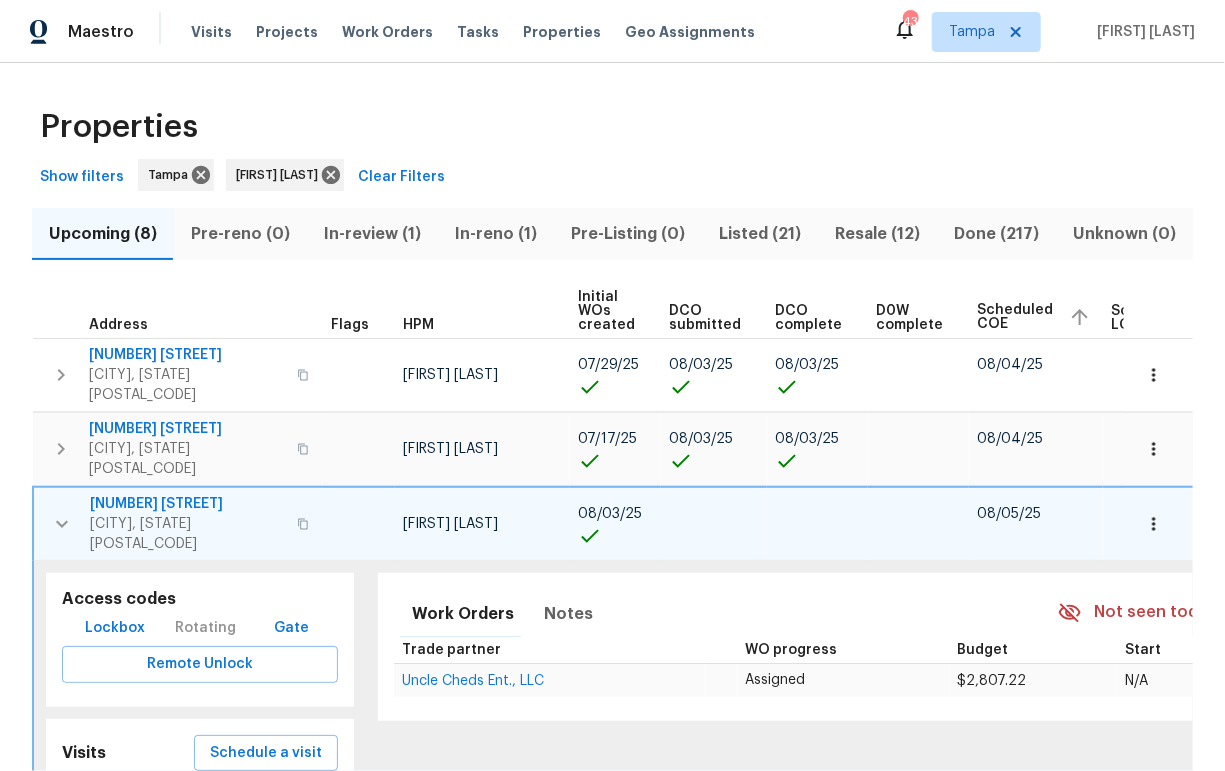 click on "Lockbox" at bounding box center (115, 628) 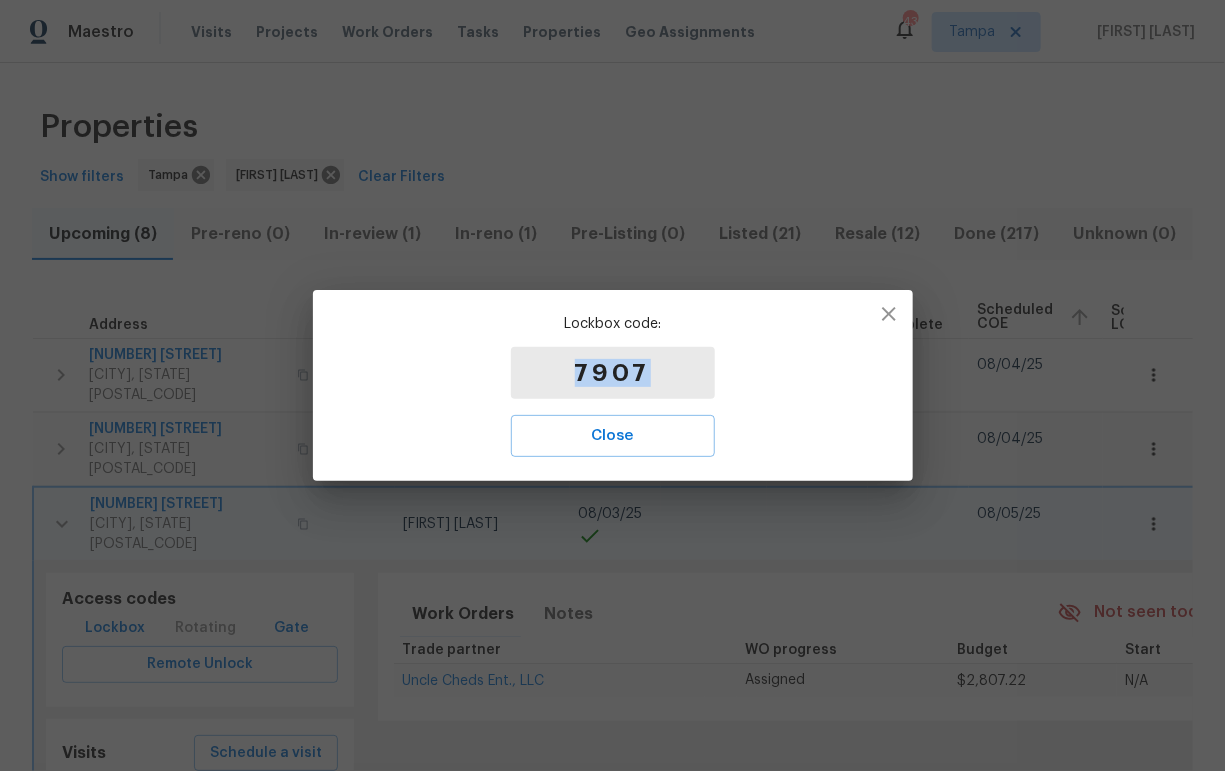 drag, startPoint x: 647, startPoint y: 376, endPoint x: 526, endPoint y: 373, distance: 121.037186 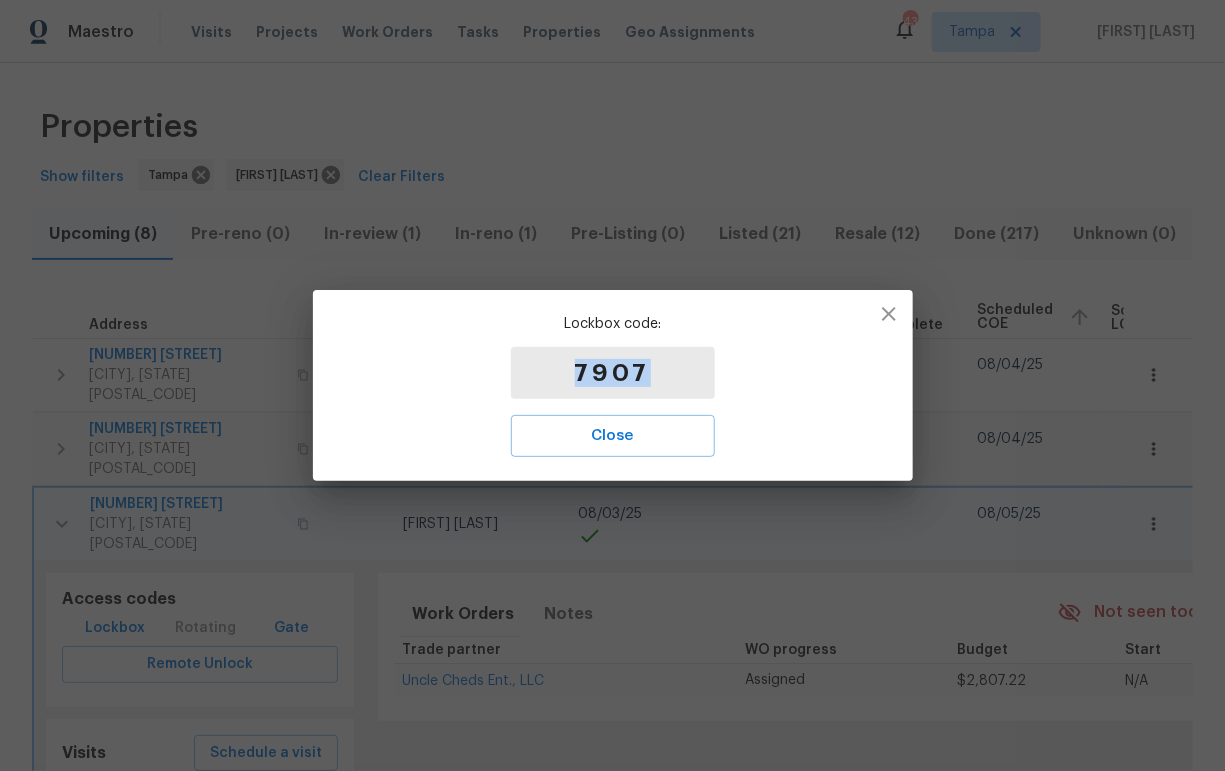 copy on "7907" 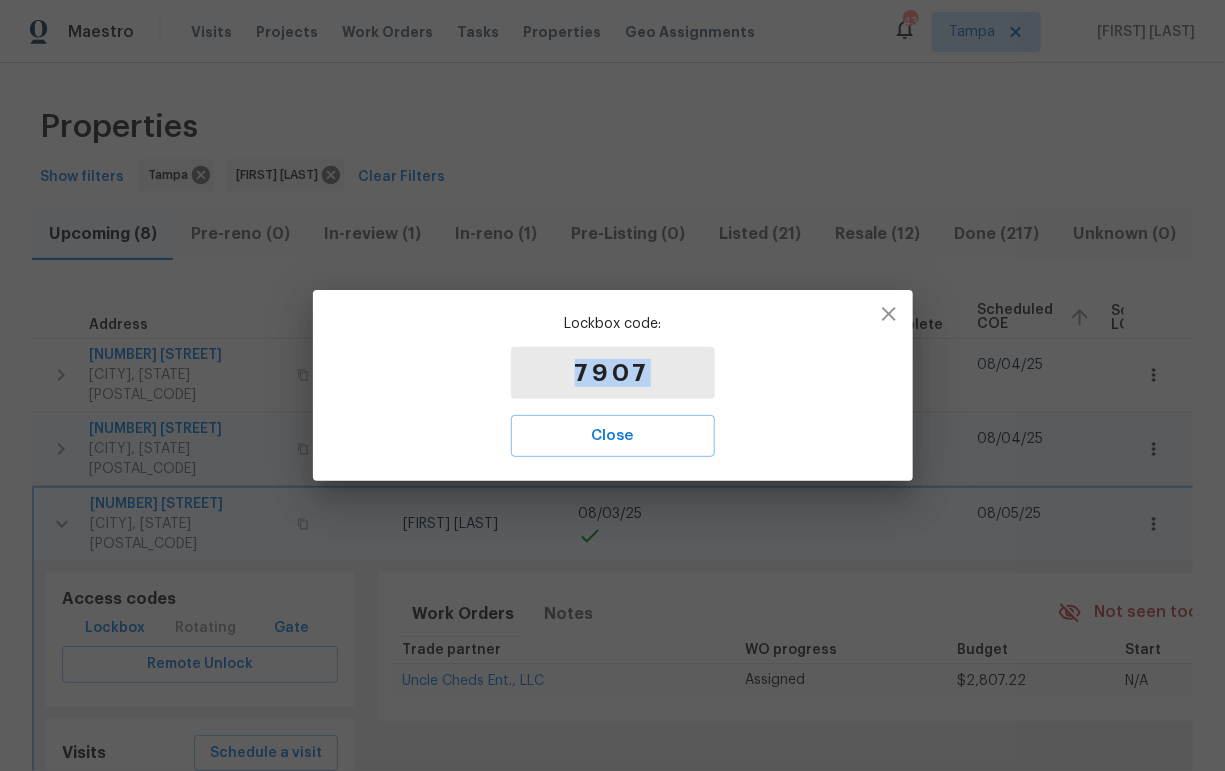 click on "Close" at bounding box center (613, 436) 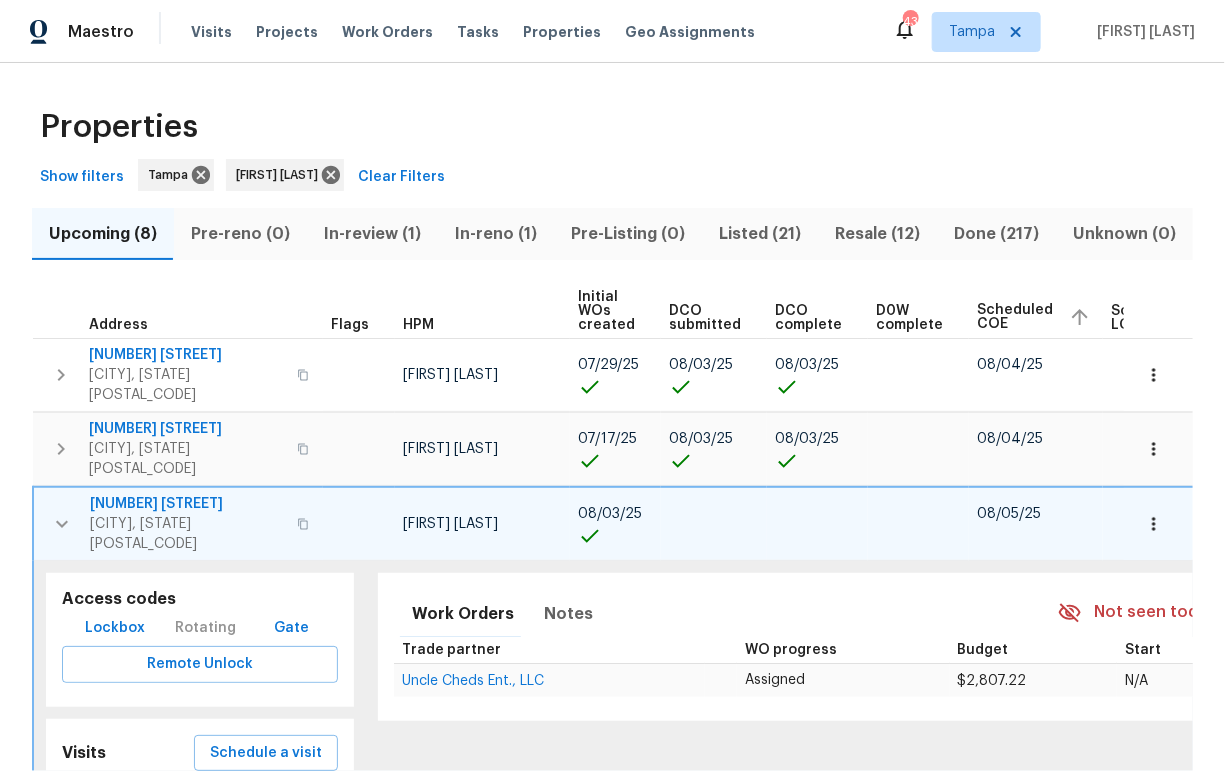 click on "Gate" at bounding box center [291, 628] 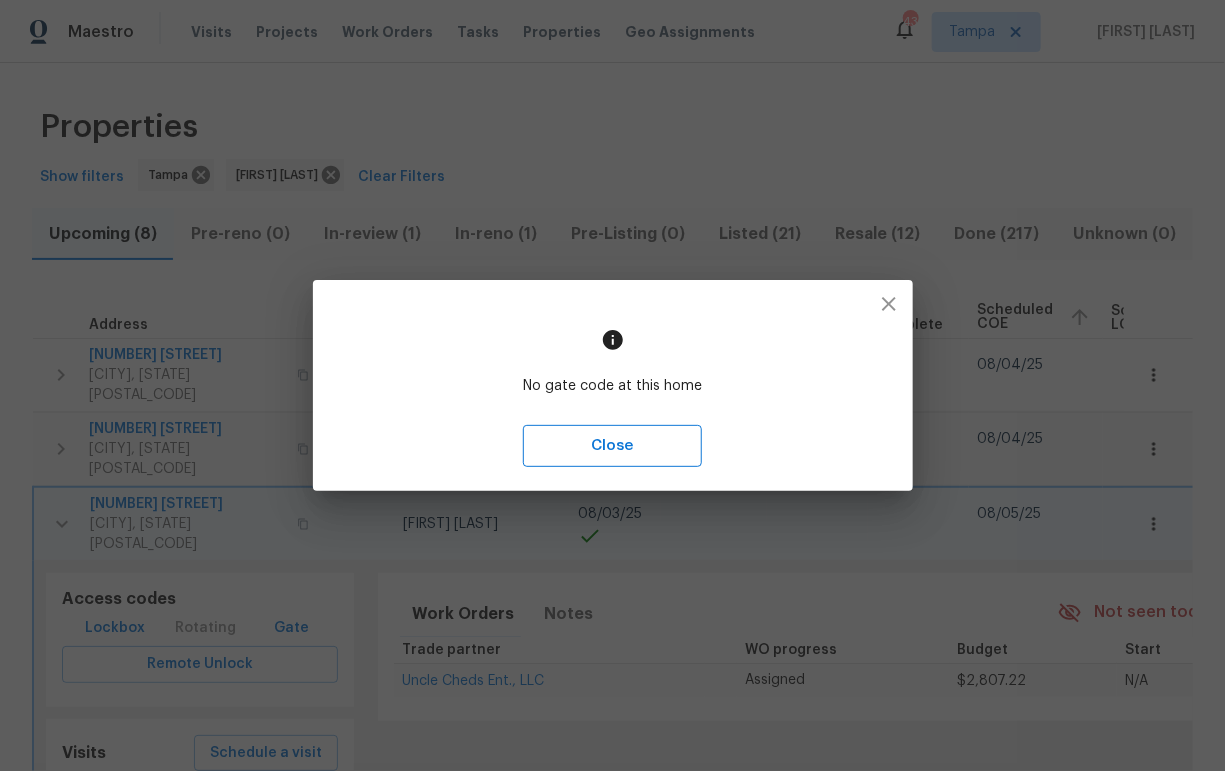 click on "Close" at bounding box center (612, 446) 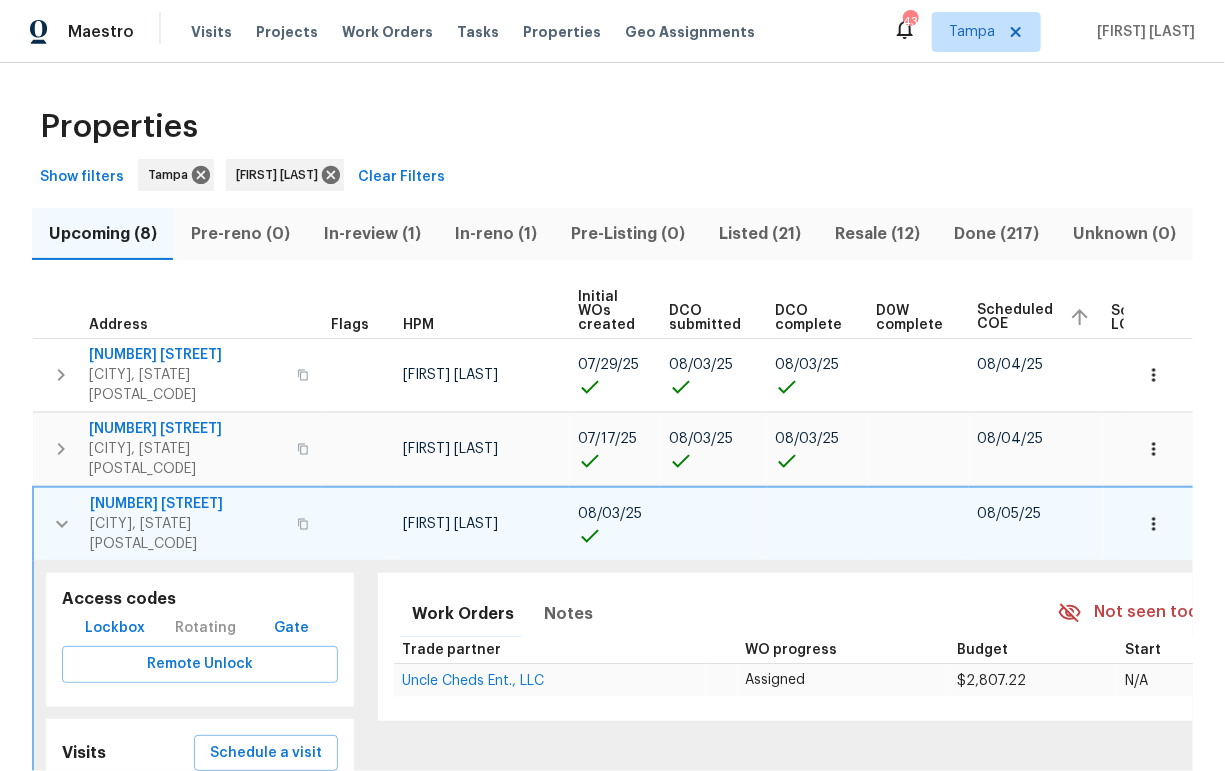 click on "13001 Upward Pl" at bounding box center (187, 504) 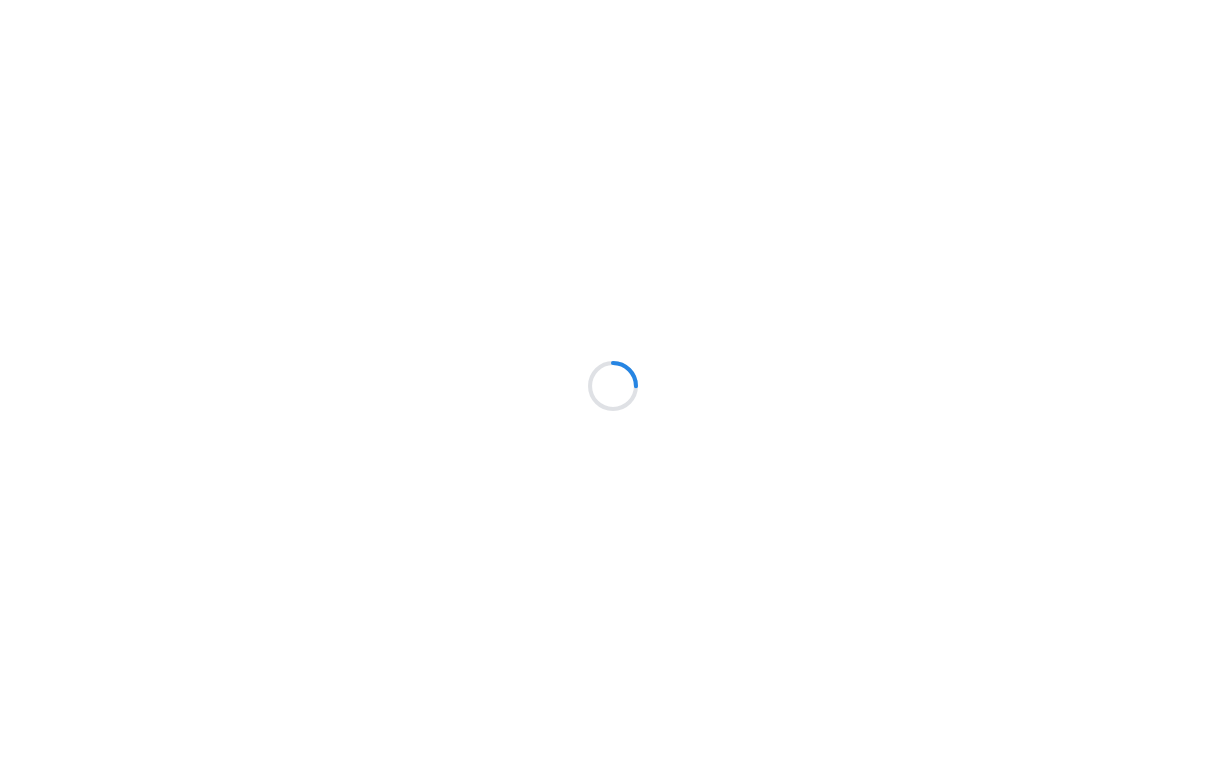 scroll, scrollTop: 0, scrollLeft: 0, axis: both 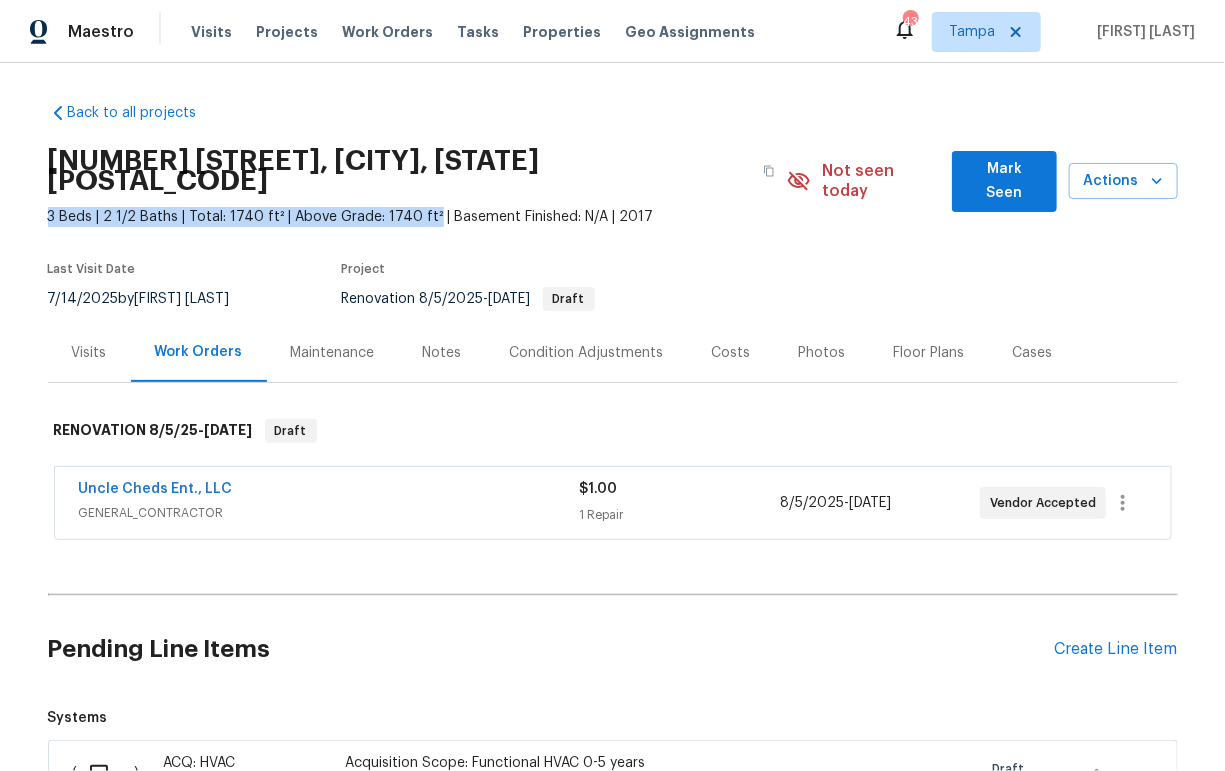 drag, startPoint x: 42, startPoint y: 198, endPoint x: 416, endPoint y: 196, distance: 374.00534 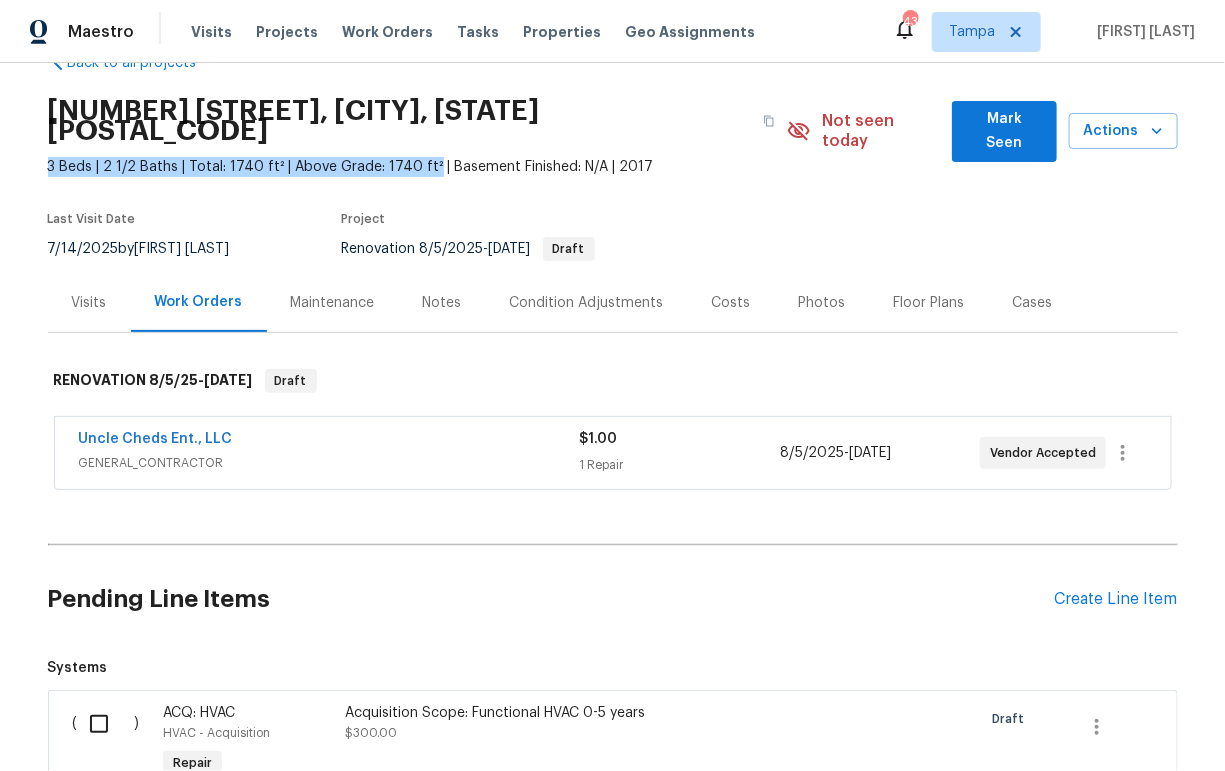 scroll, scrollTop: 41, scrollLeft: 0, axis: vertical 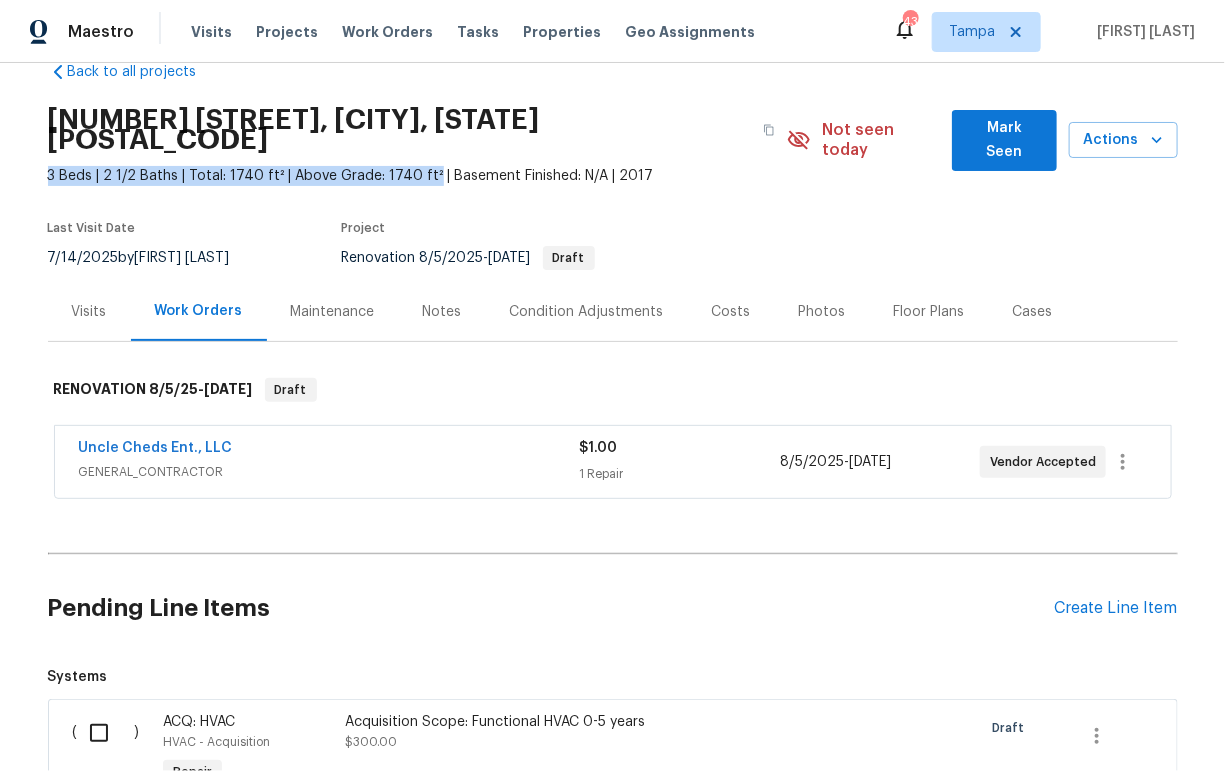 click on "Condition Adjustments" at bounding box center [587, 312] 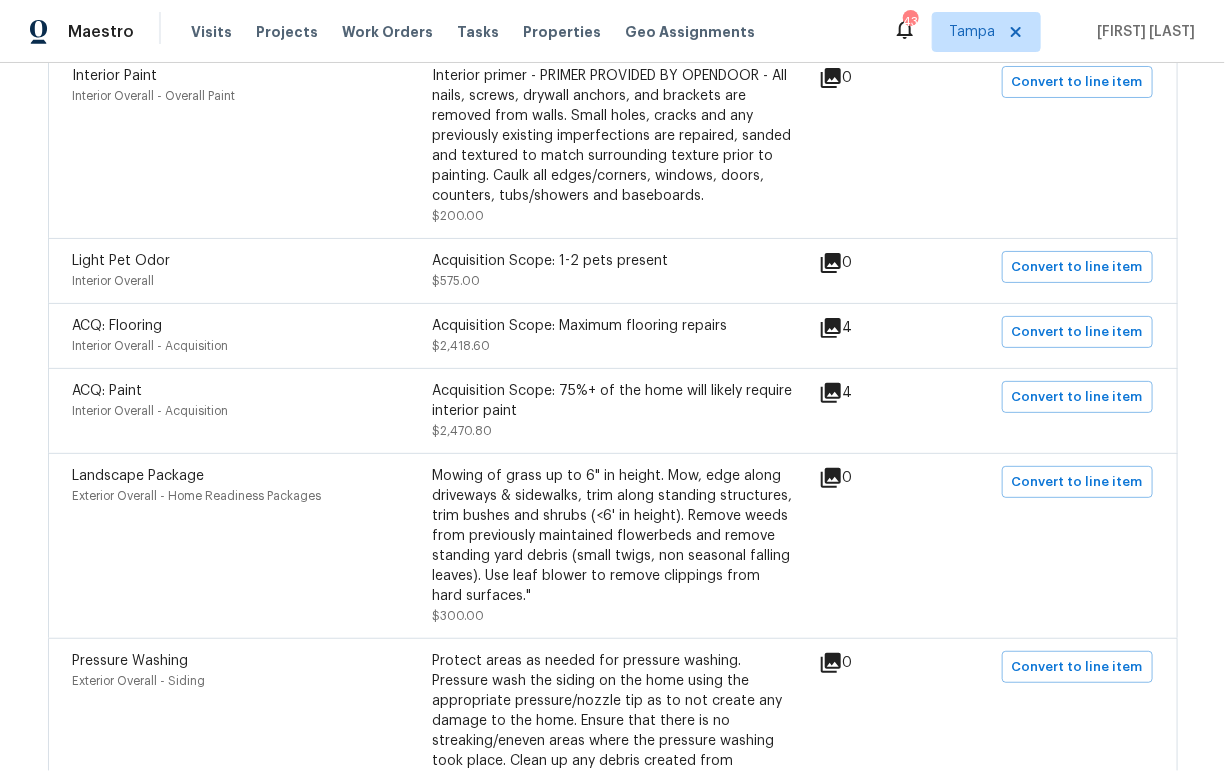 scroll, scrollTop: 862, scrollLeft: 0, axis: vertical 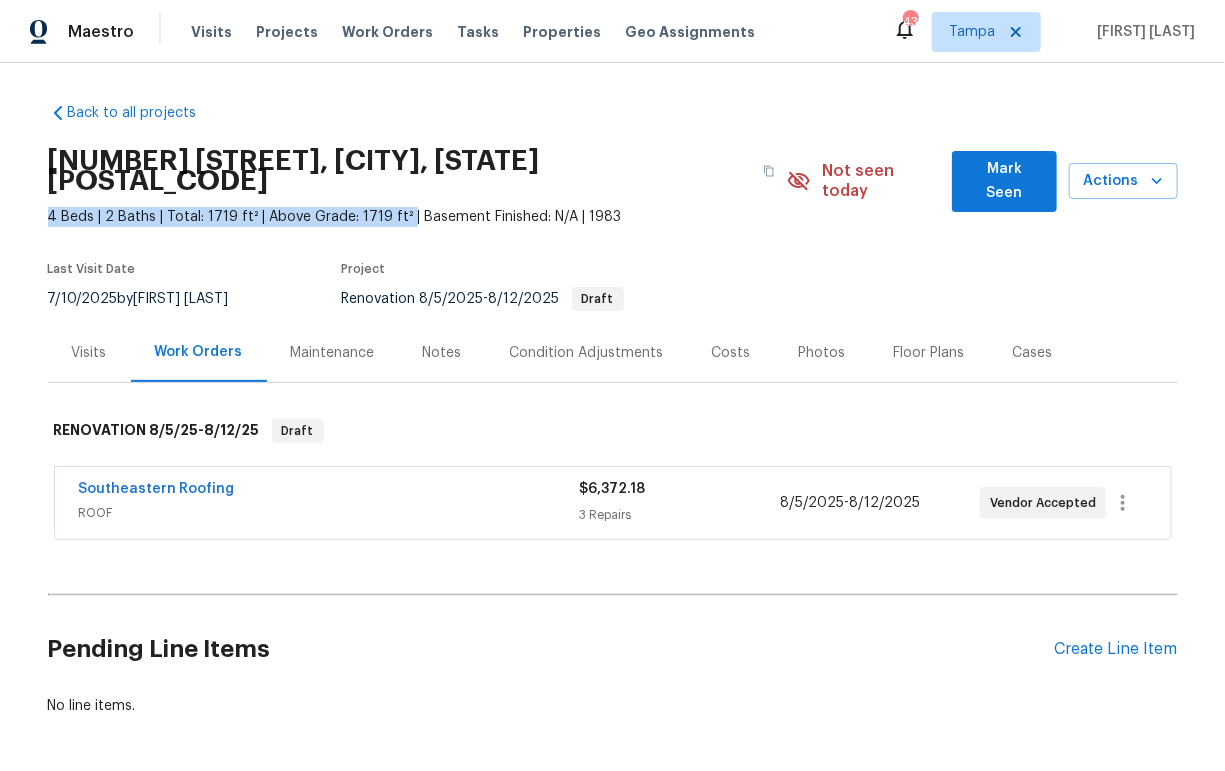 drag, startPoint x: 37, startPoint y: 198, endPoint x: 390, endPoint y: 201, distance: 353.01276 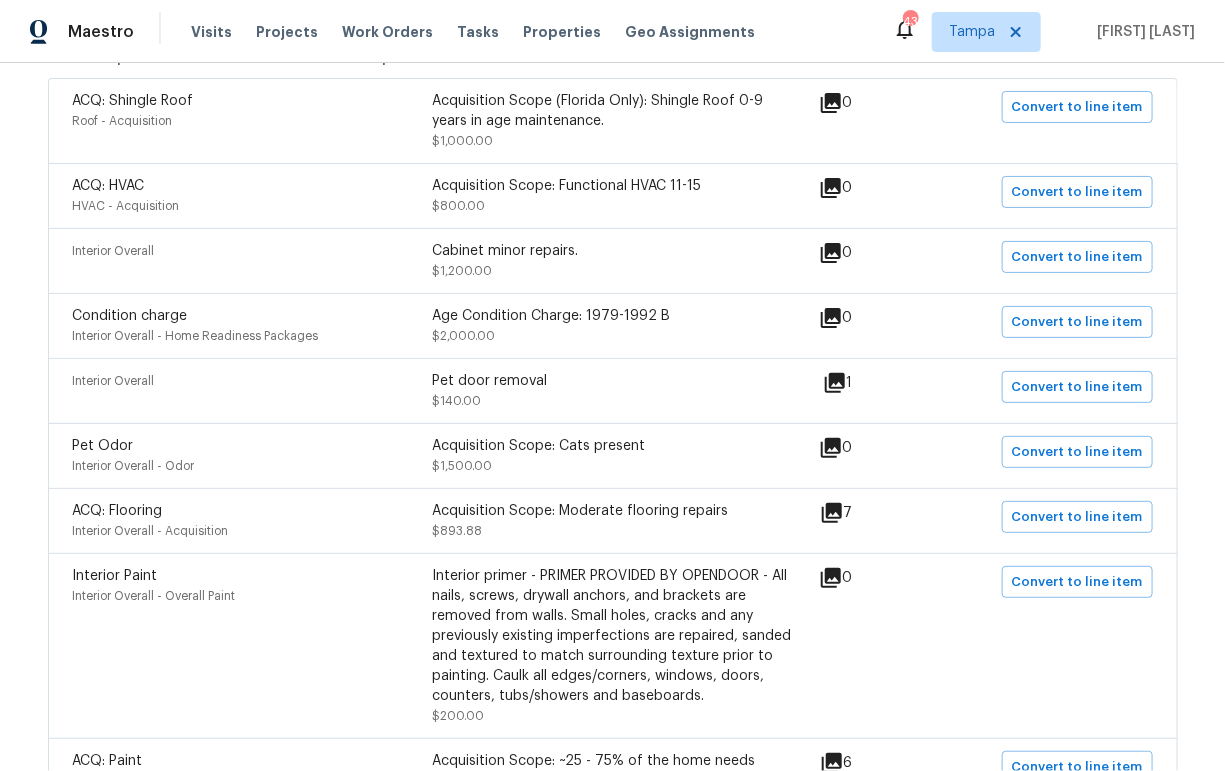 scroll, scrollTop: 431, scrollLeft: 0, axis: vertical 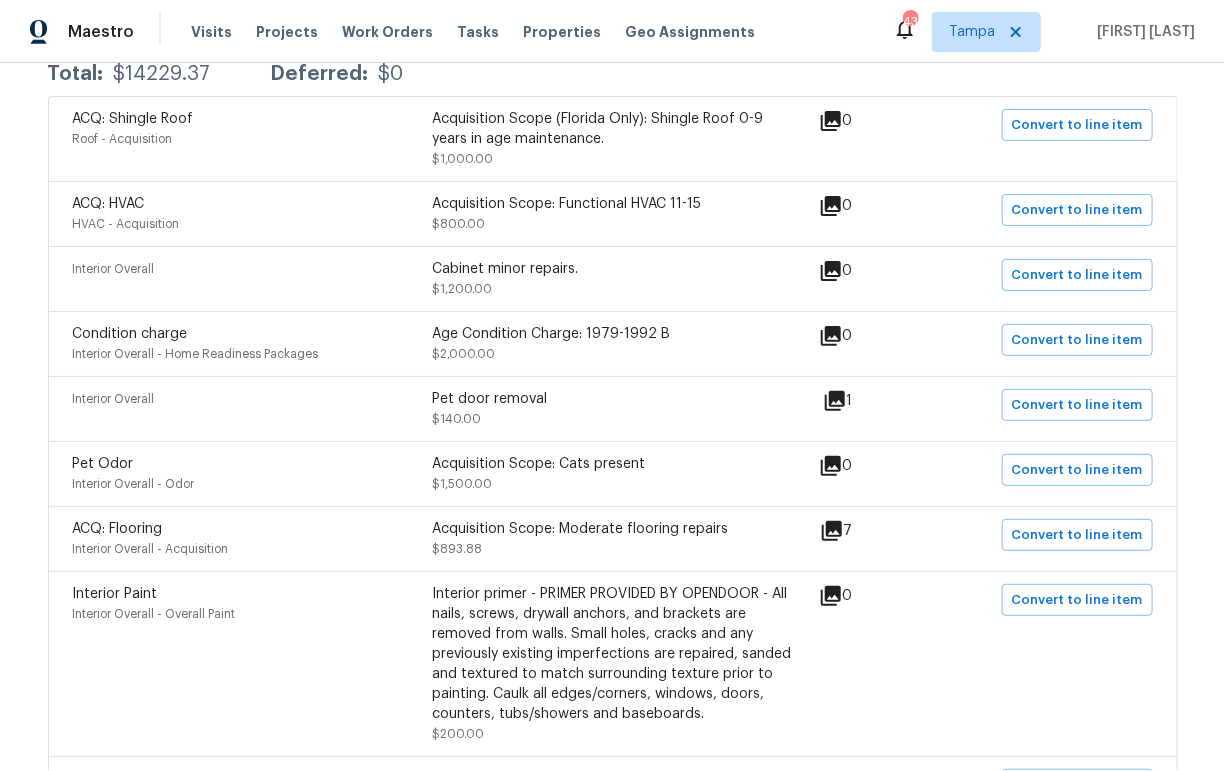 click 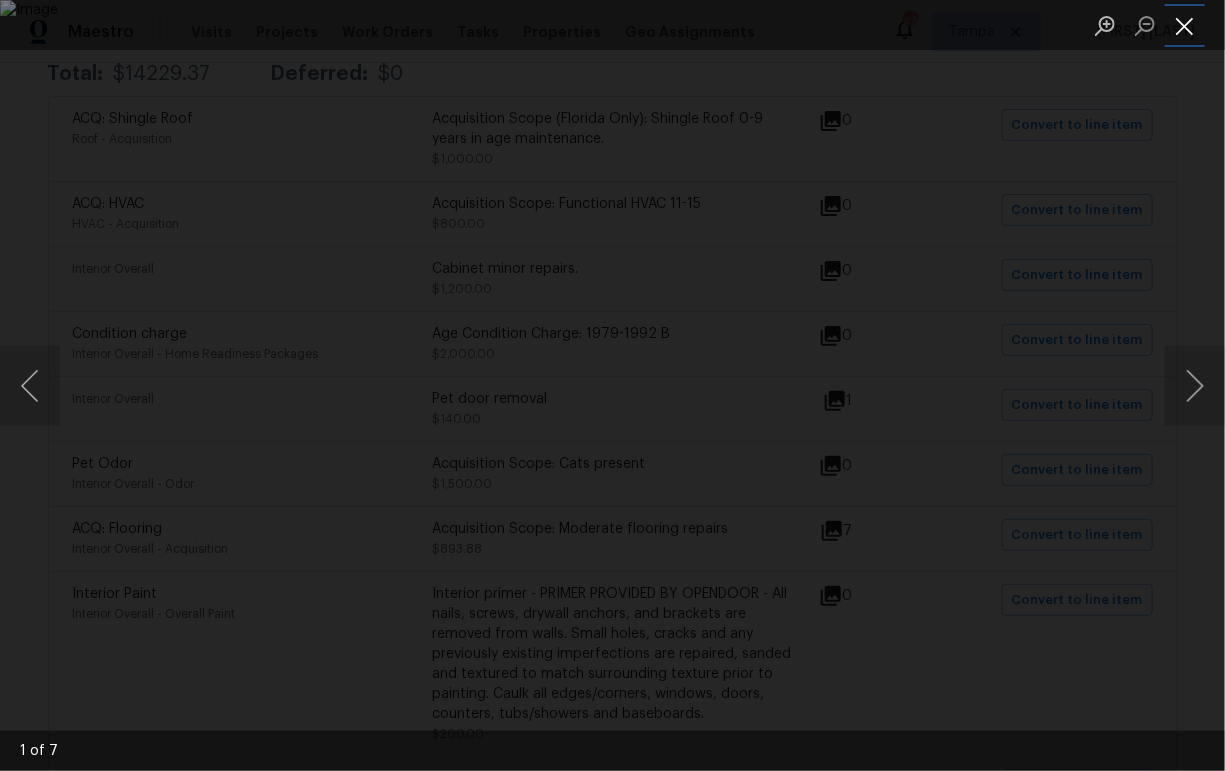 click at bounding box center (1185, 25) 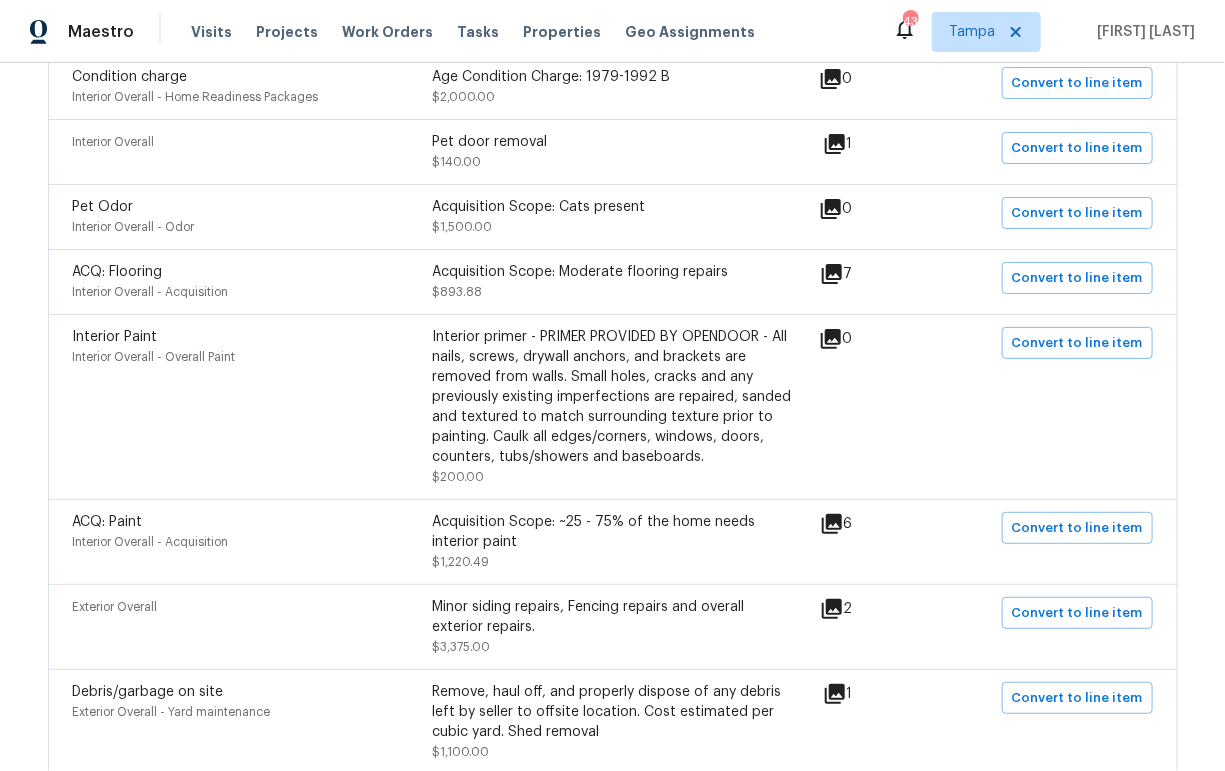 scroll, scrollTop: 693, scrollLeft: 0, axis: vertical 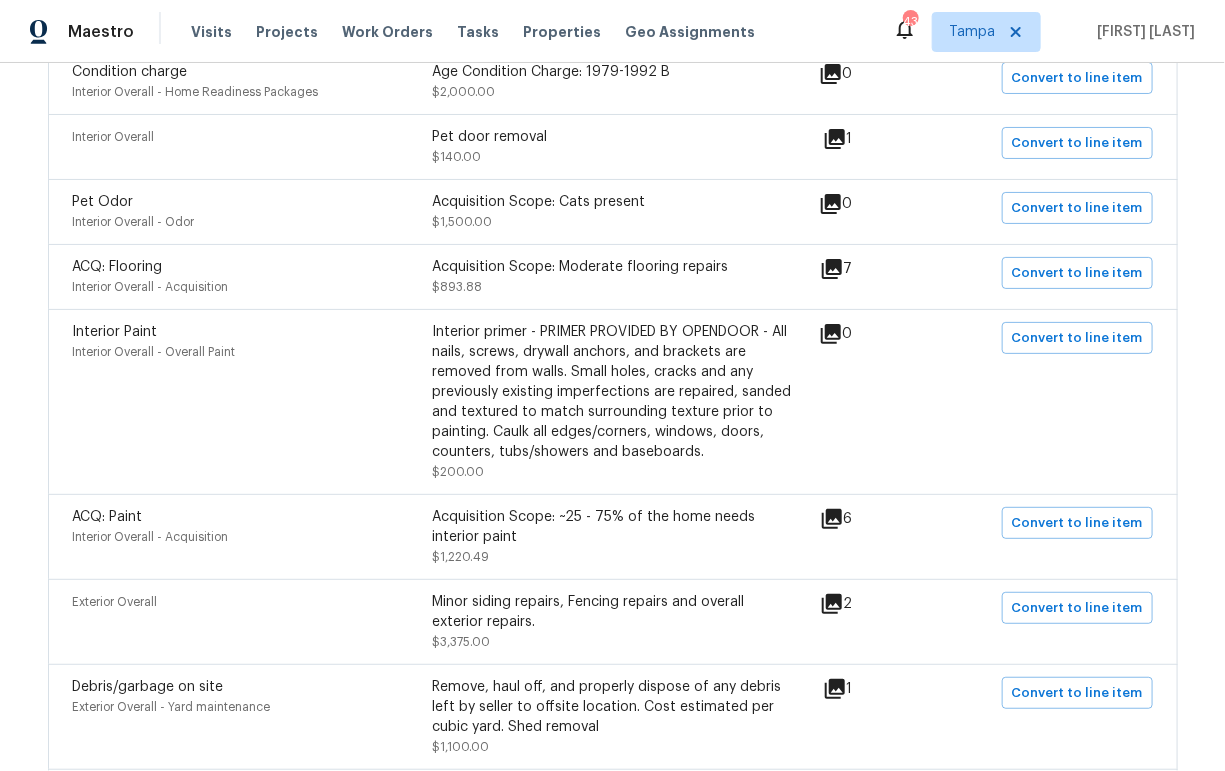 click 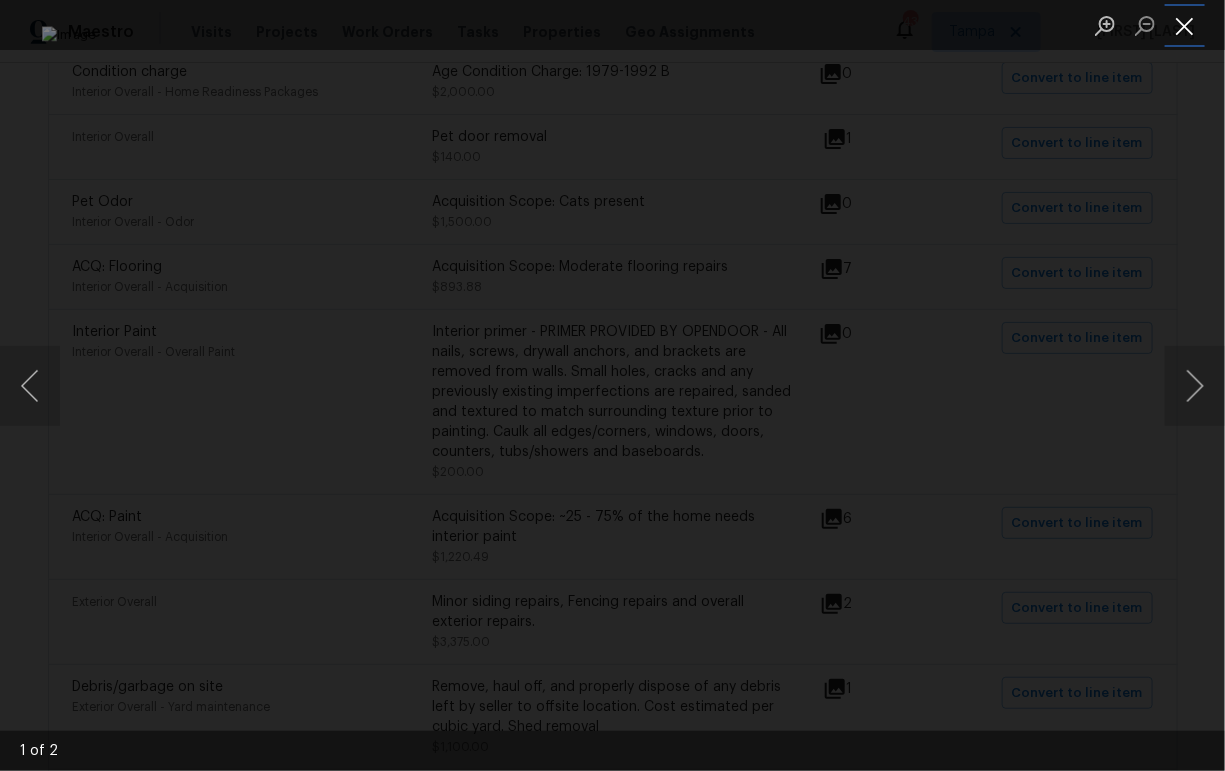 click at bounding box center [1185, 25] 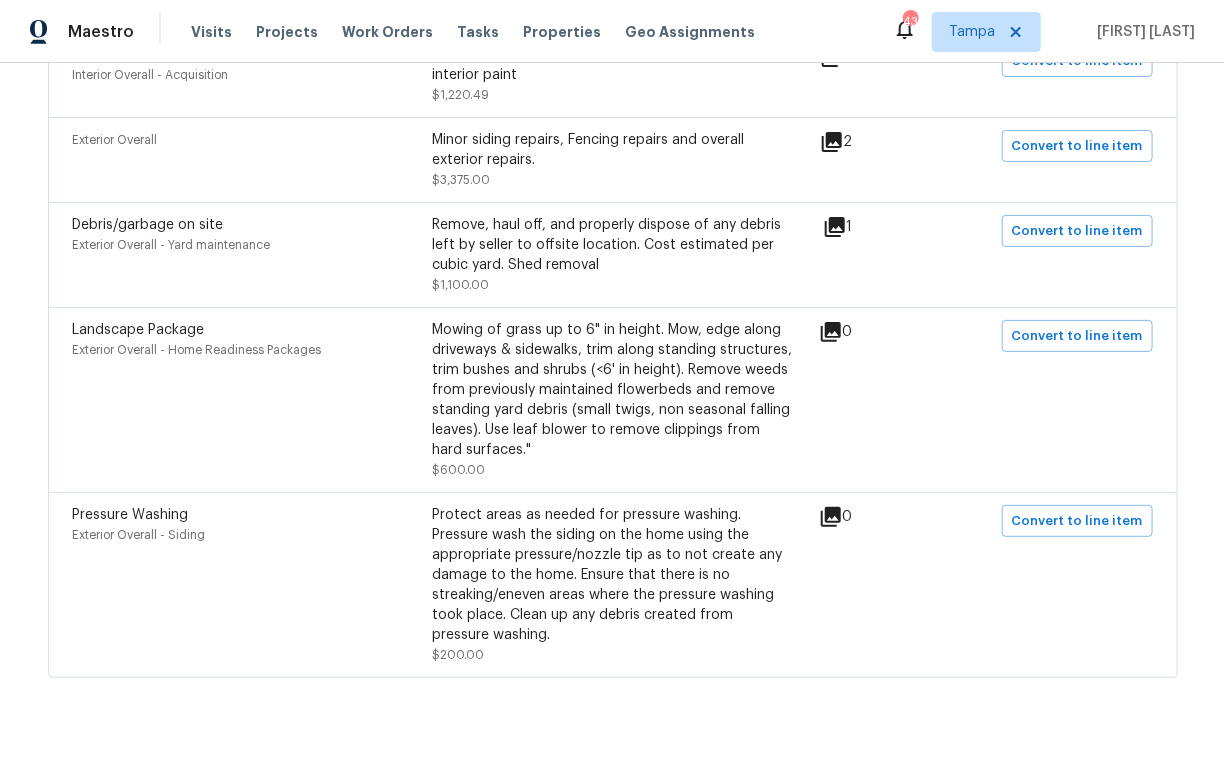scroll, scrollTop: 1185, scrollLeft: 0, axis: vertical 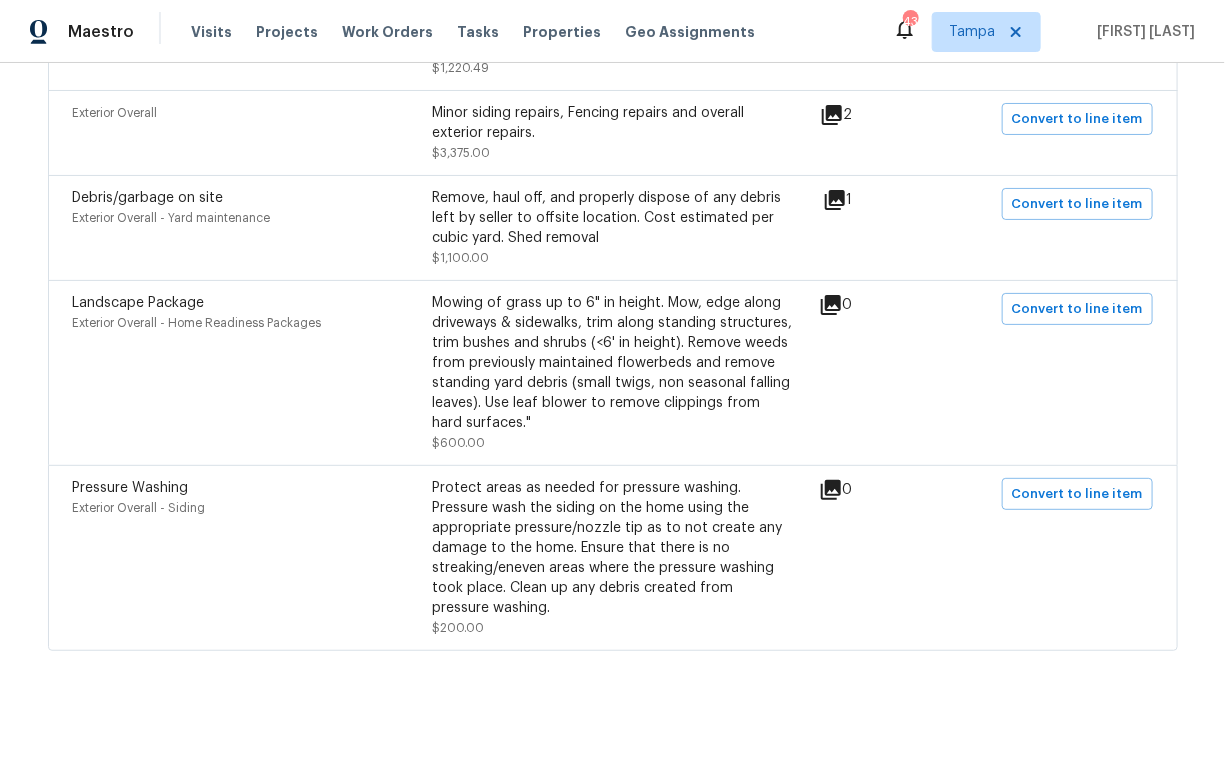 click 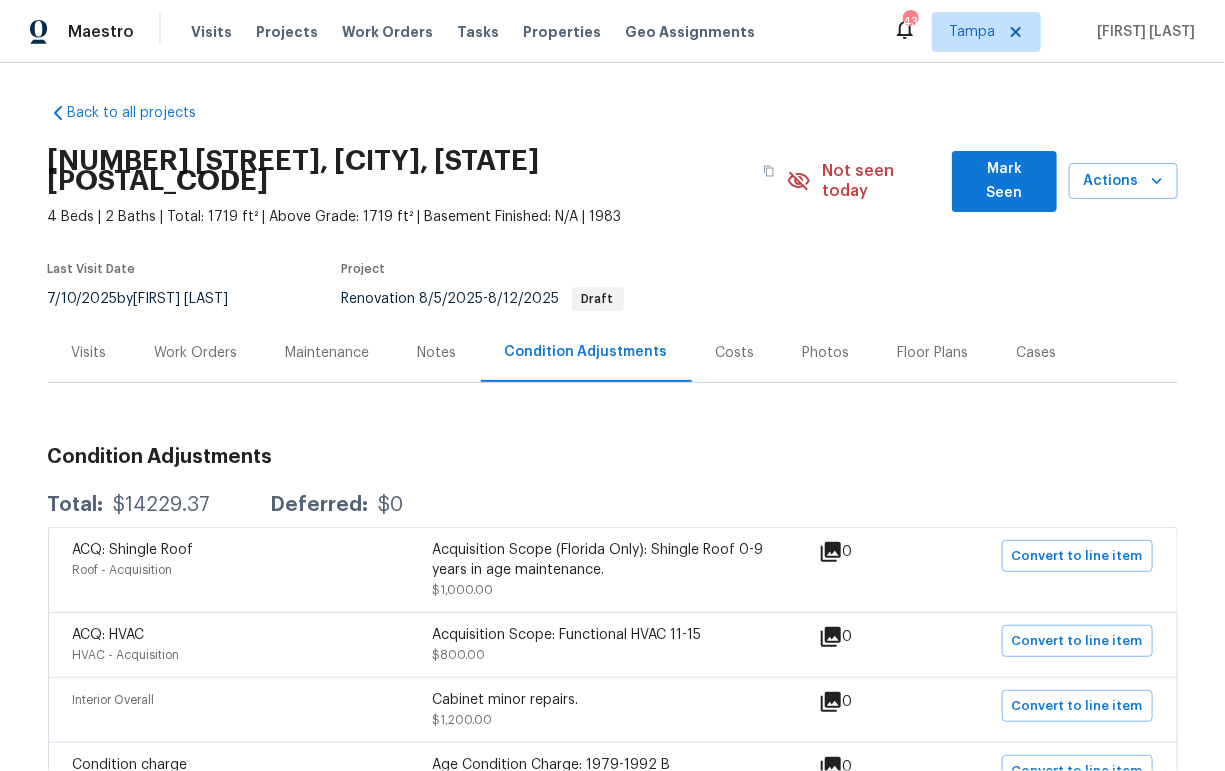 click on "Visits" at bounding box center (89, 353) 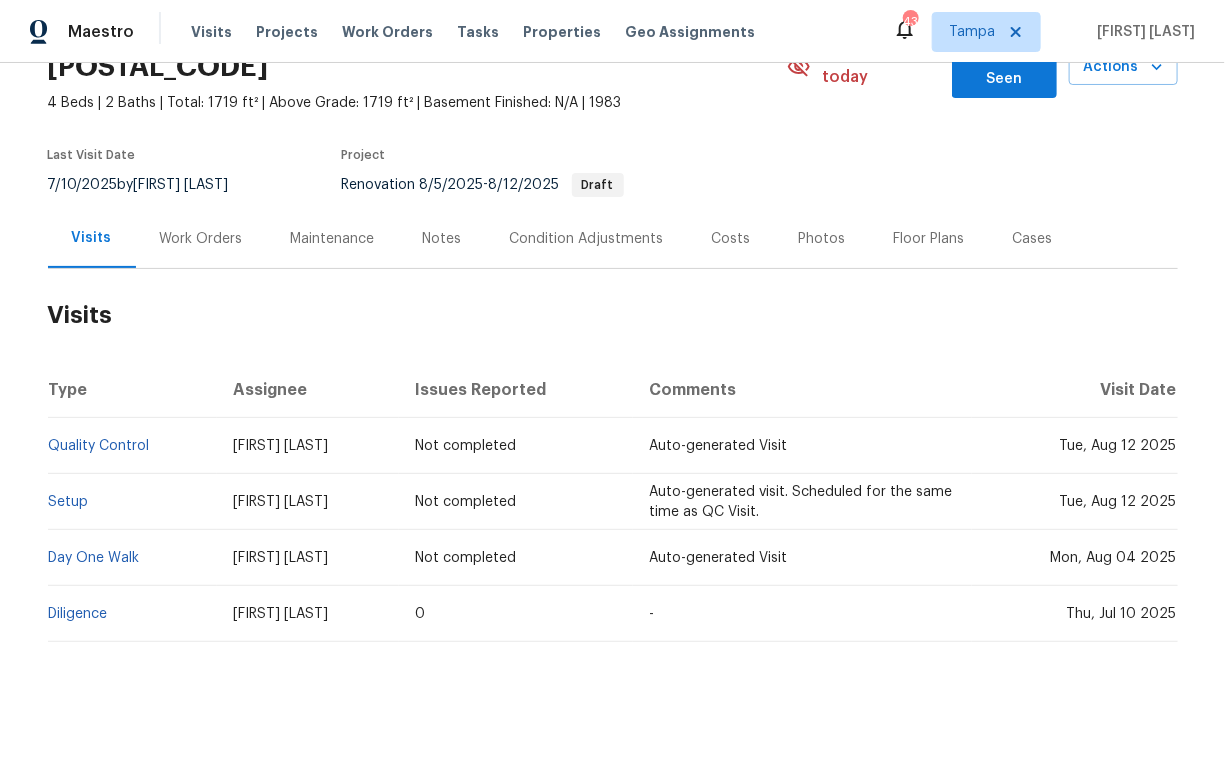 scroll, scrollTop: 110, scrollLeft: 0, axis: vertical 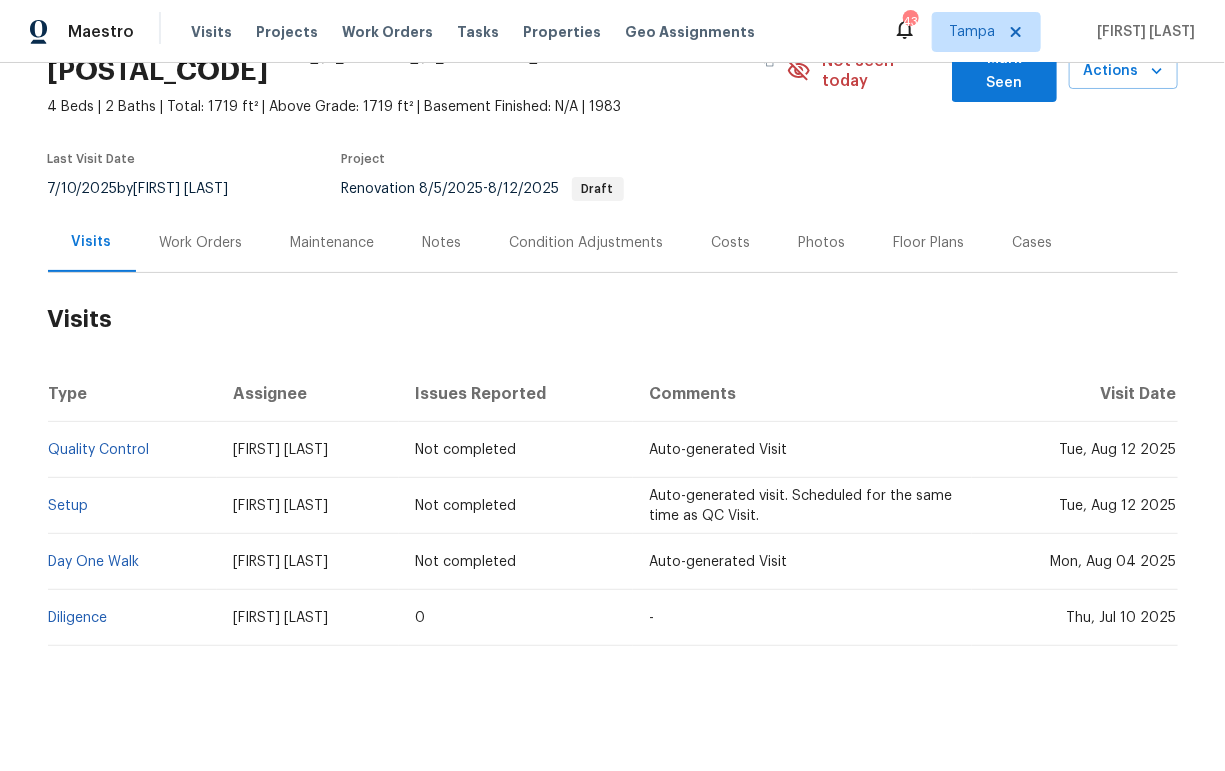click on "Visits" at bounding box center [92, 242] 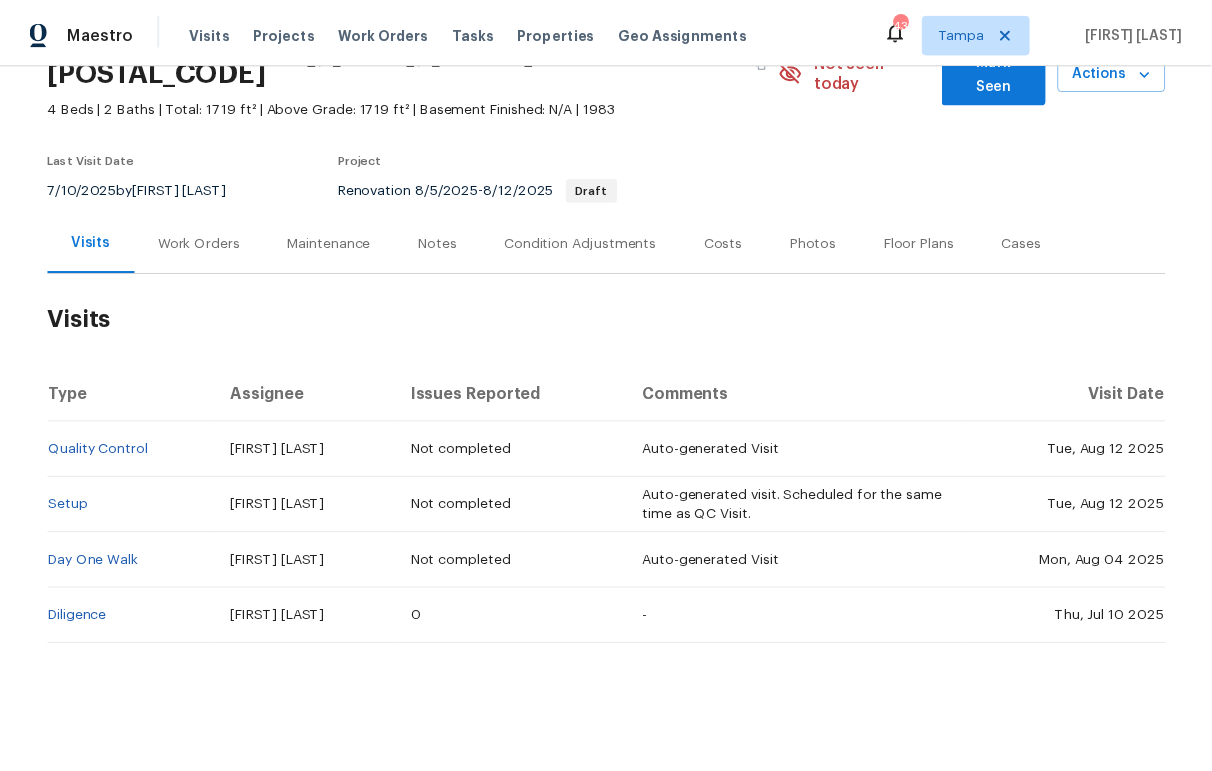 scroll, scrollTop: 0, scrollLeft: 0, axis: both 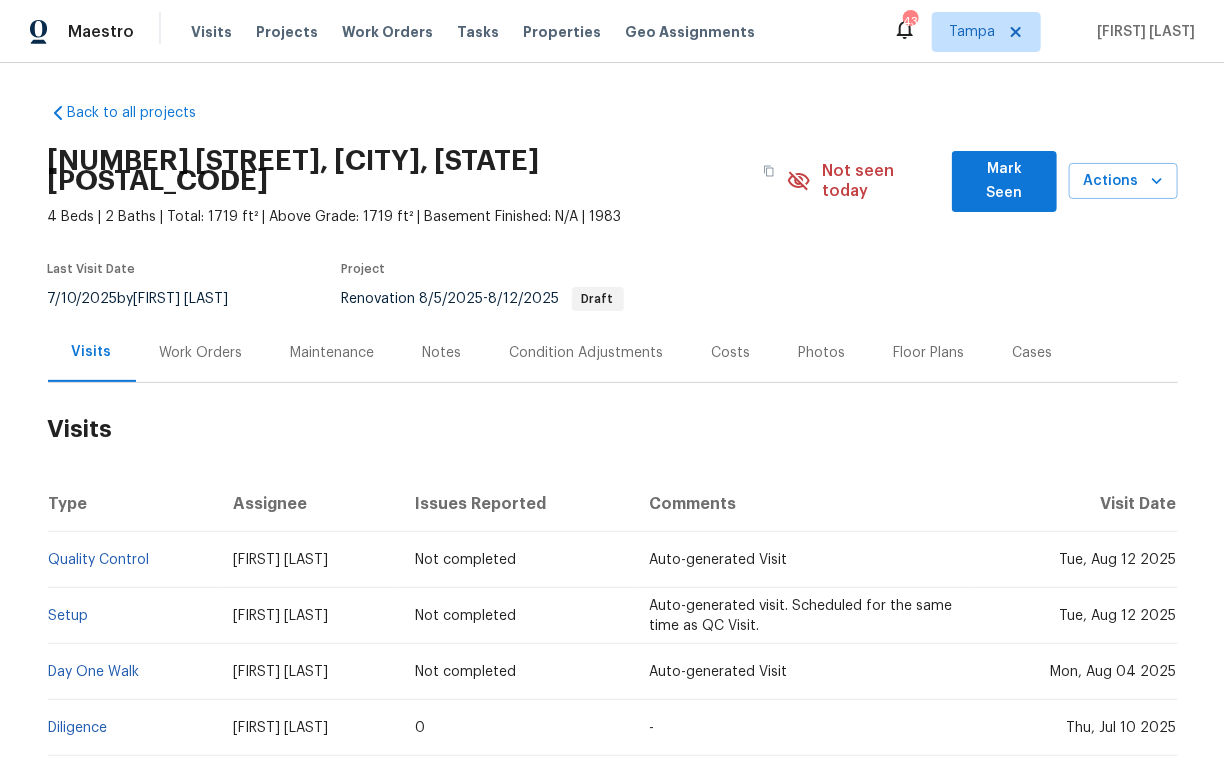 drag, startPoint x: 439, startPoint y: 332, endPoint x: 451, endPoint y: 342, distance: 15.6205 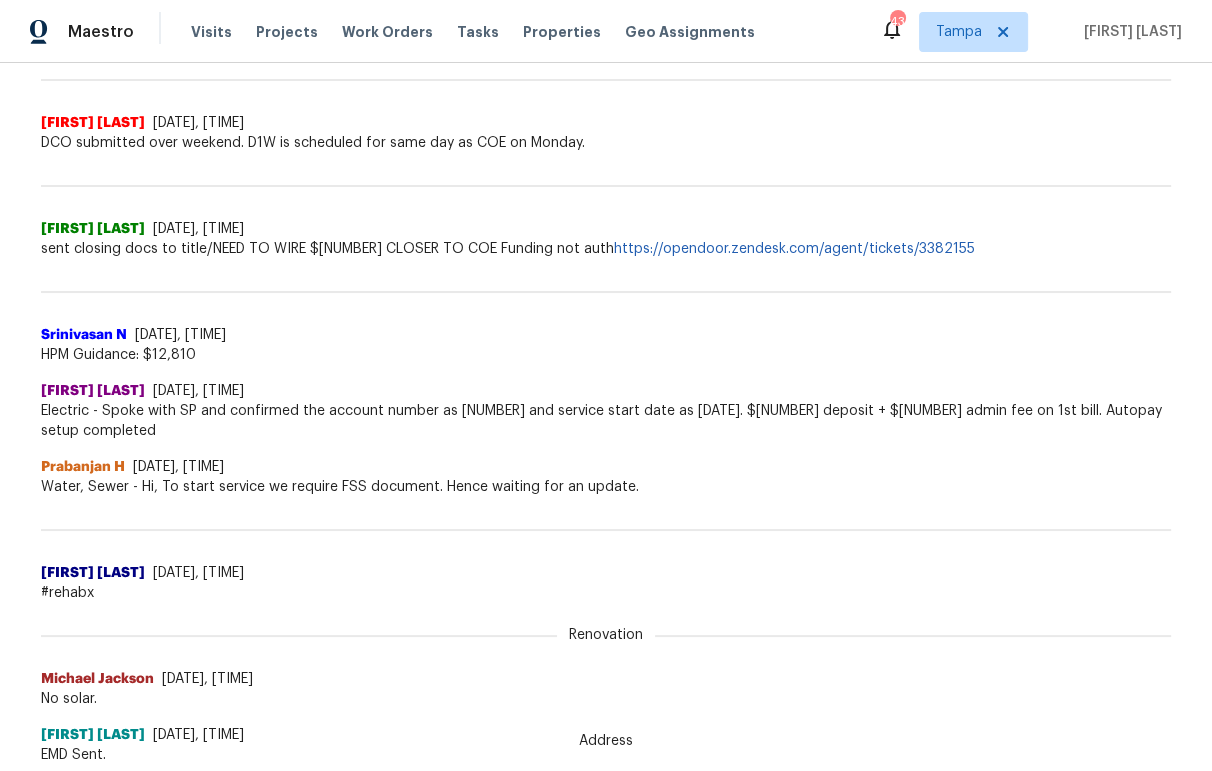 scroll, scrollTop: 1015, scrollLeft: 0, axis: vertical 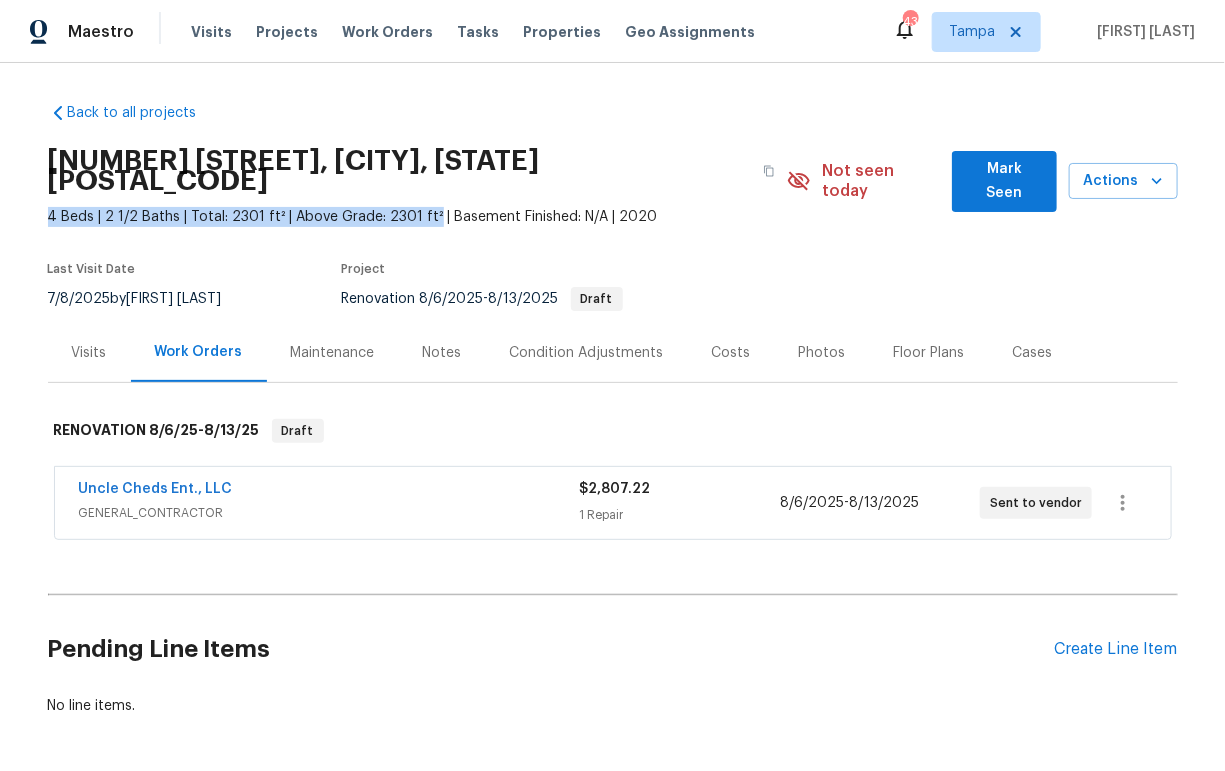 drag, startPoint x: 41, startPoint y: 199, endPoint x: 419, endPoint y: 197, distance: 378.00528 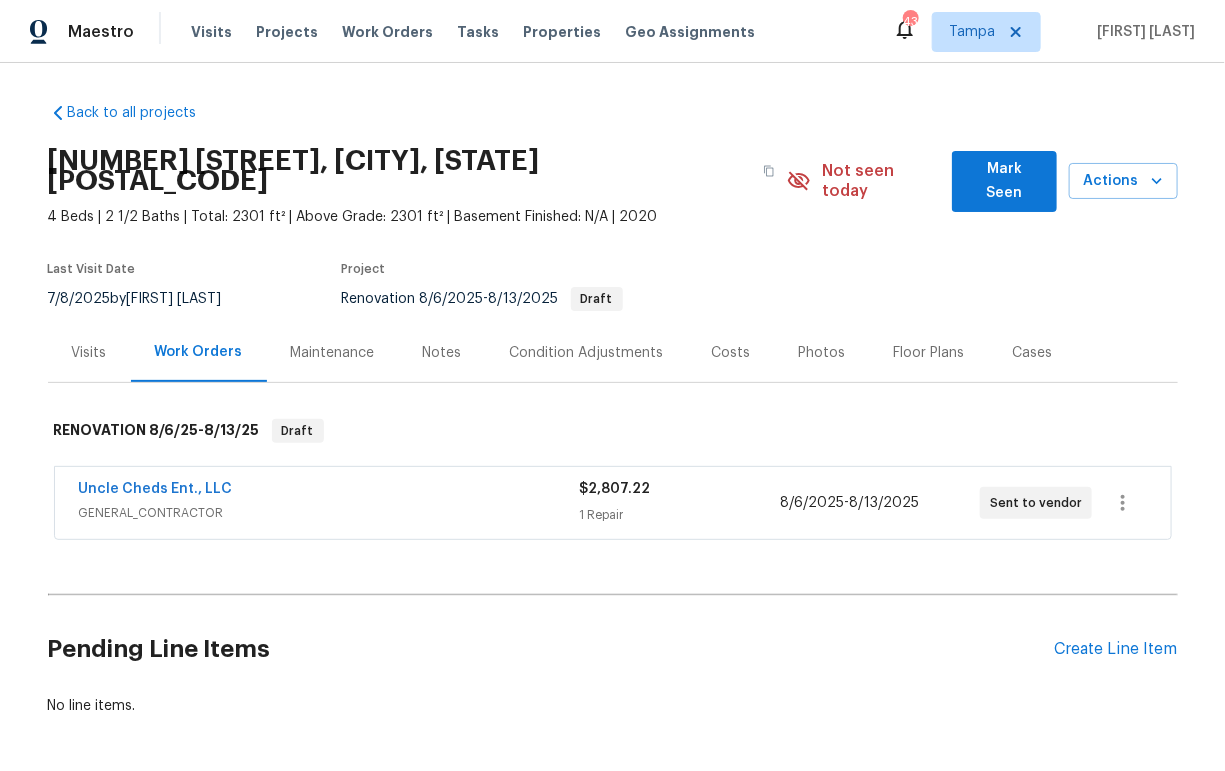click on "Condition Adjustments" at bounding box center (587, 353) 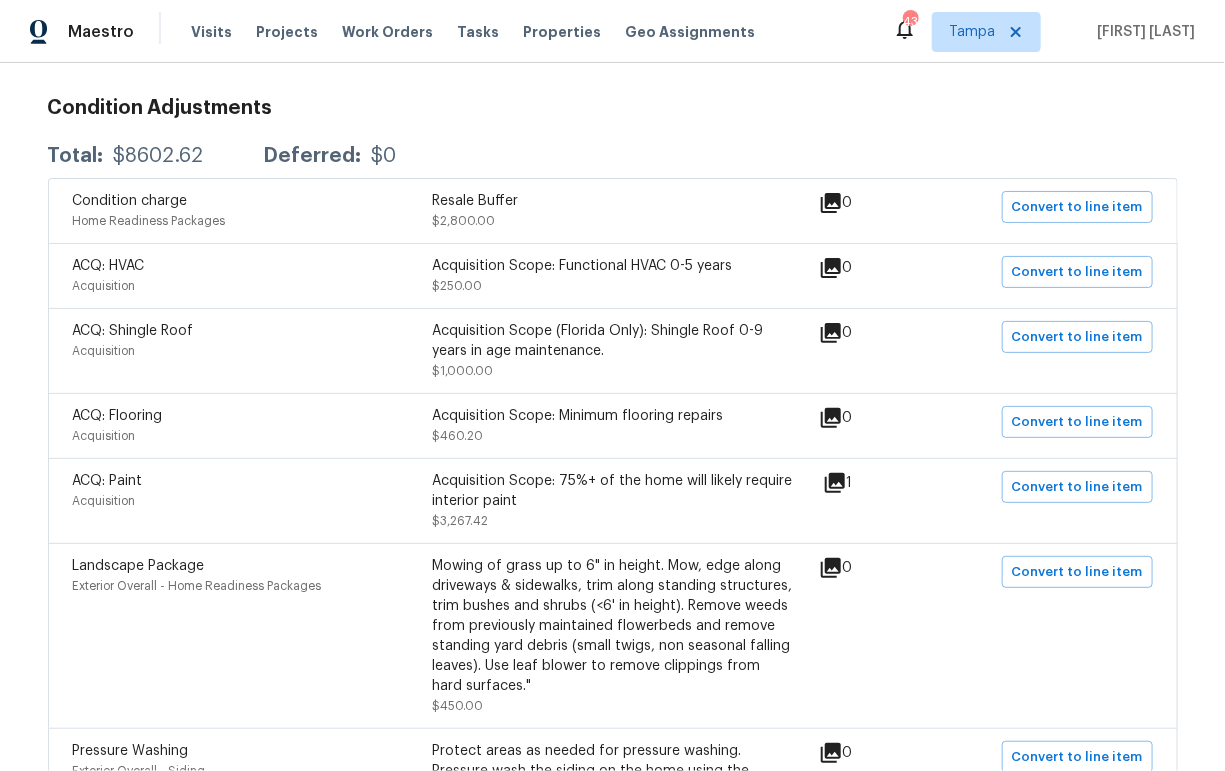 scroll, scrollTop: 0, scrollLeft: 0, axis: both 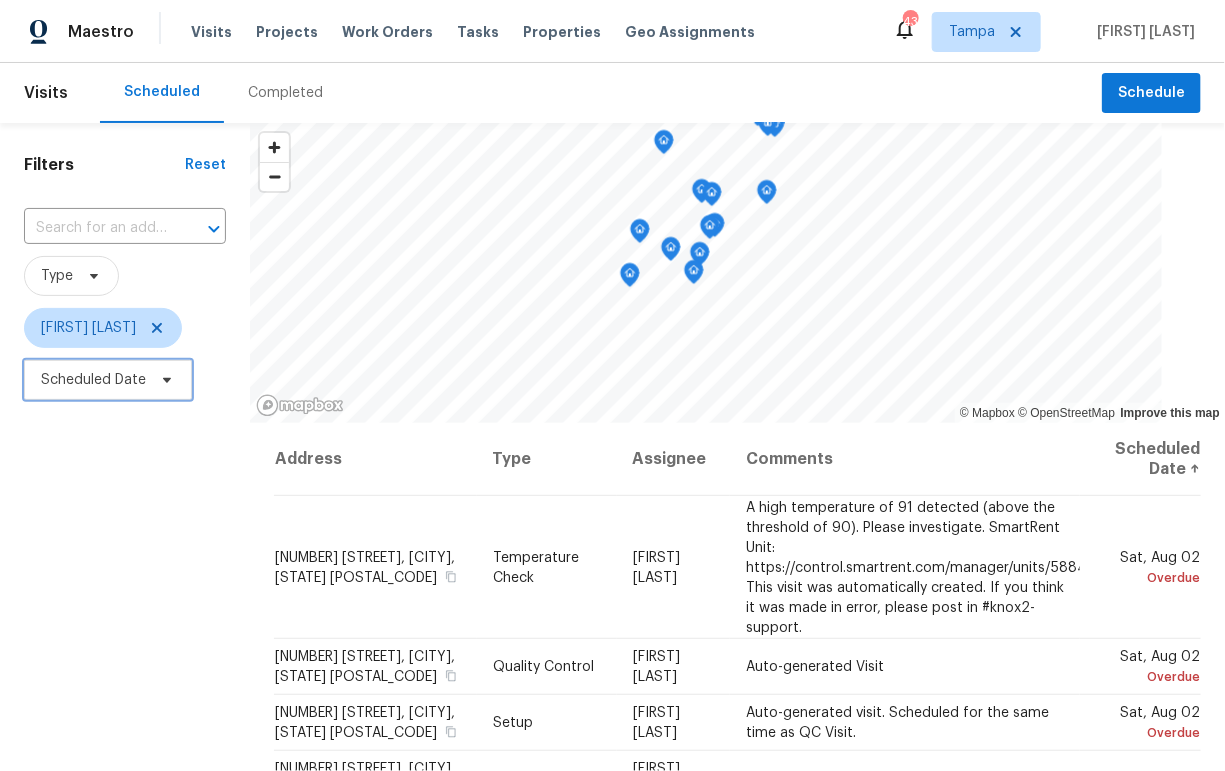 click on "Scheduled Date" at bounding box center [108, 380] 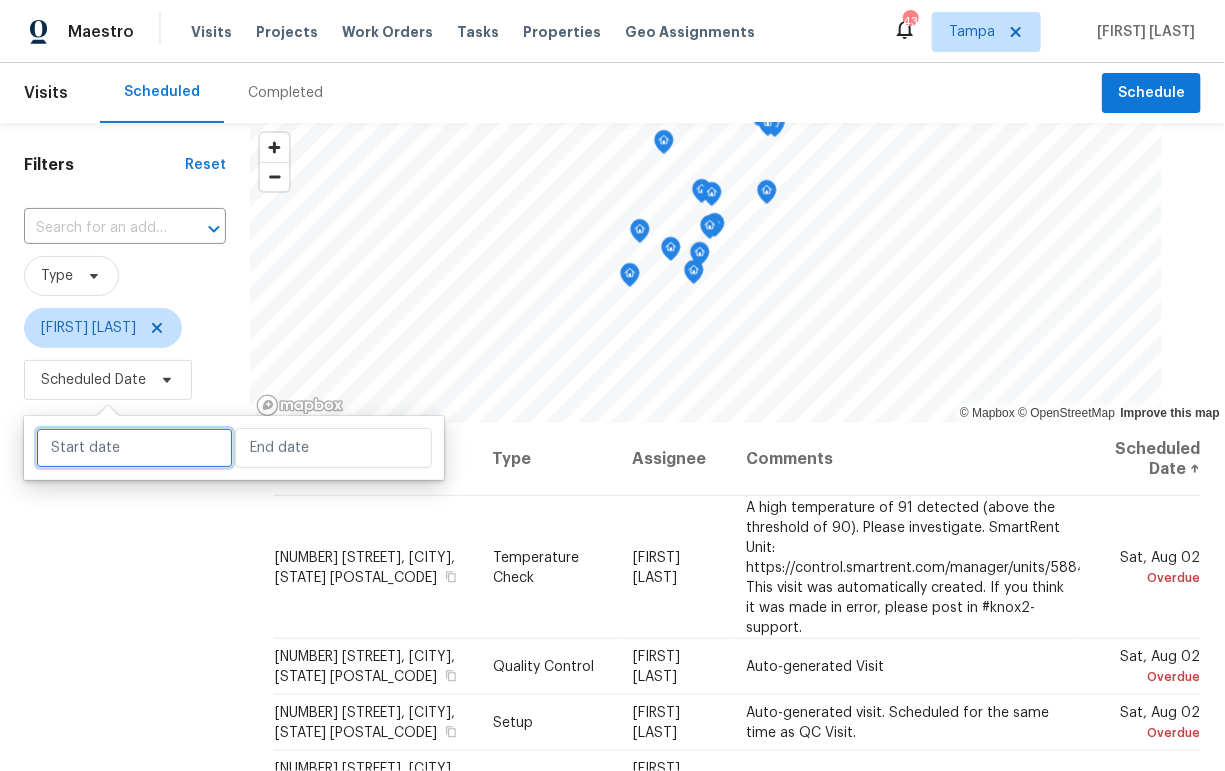click at bounding box center (134, 448) 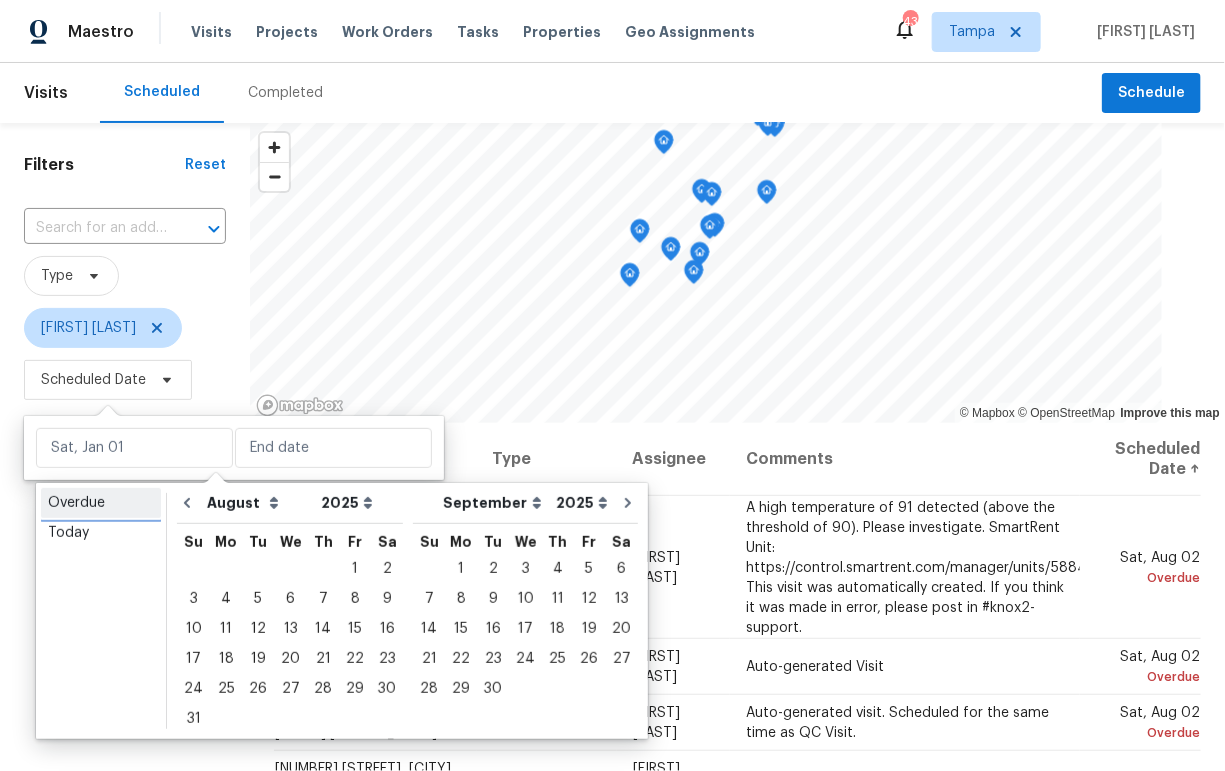click on "Overdue" at bounding box center (101, 503) 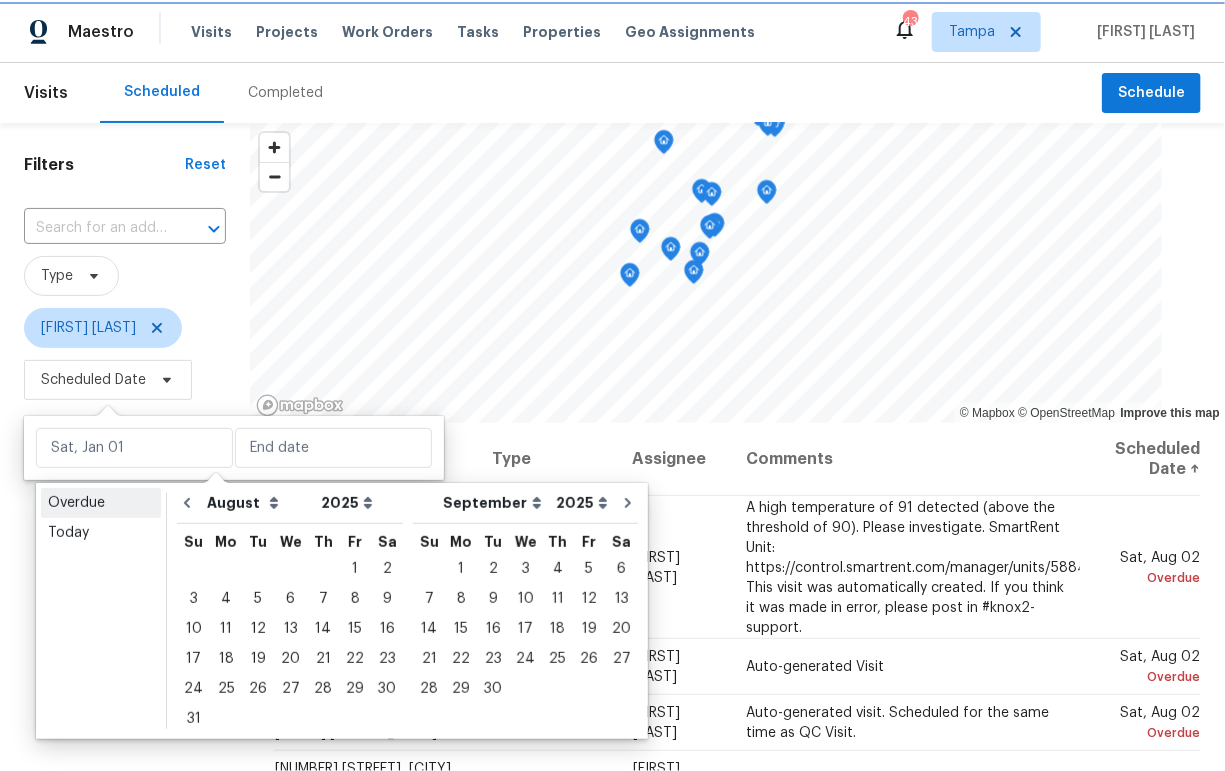 type on "Fri, Jul 04" 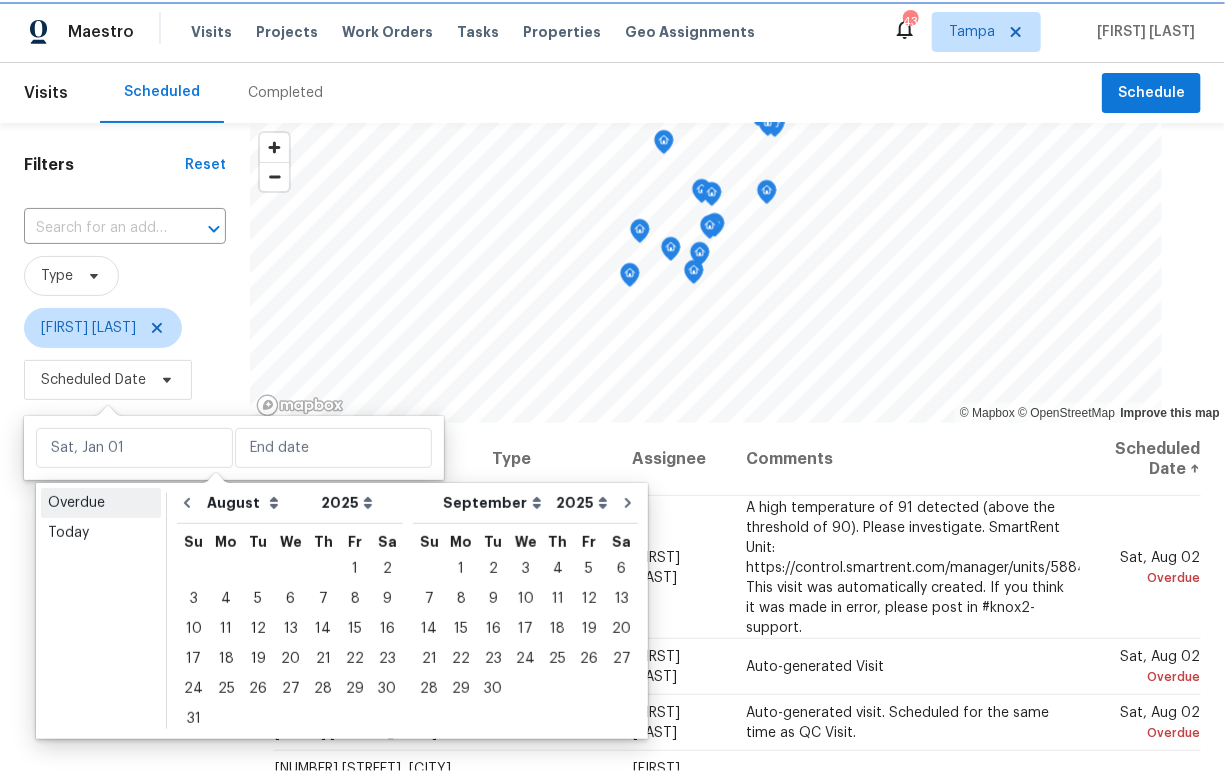 type on "Sat, Aug 02" 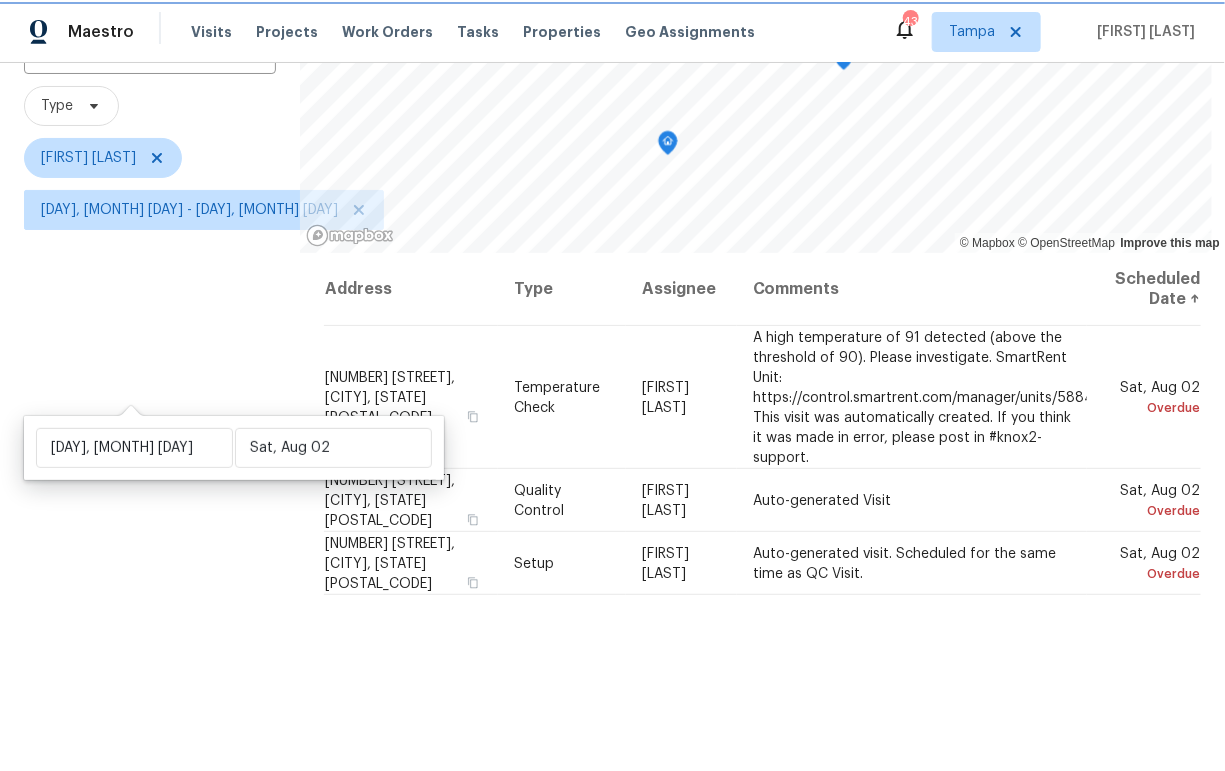 scroll, scrollTop: 281, scrollLeft: 0, axis: vertical 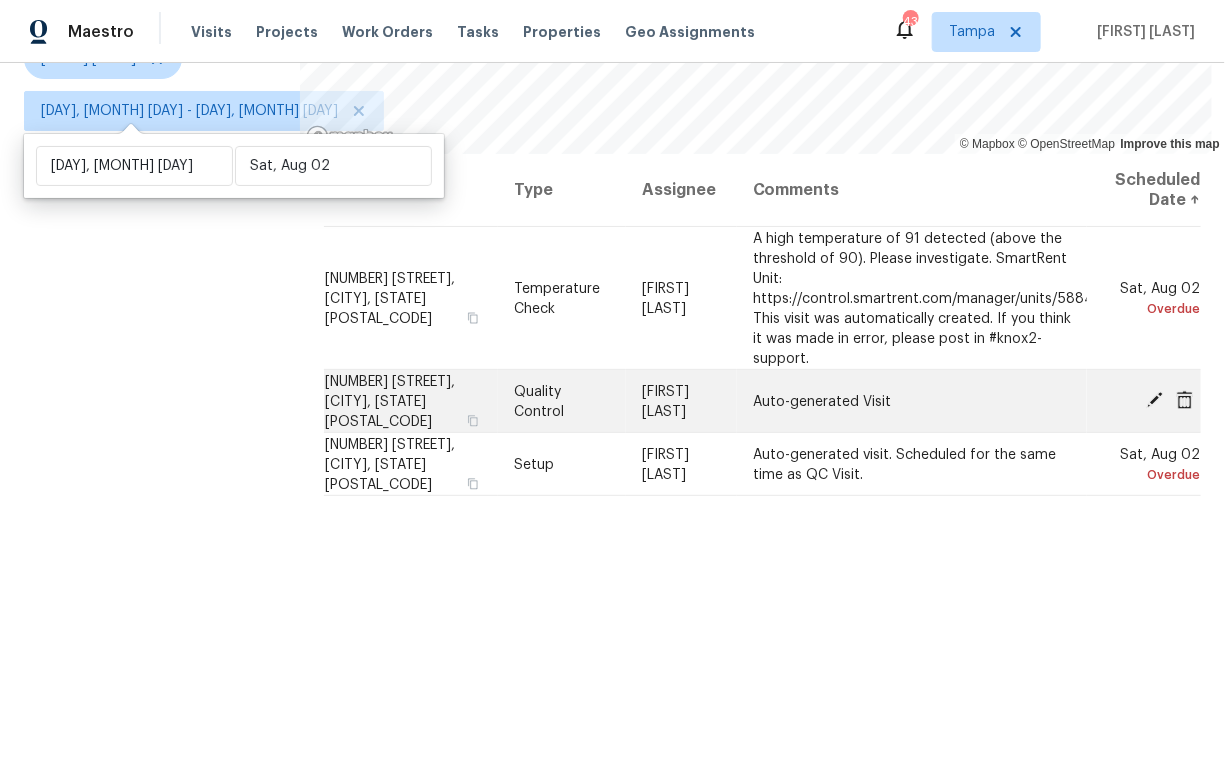 click 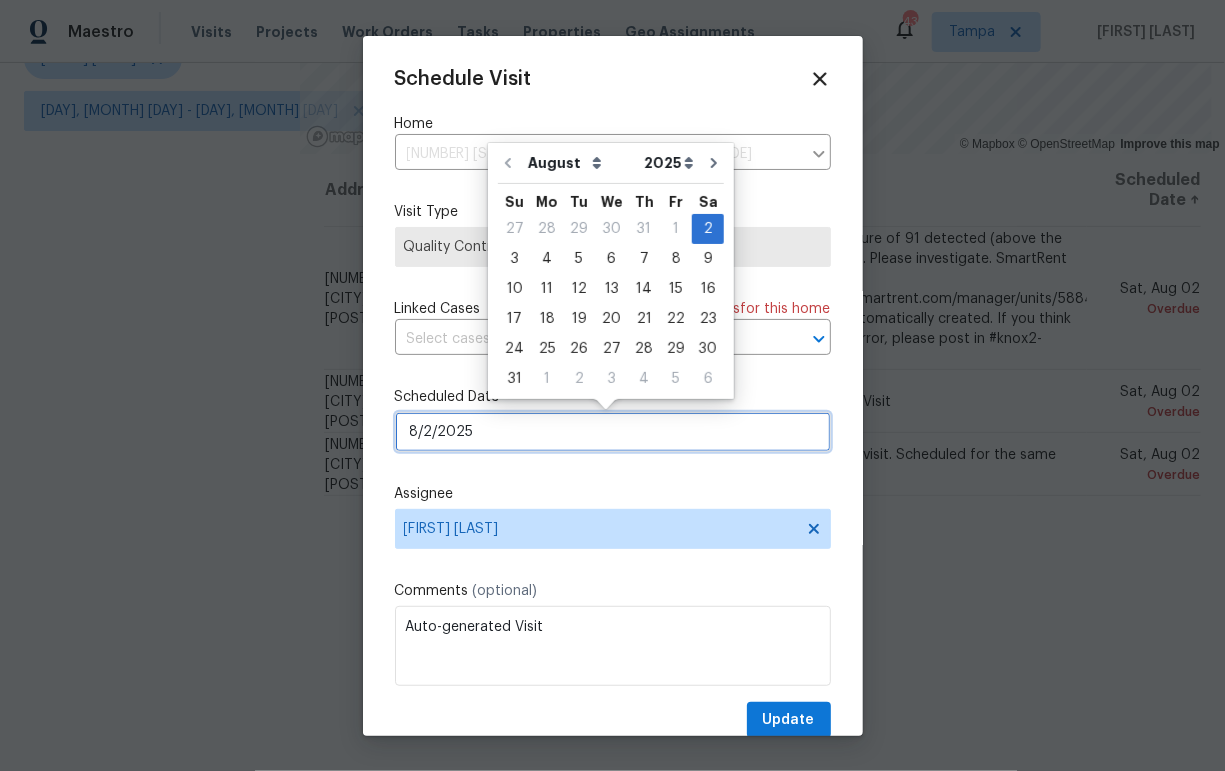 click on "8/2/2025" at bounding box center [613, 432] 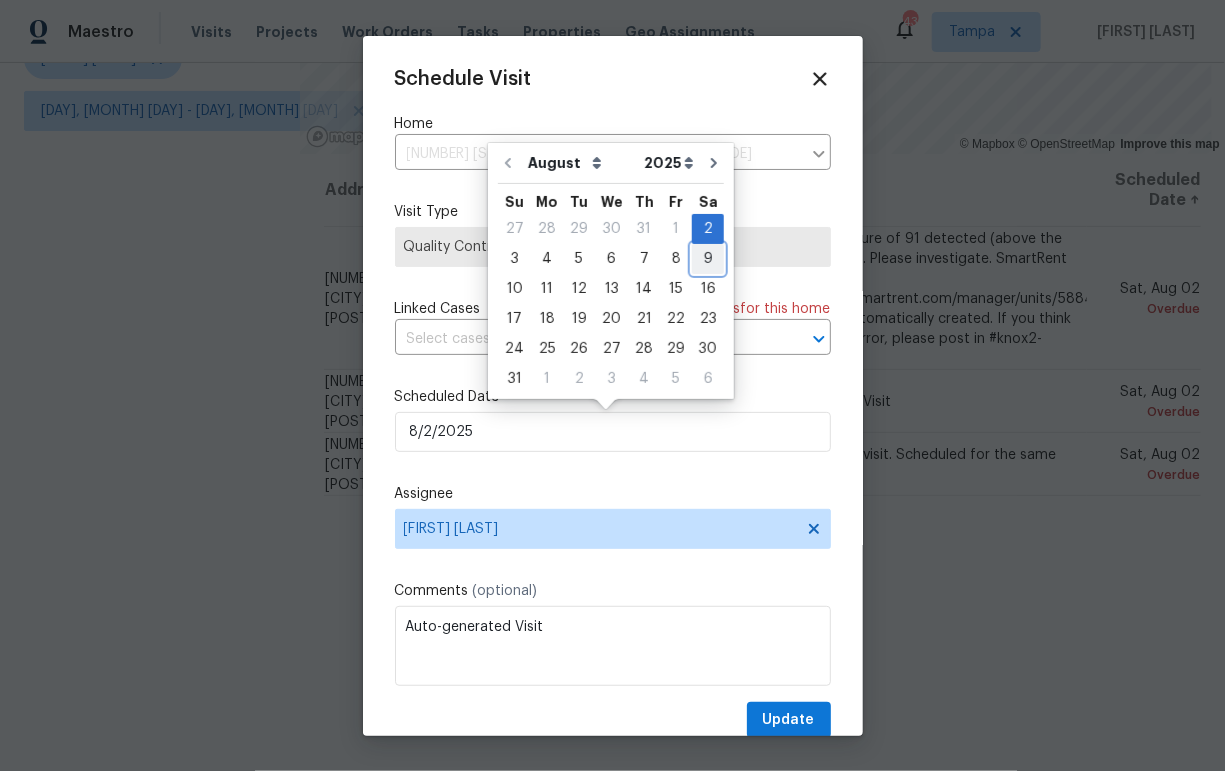 click on "9" at bounding box center (708, 259) 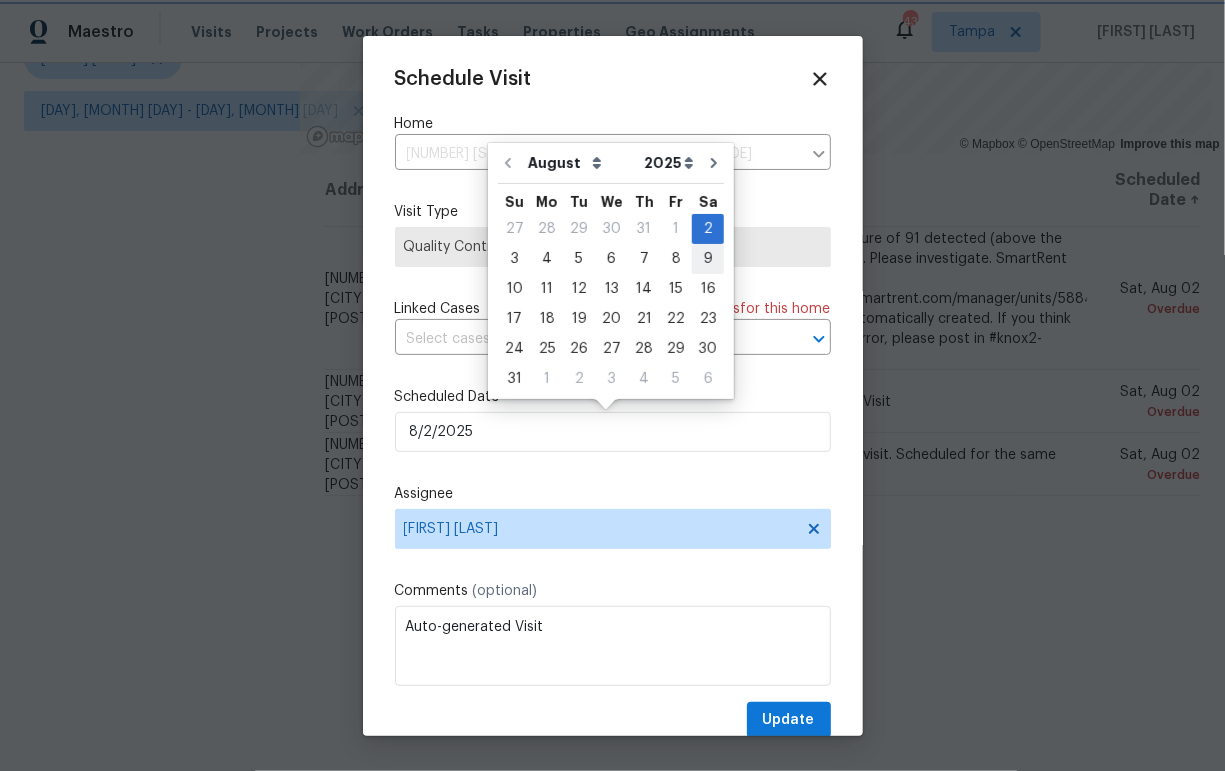type on "8/9/2025" 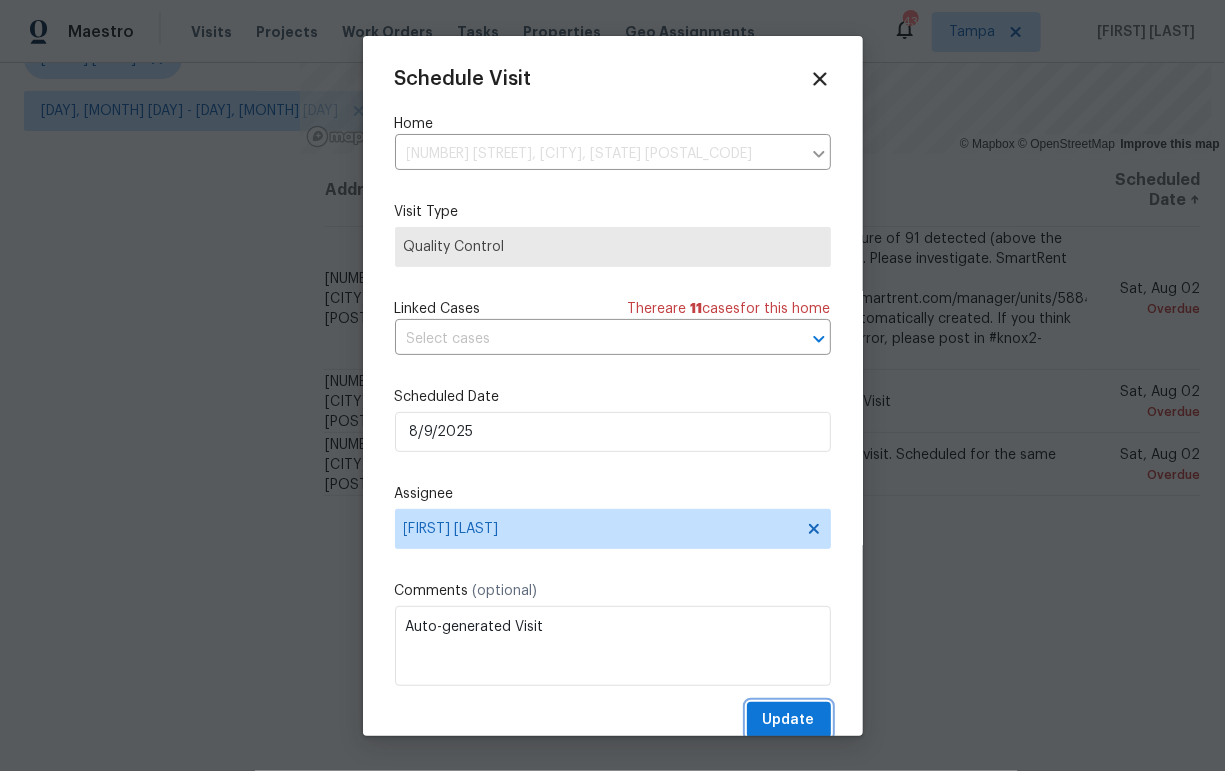 click on "Update" at bounding box center [789, 720] 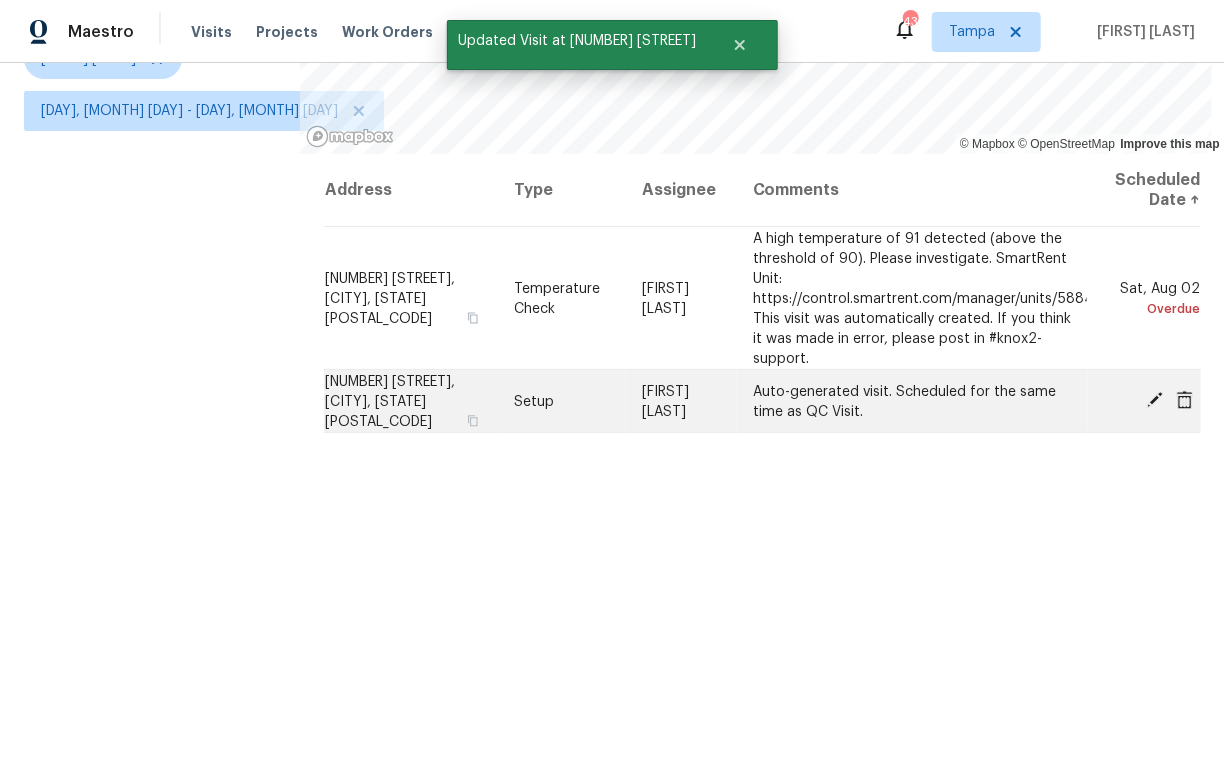 click 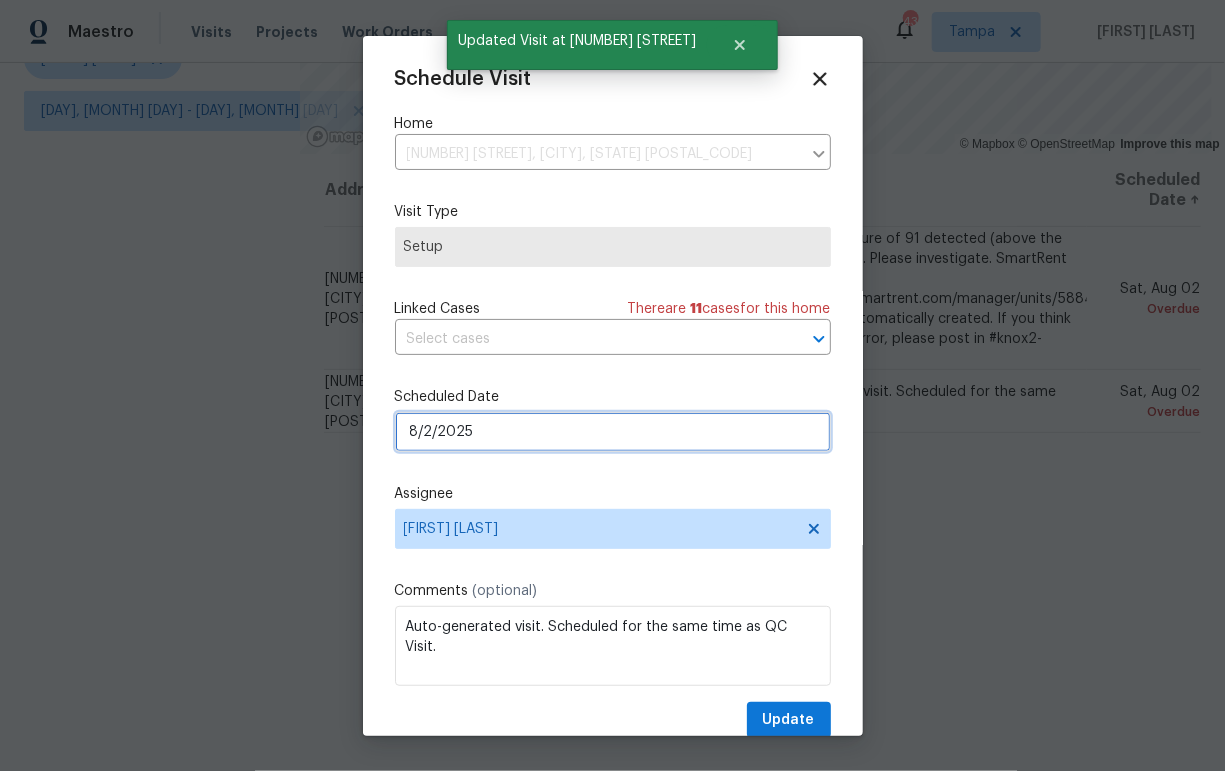 click on "8/2/2025" at bounding box center [613, 432] 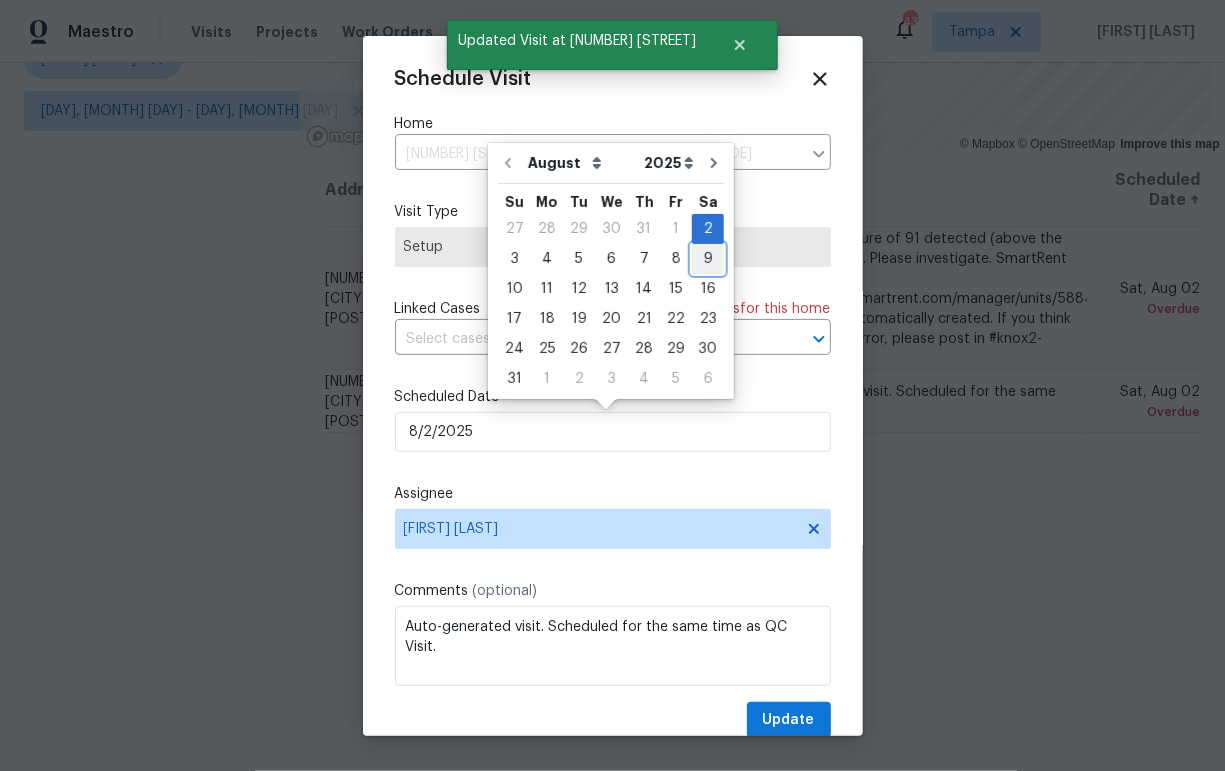 click on "9" at bounding box center (708, 259) 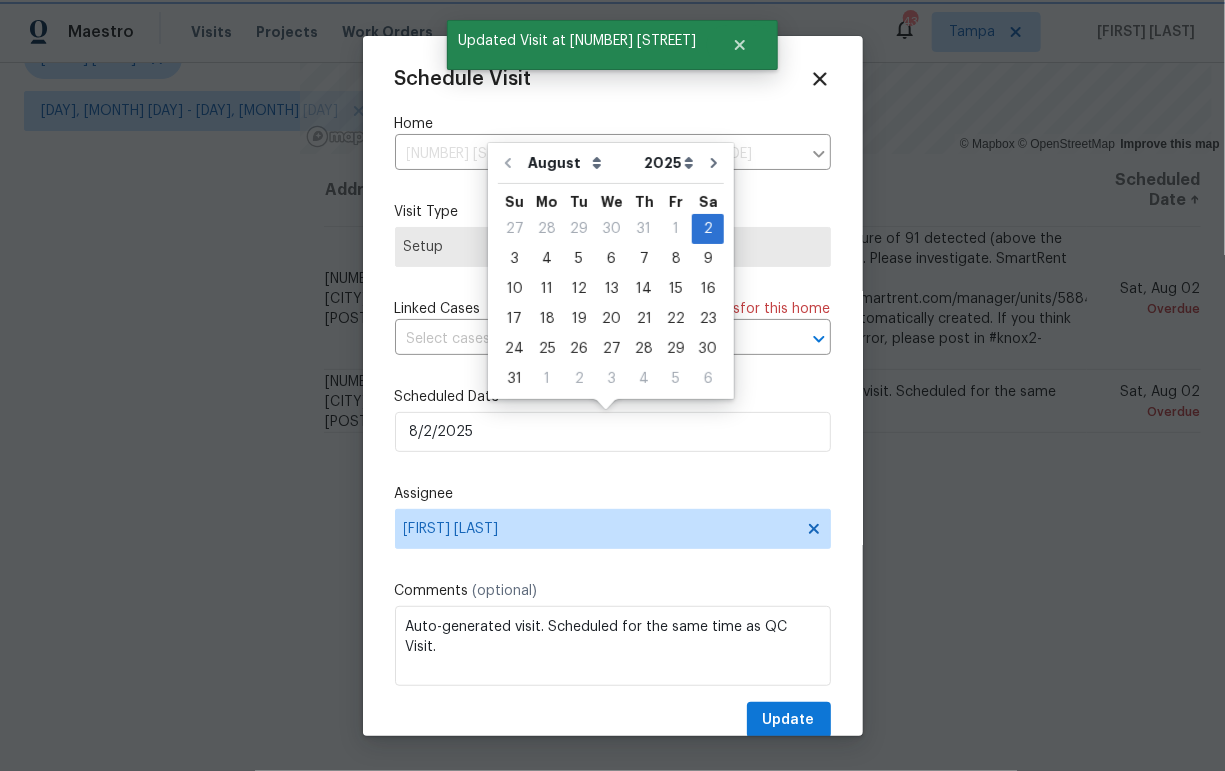 type on "8/9/2025" 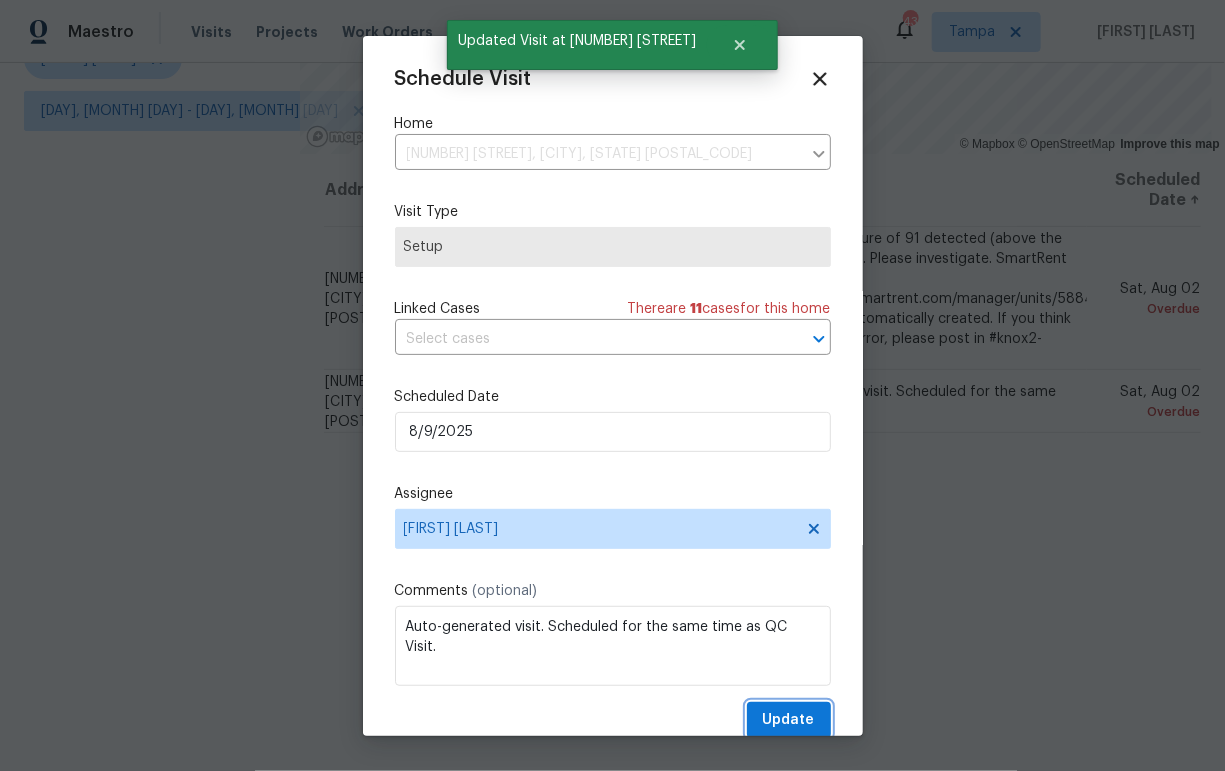 click on "Update" at bounding box center [789, 720] 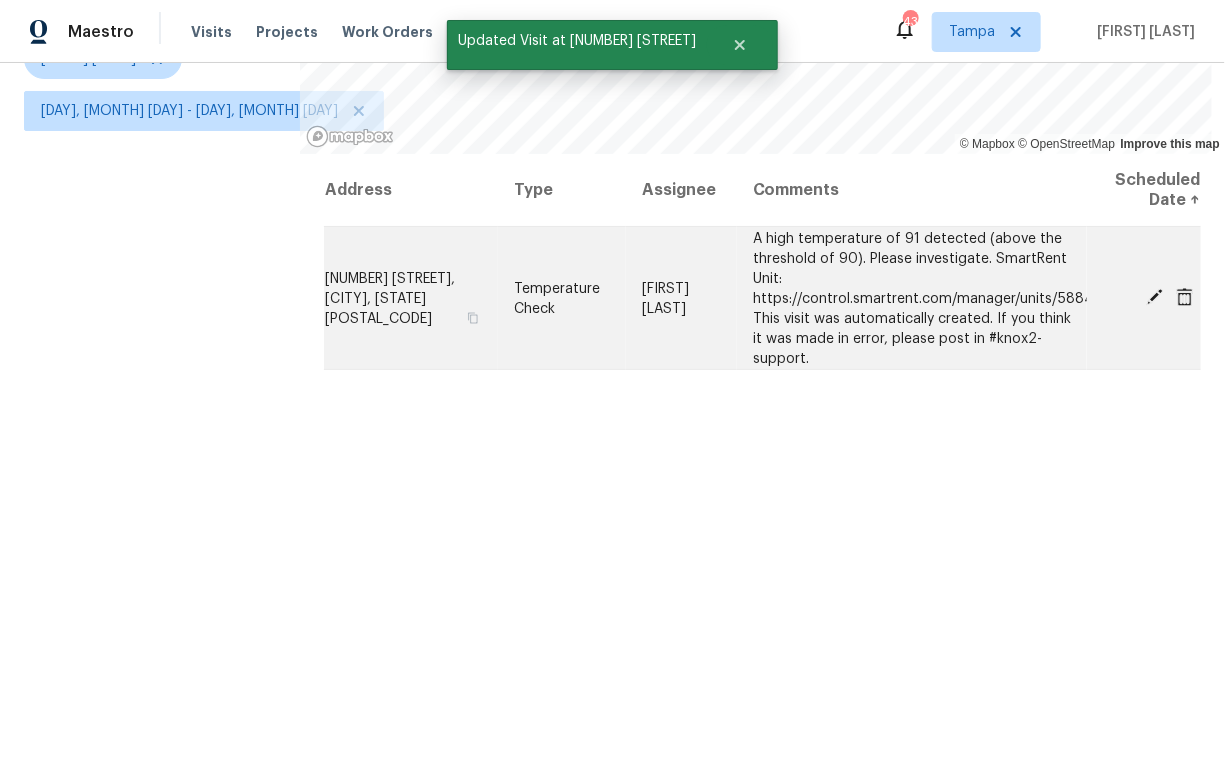 click 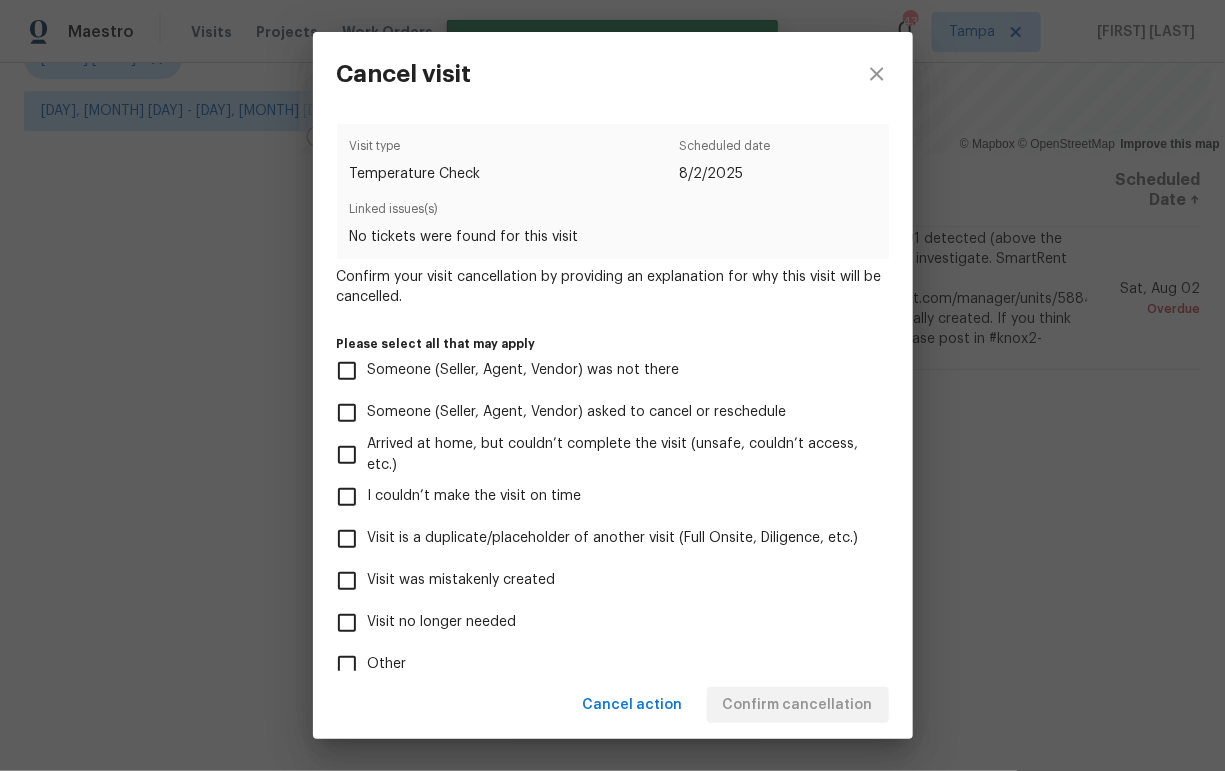 click on "Visit no longer needed" at bounding box center (442, 622) 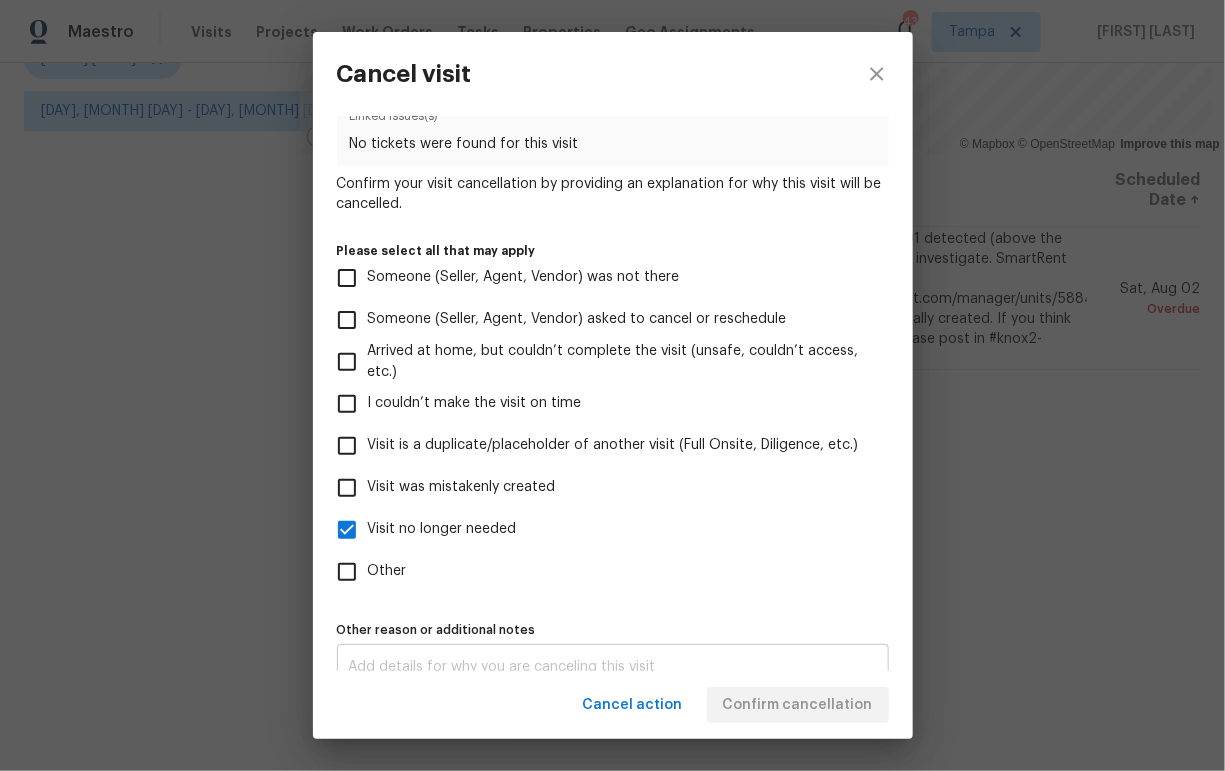 scroll, scrollTop: 120, scrollLeft: 0, axis: vertical 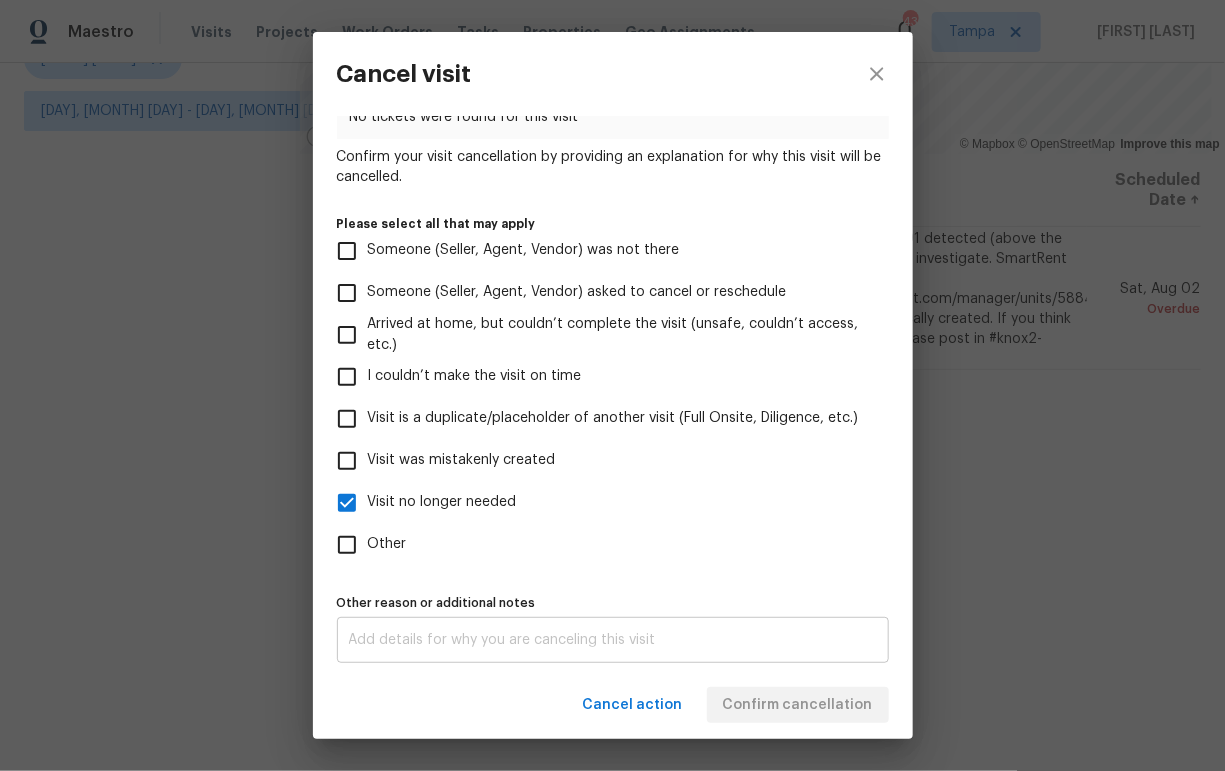 click at bounding box center [613, 640] 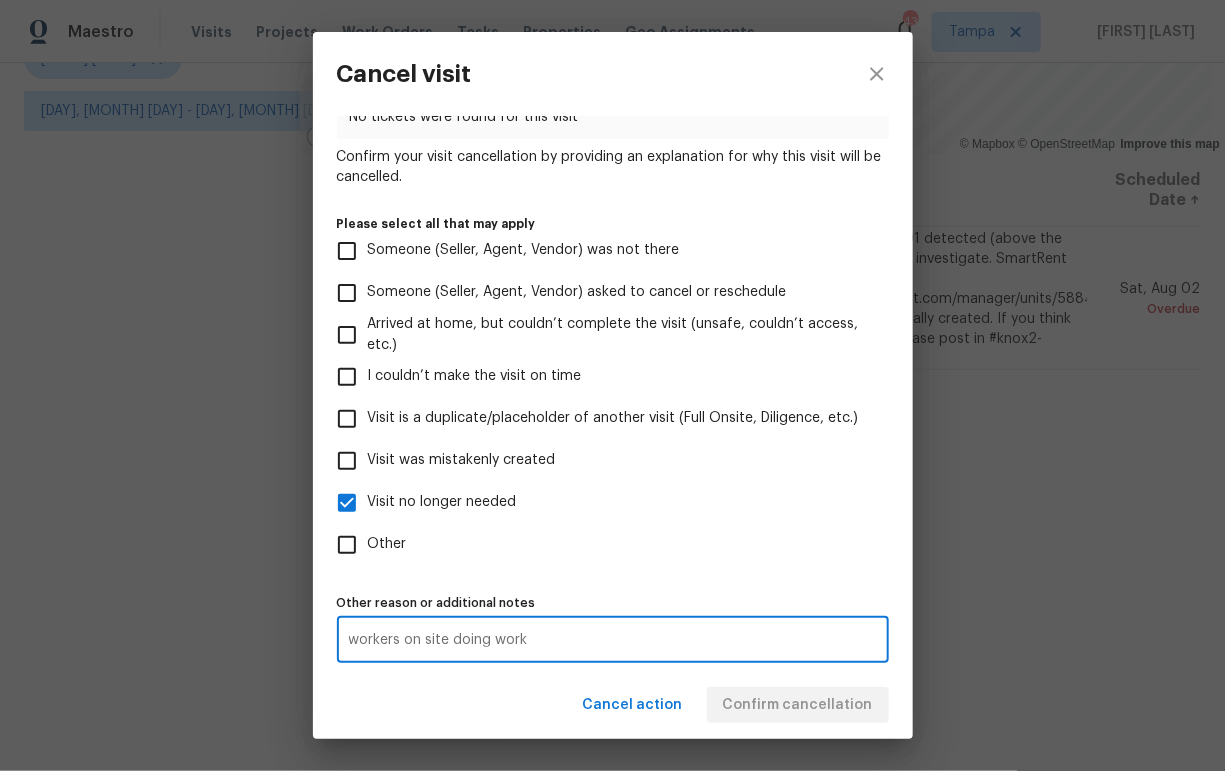 type on "workers on site doing work" 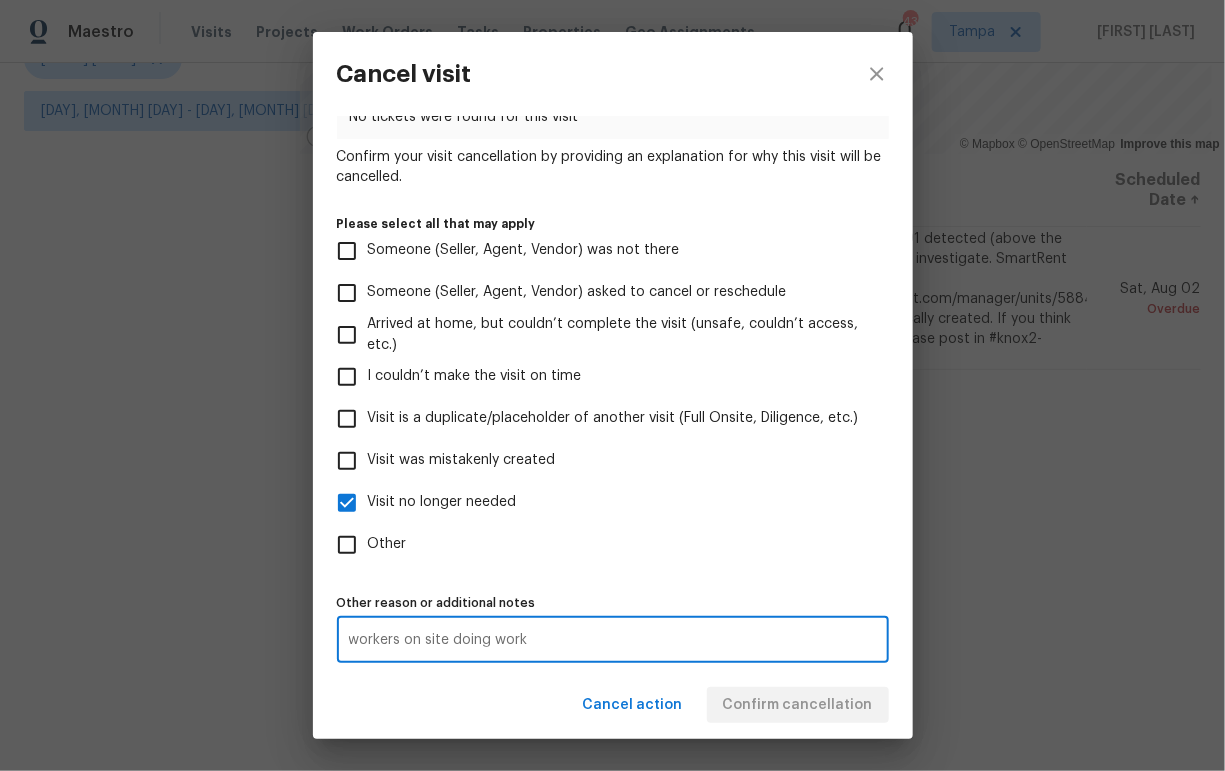 click on "Other" at bounding box center (599, 545) 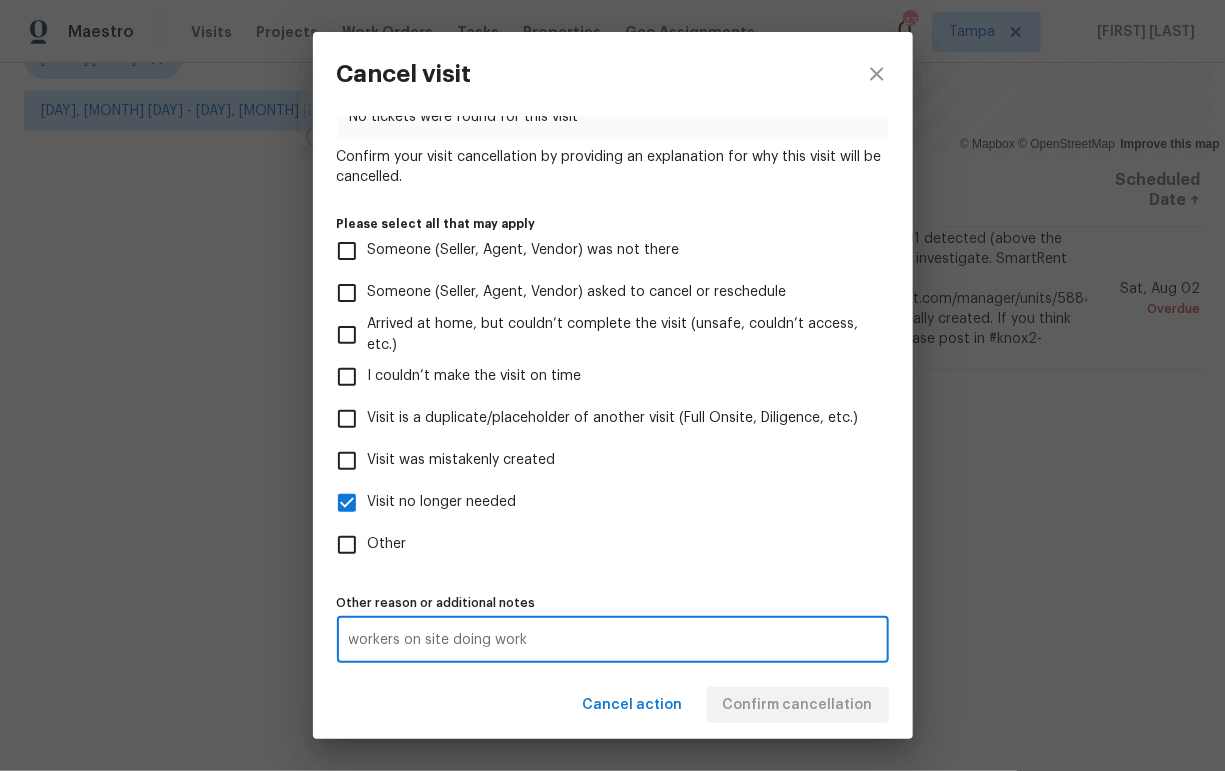 click on "Other" at bounding box center (347, 545) 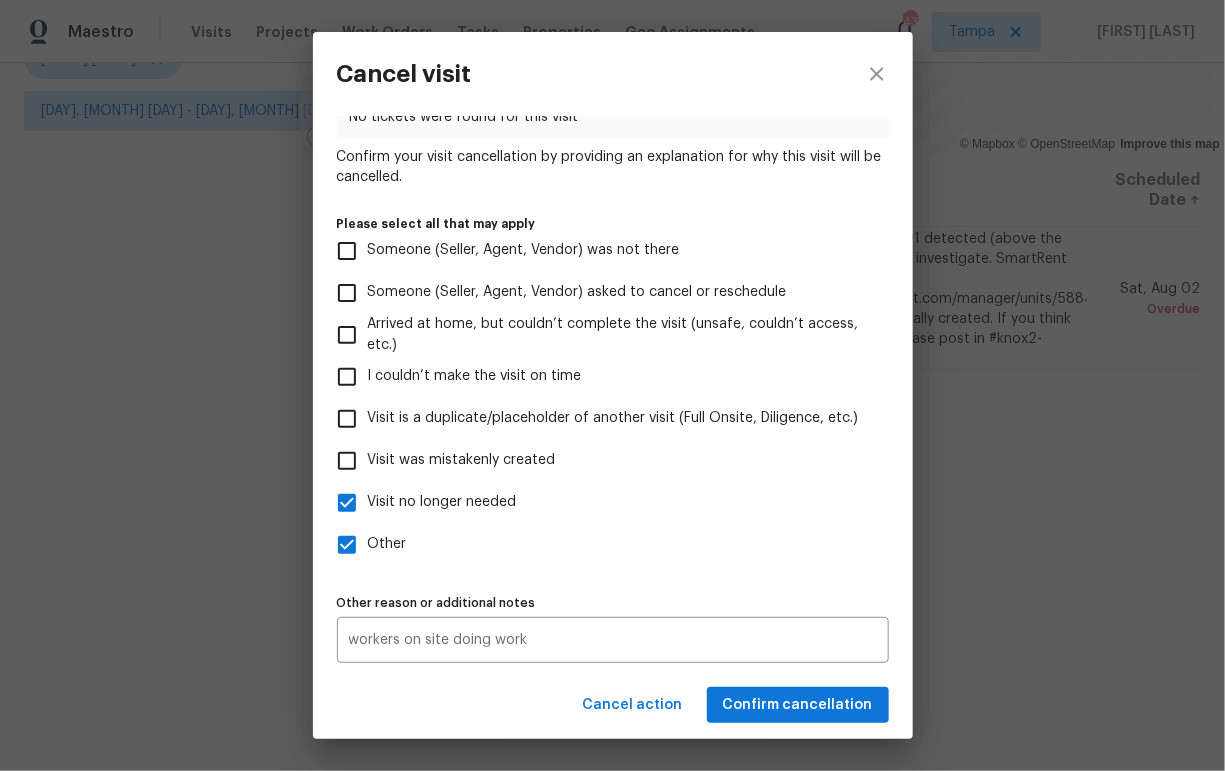 click on "Cancel action Confirm cancellation" at bounding box center [613, 705] 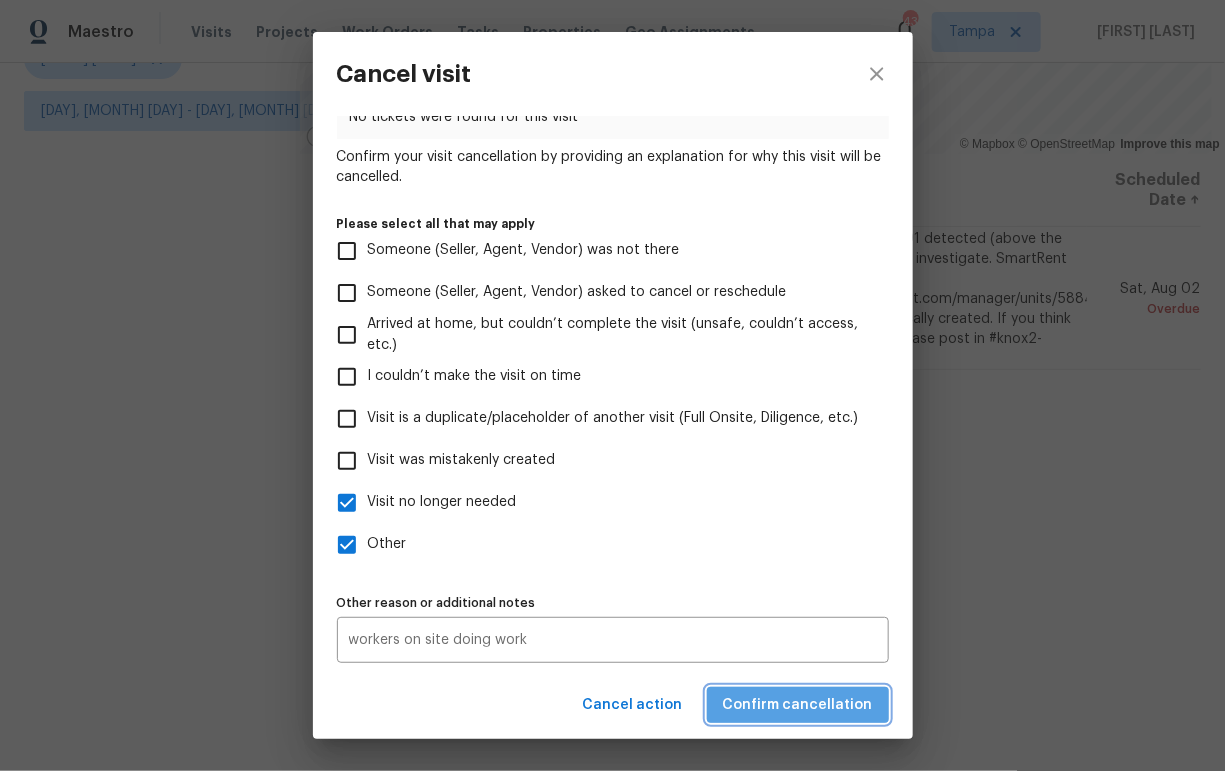 click on "Confirm cancellation" at bounding box center (798, 705) 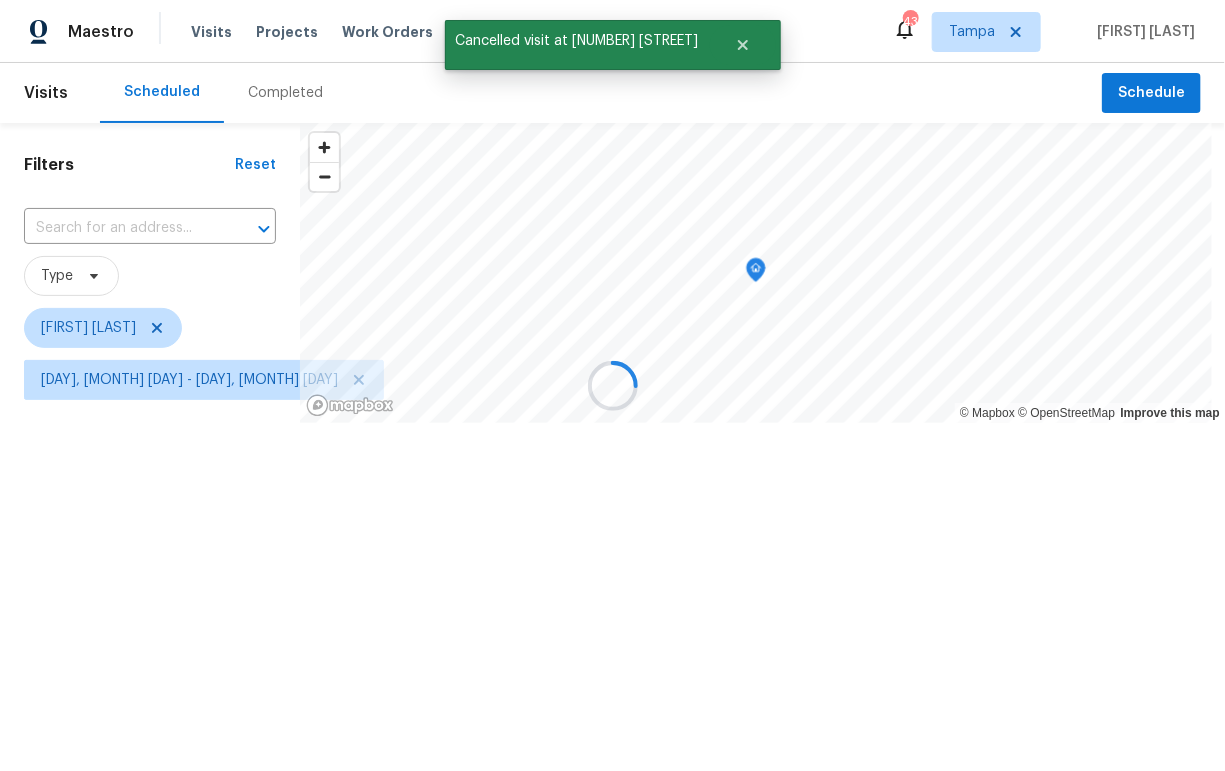 scroll, scrollTop: 0, scrollLeft: 0, axis: both 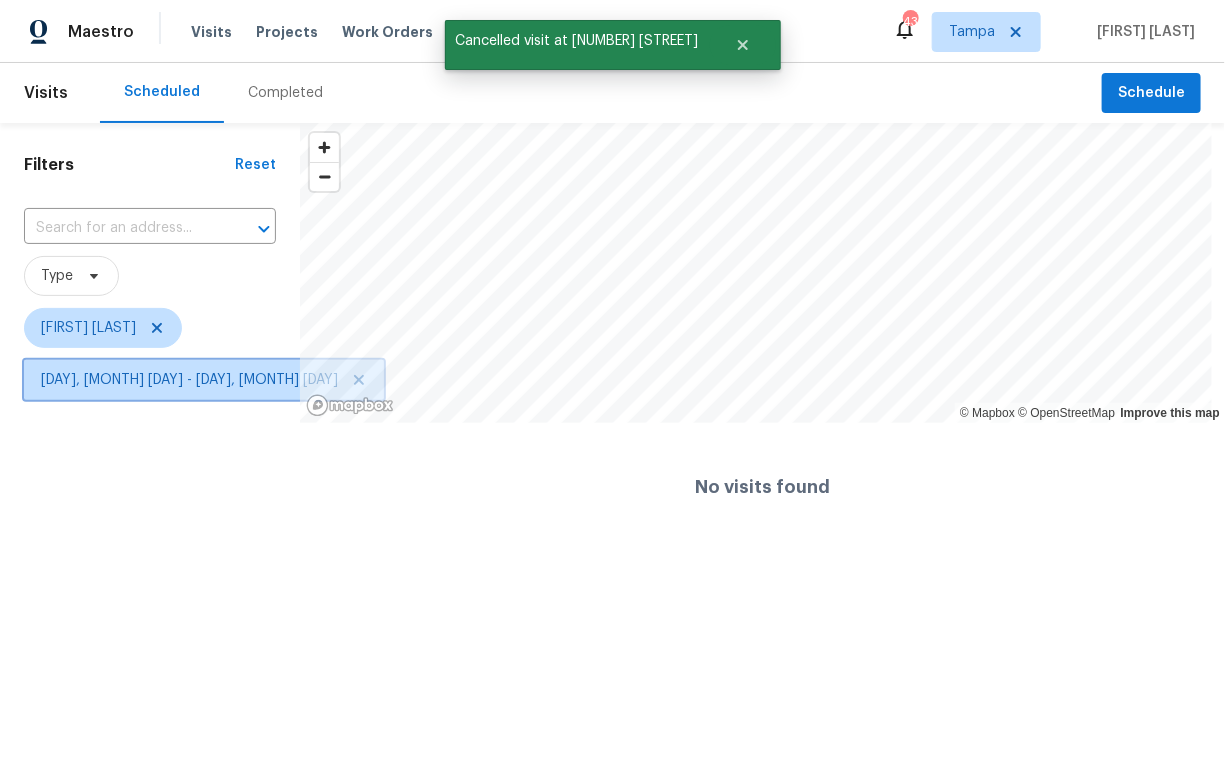 click on "Fri, Jul 04 - Sat, Aug 02" at bounding box center (189, 380) 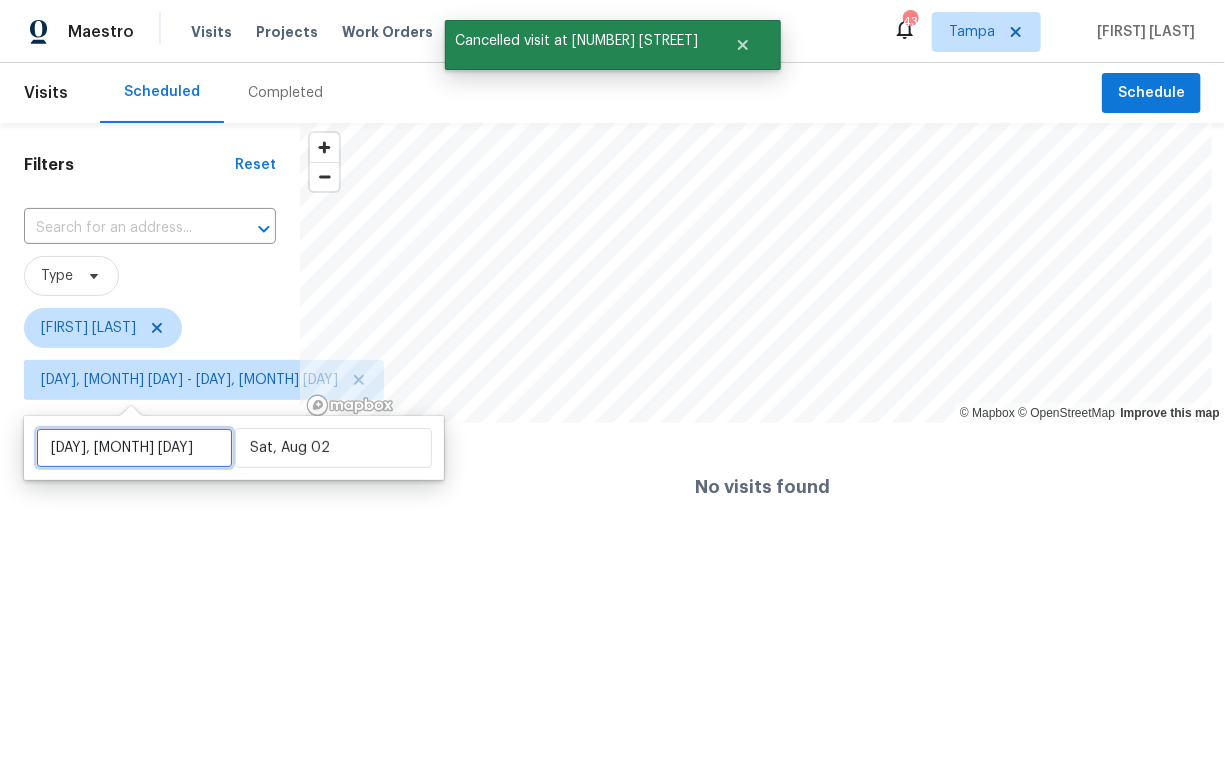 click on "Fri, Jul 04" at bounding box center (134, 448) 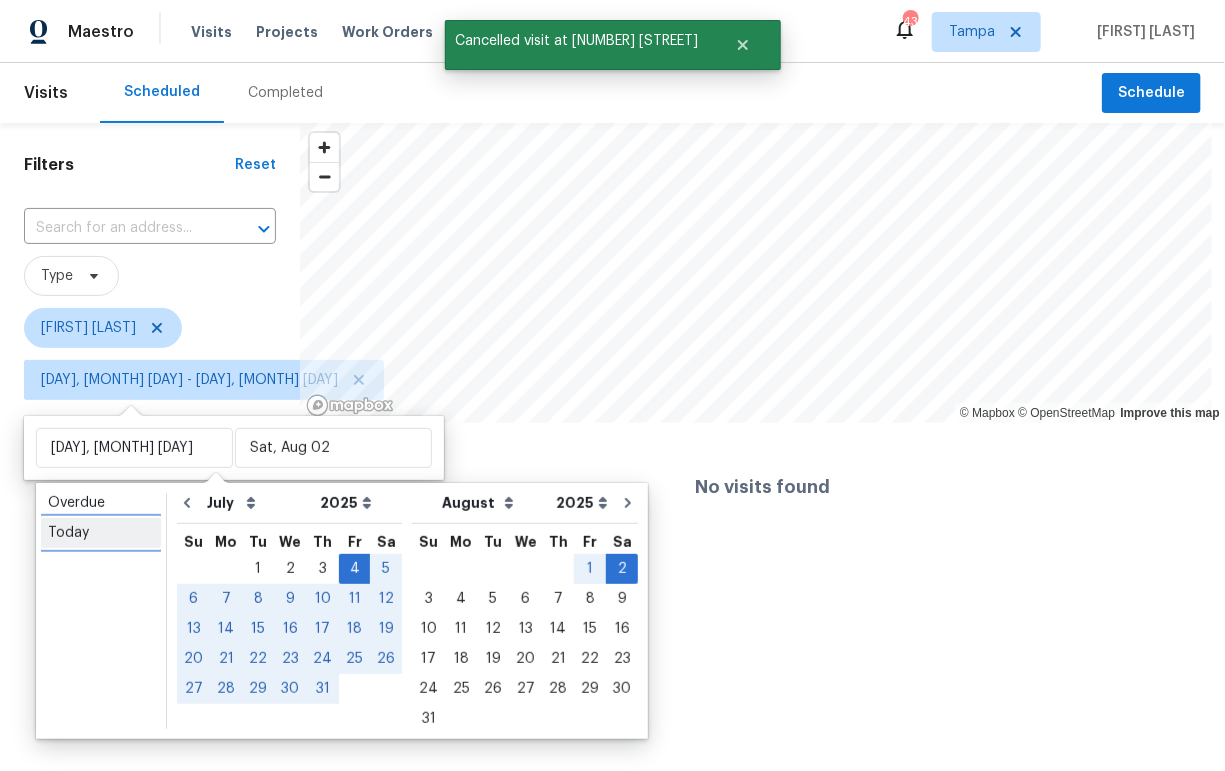 click on "Today" at bounding box center [101, 533] 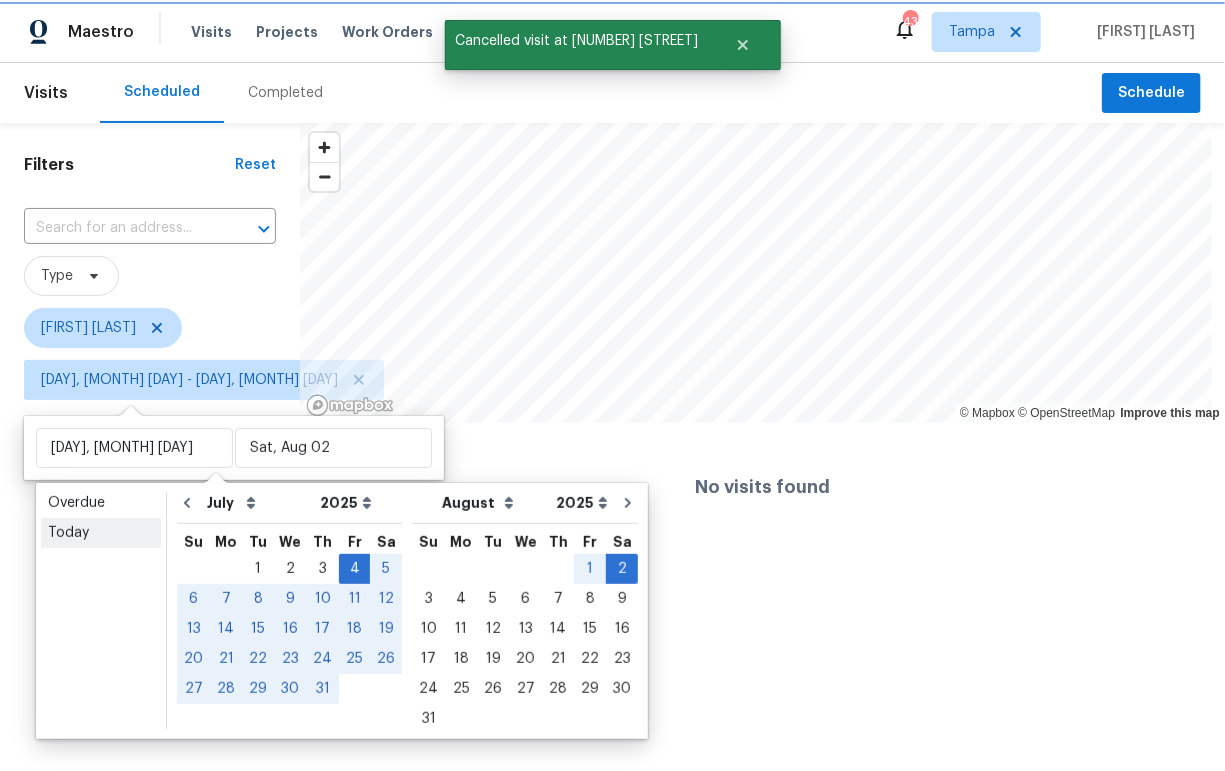 type on "Sun, Aug 03" 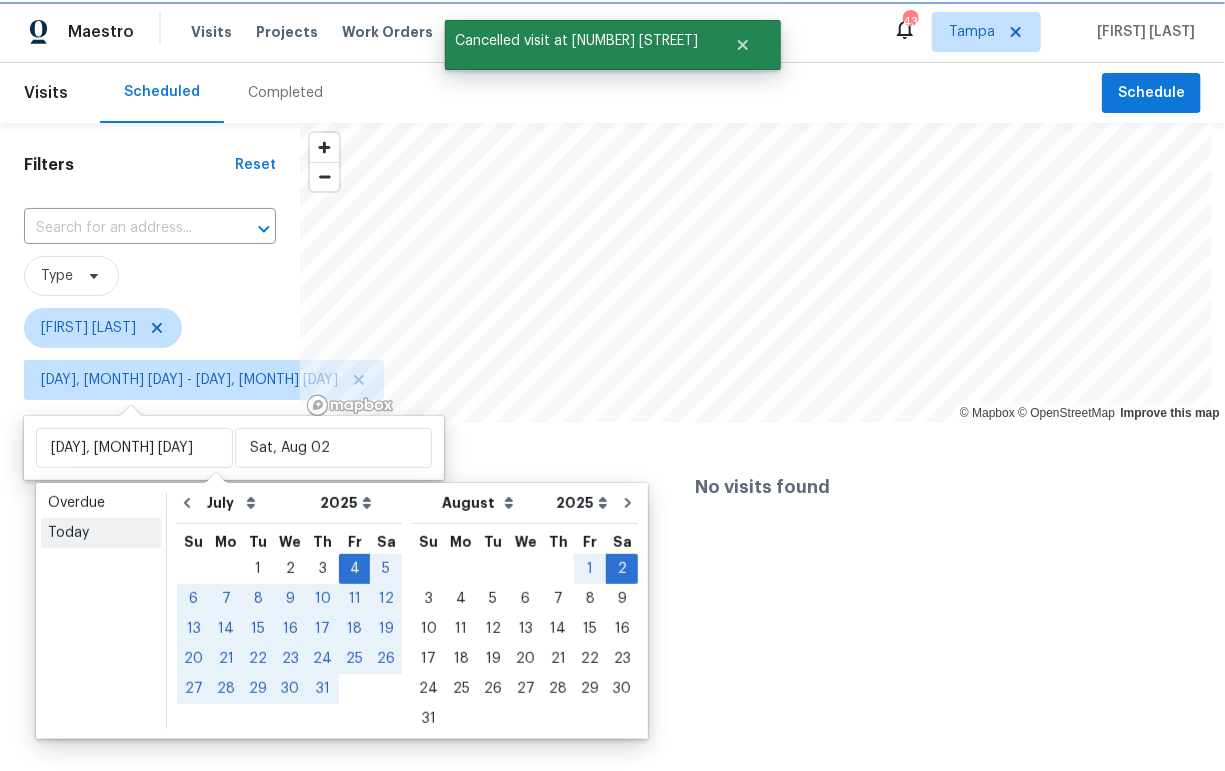 type on "Sun, Aug 03" 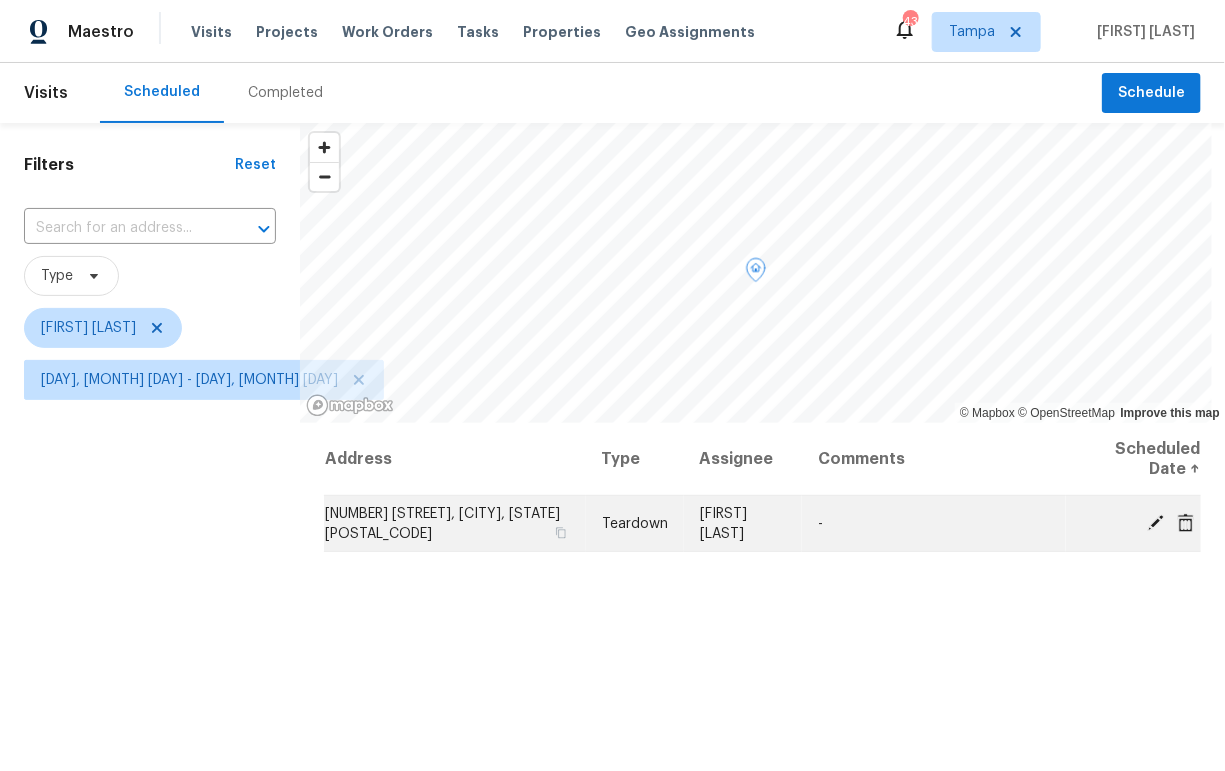 click on "-" at bounding box center (933, 524) 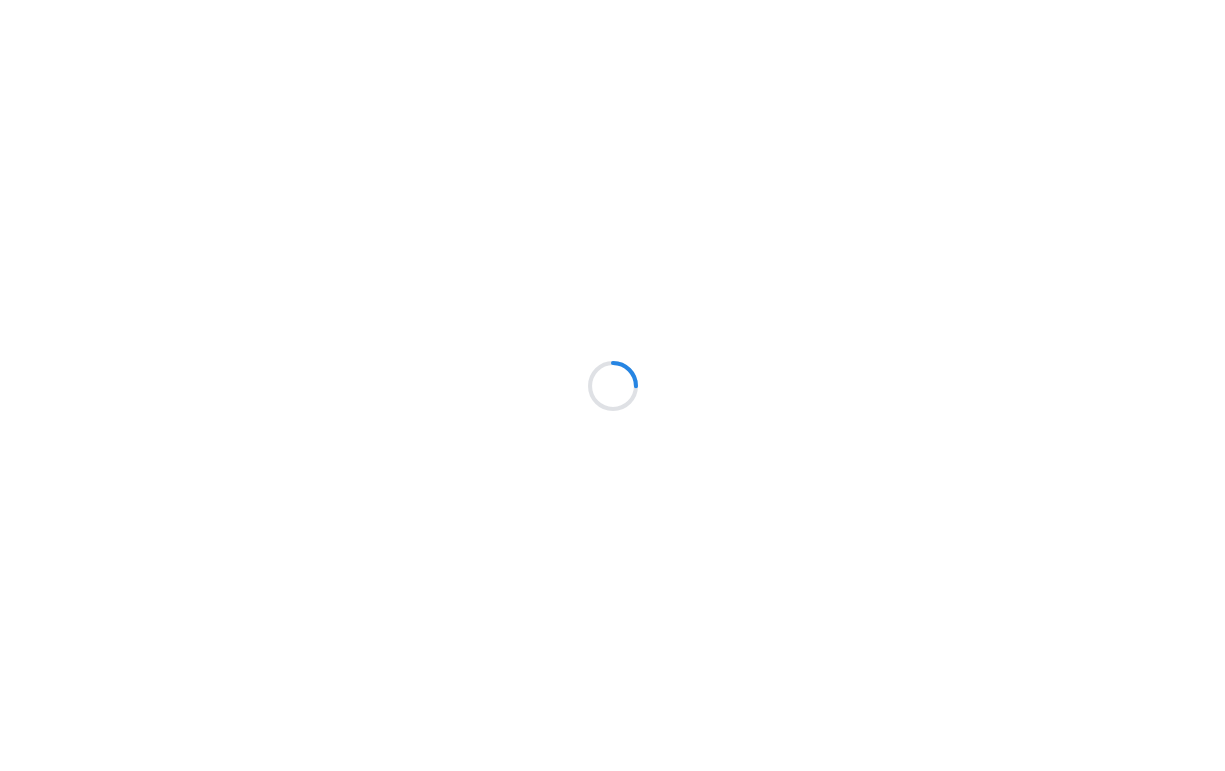 scroll, scrollTop: 0, scrollLeft: 0, axis: both 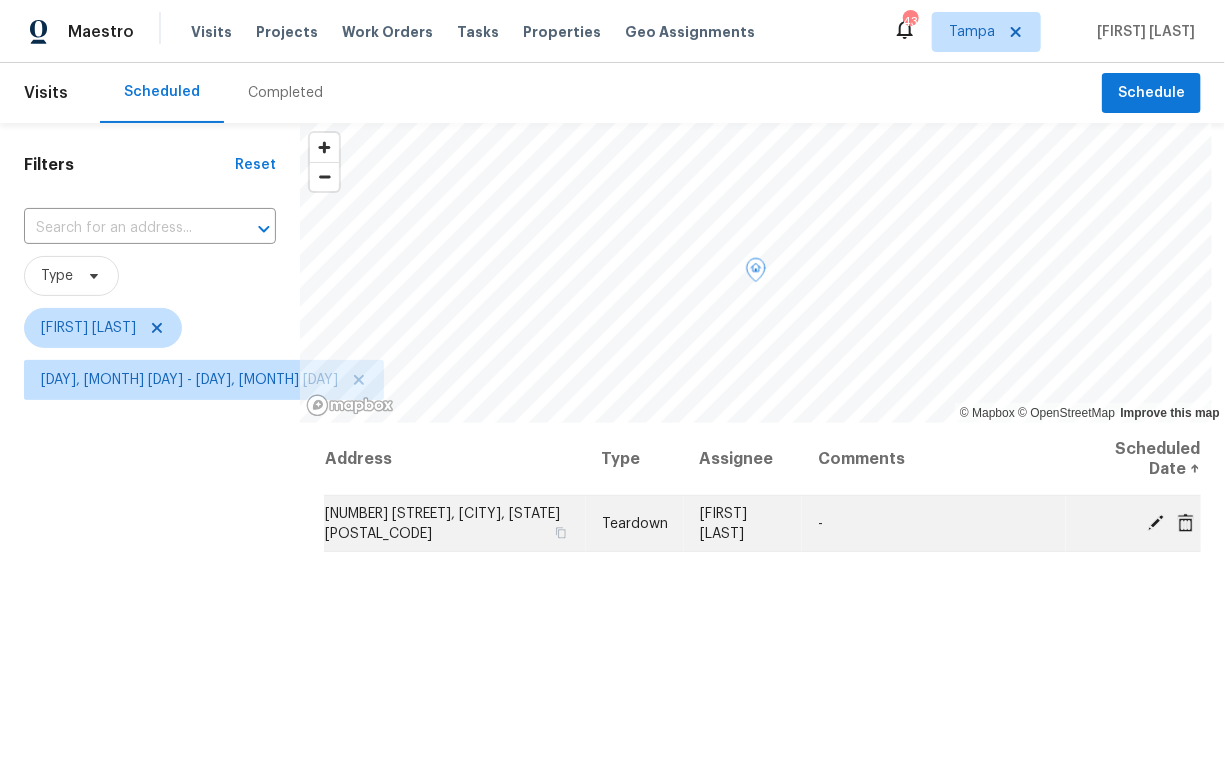 click 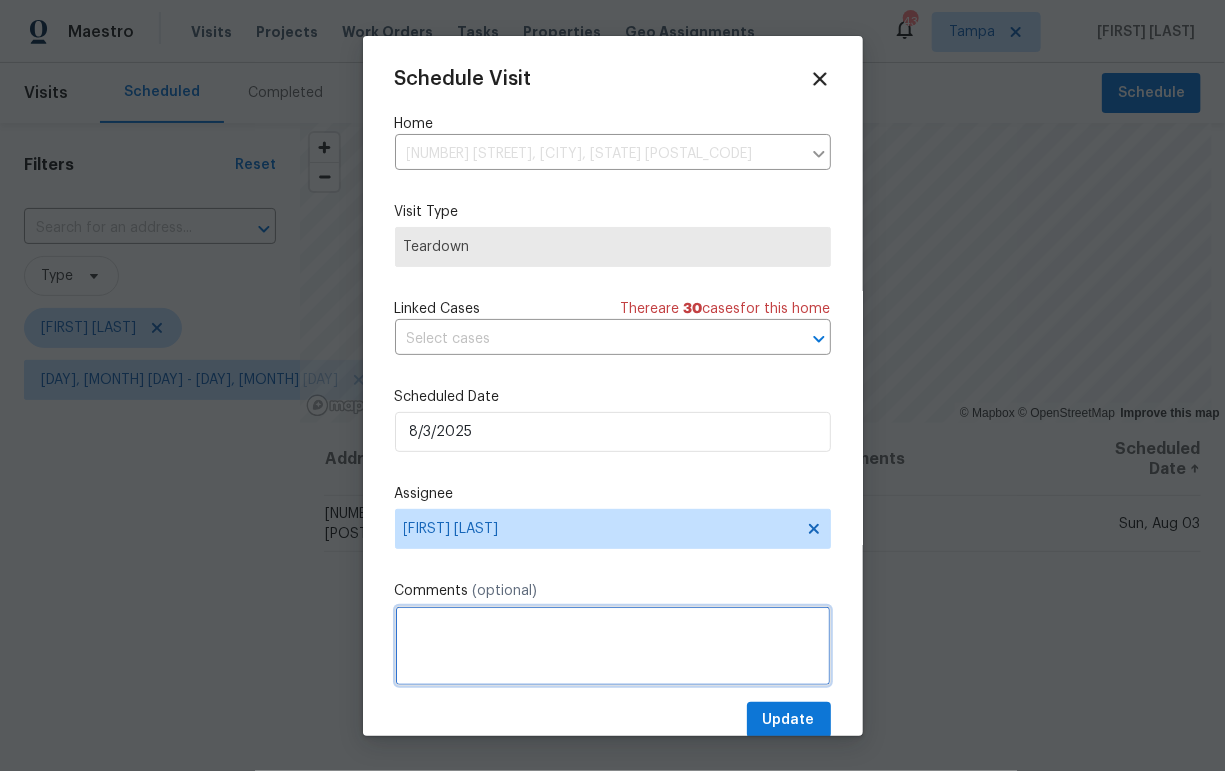 click at bounding box center (613, 646) 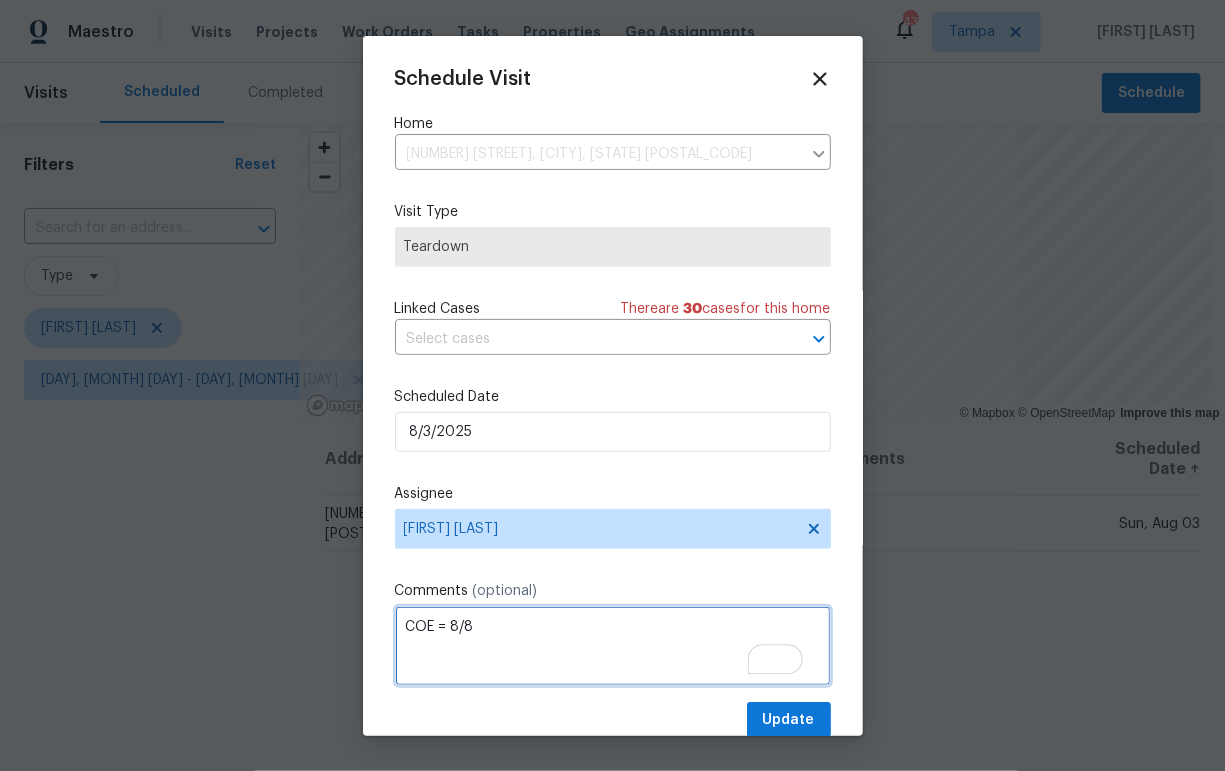 type on "COE = 8/8" 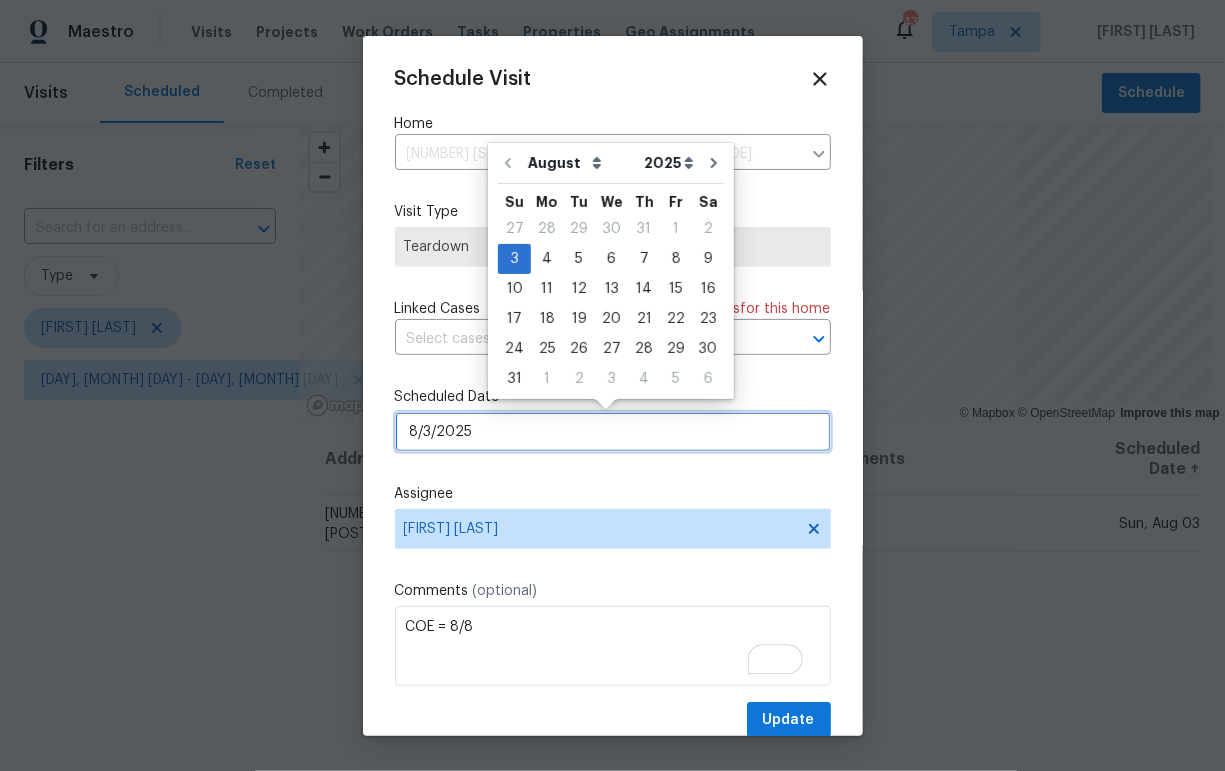 click on "8/3/2025" at bounding box center (613, 432) 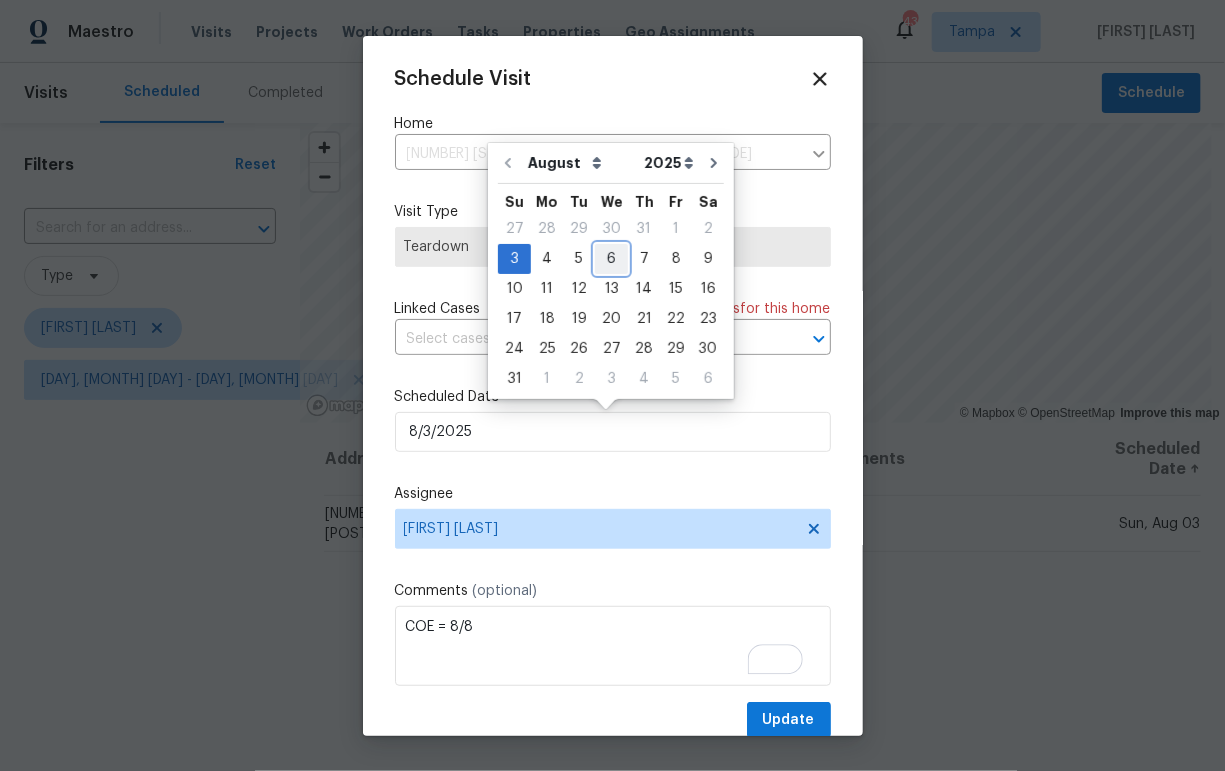 click on "6" at bounding box center (611, 259) 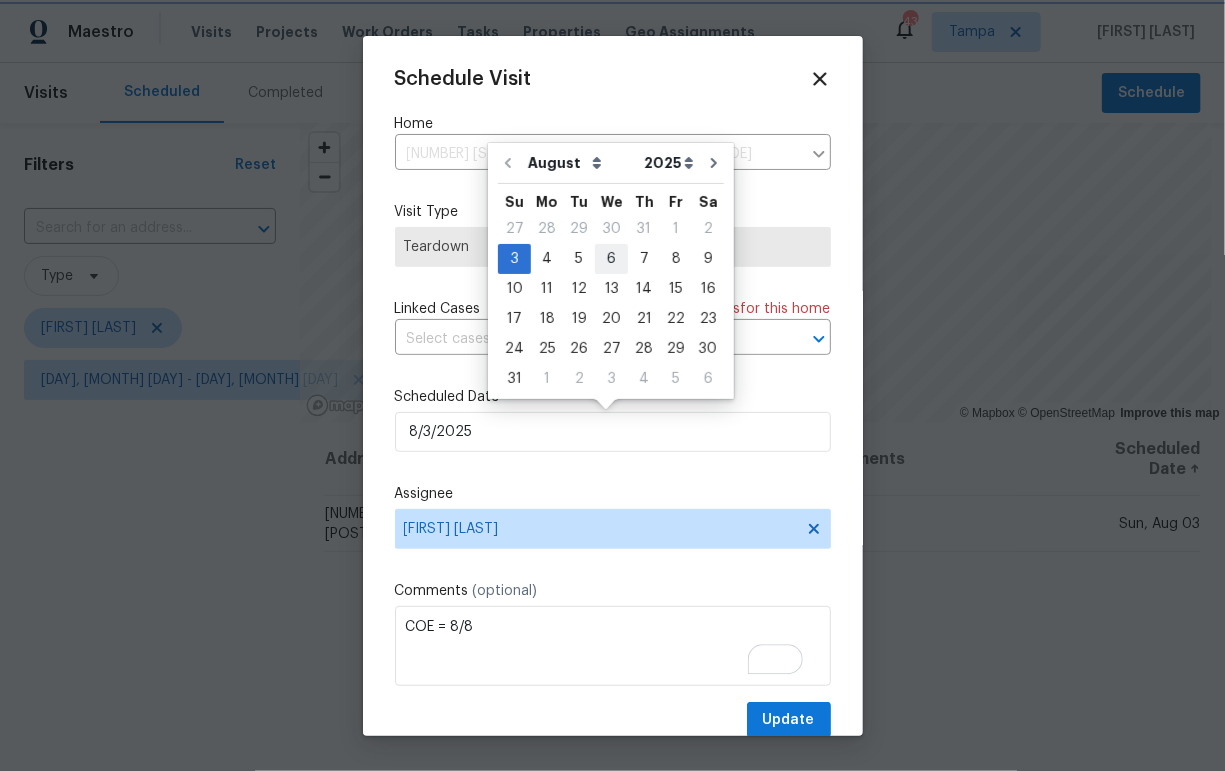 type on "8/6/2025" 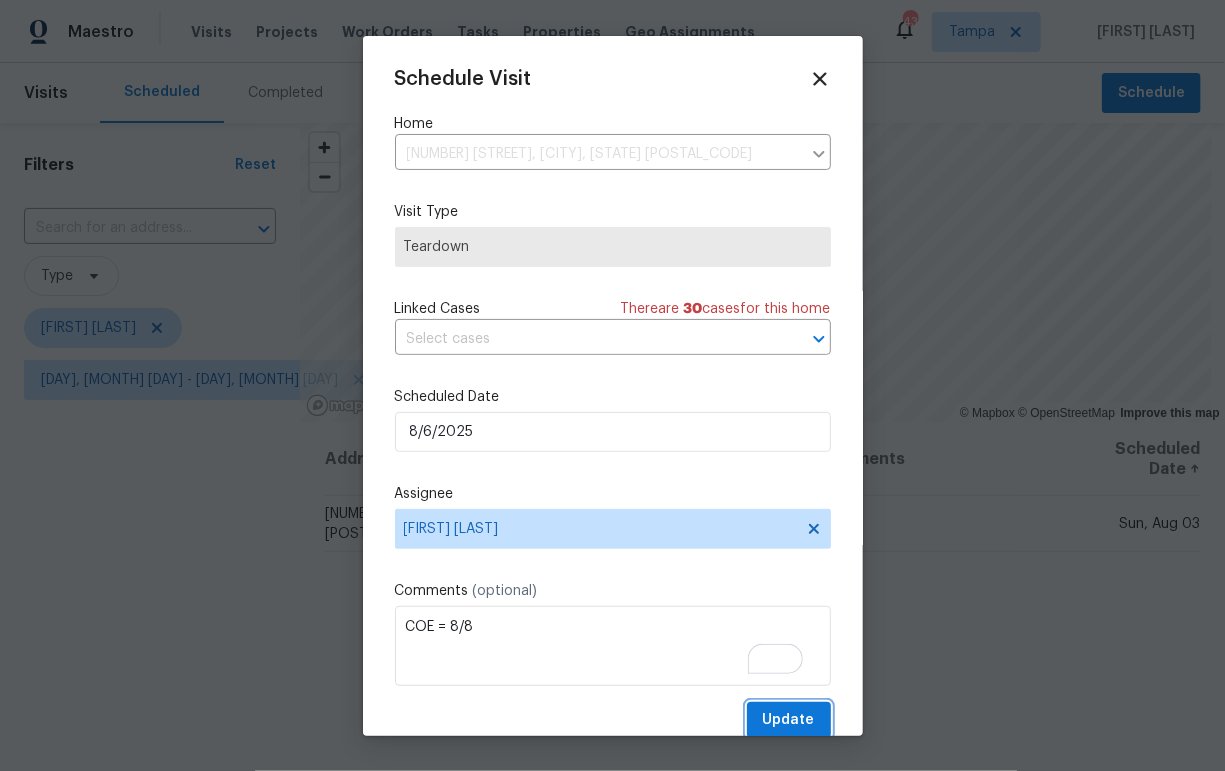 click on "Update" at bounding box center [789, 720] 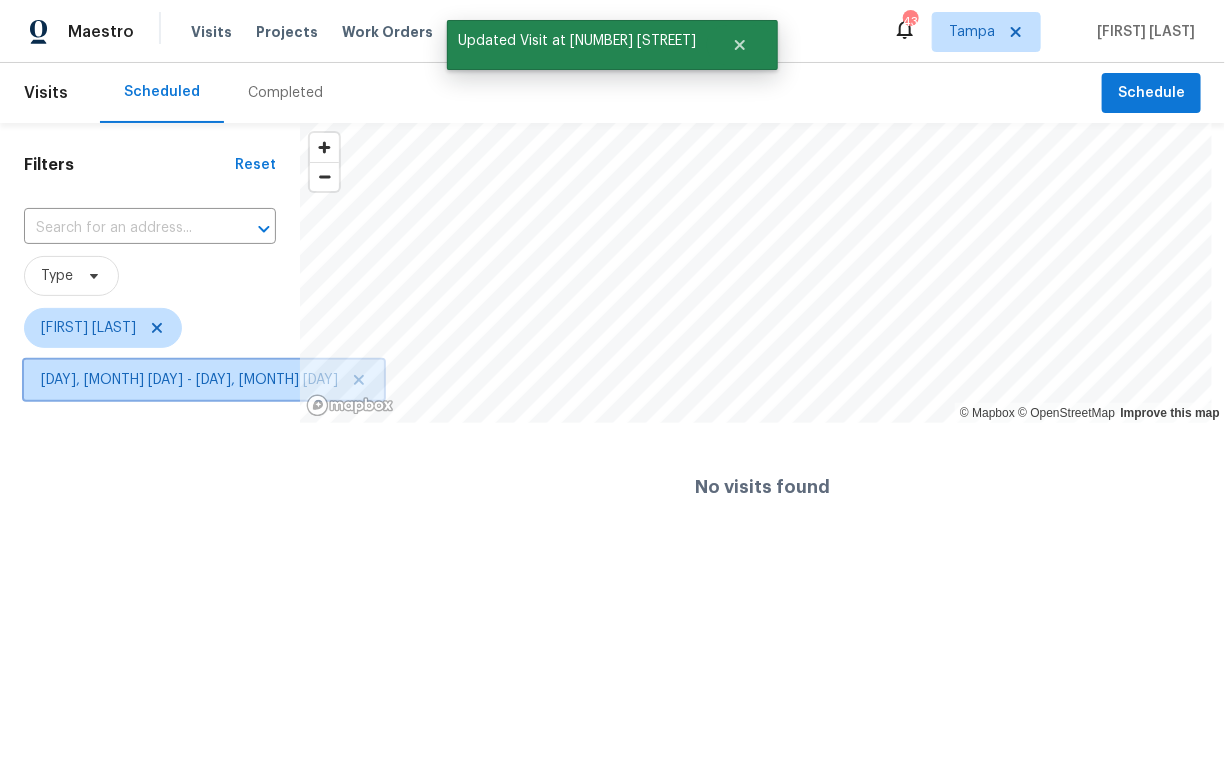click on "[DAY], [MONTH] [DAY] - [DAY], [MONTH] [DAY]" at bounding box center [189, 380] 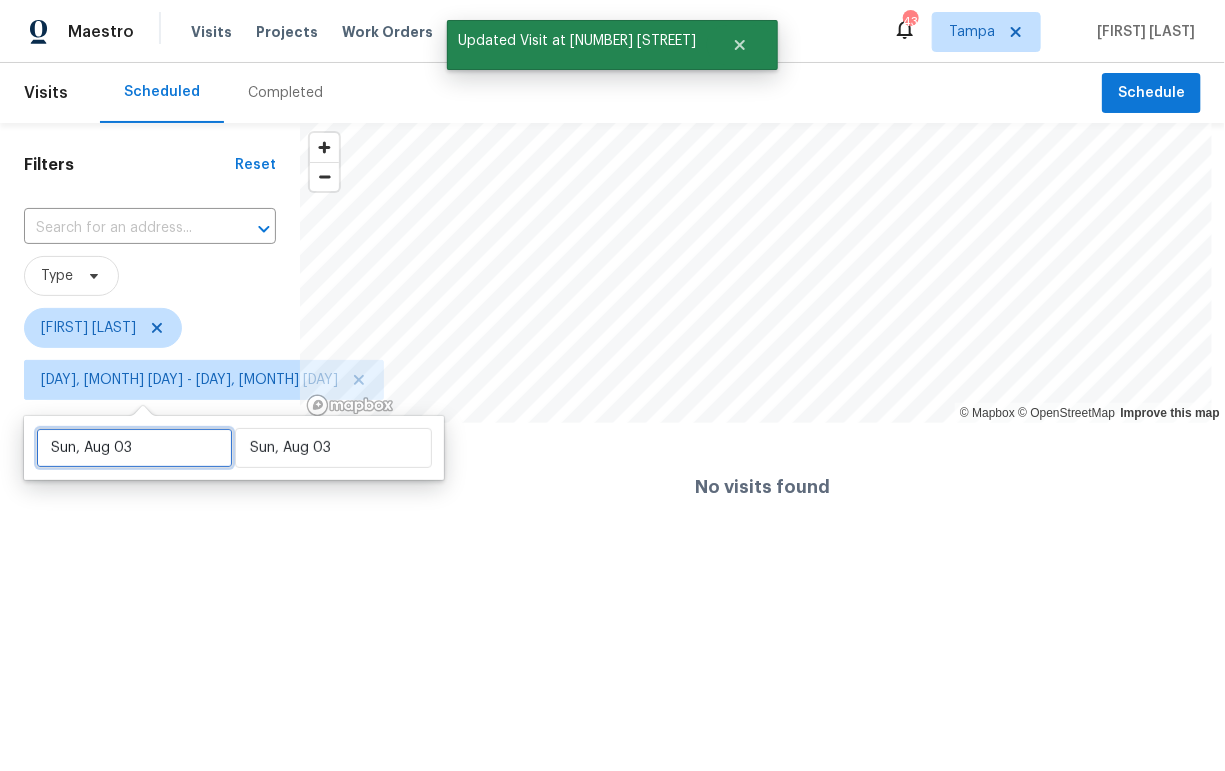 select on "7" 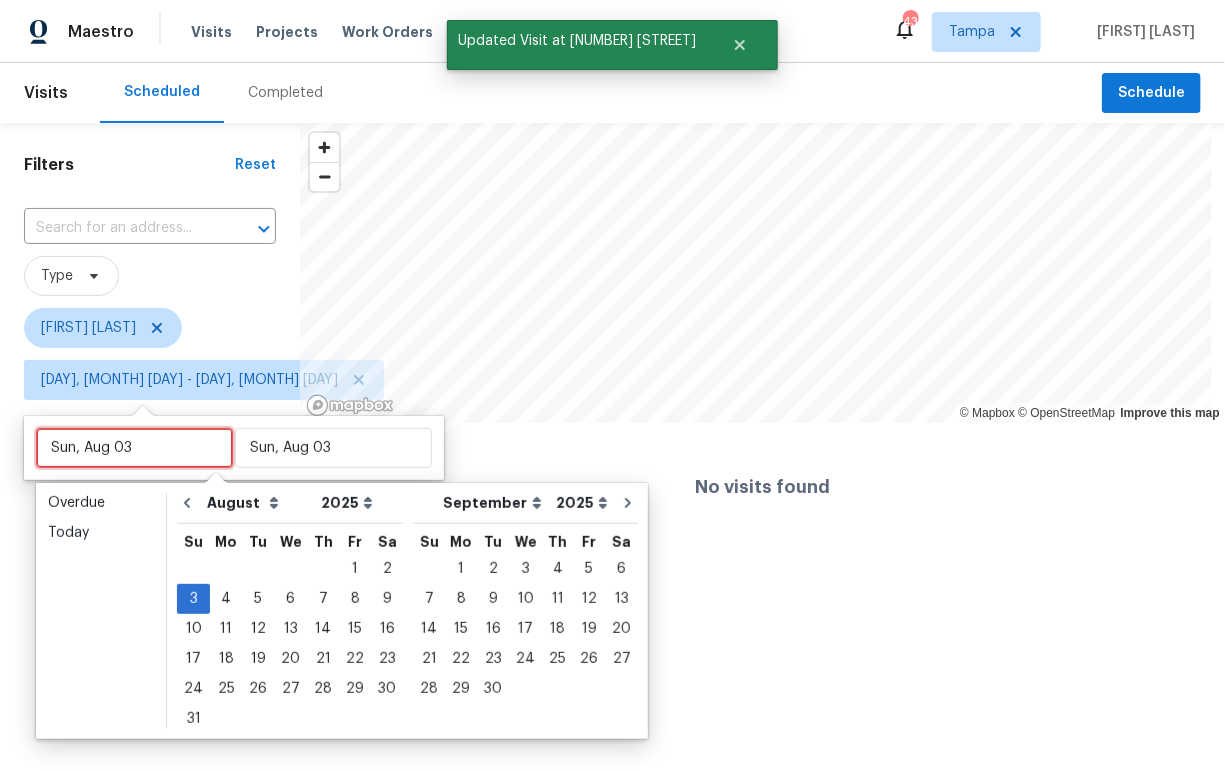click on "Sun, Aug 03" at bounding box center [134, 448] 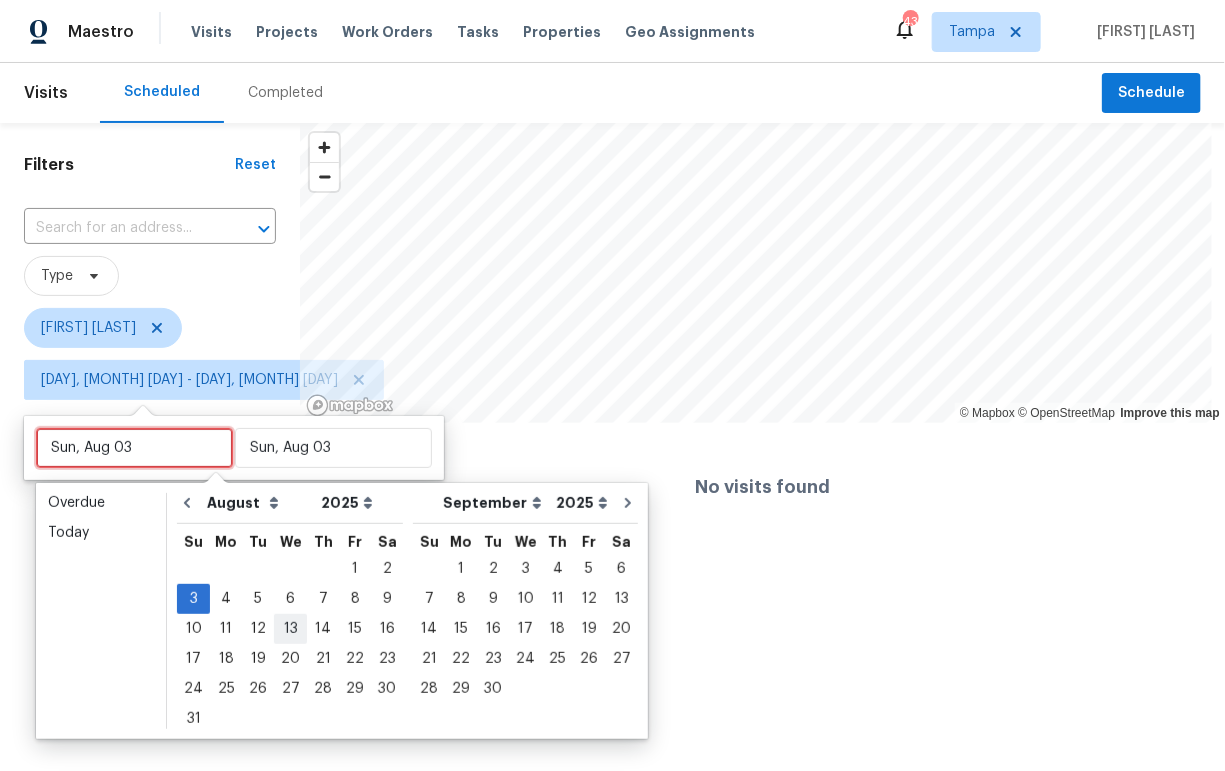 type on "Tue, Aug 05" 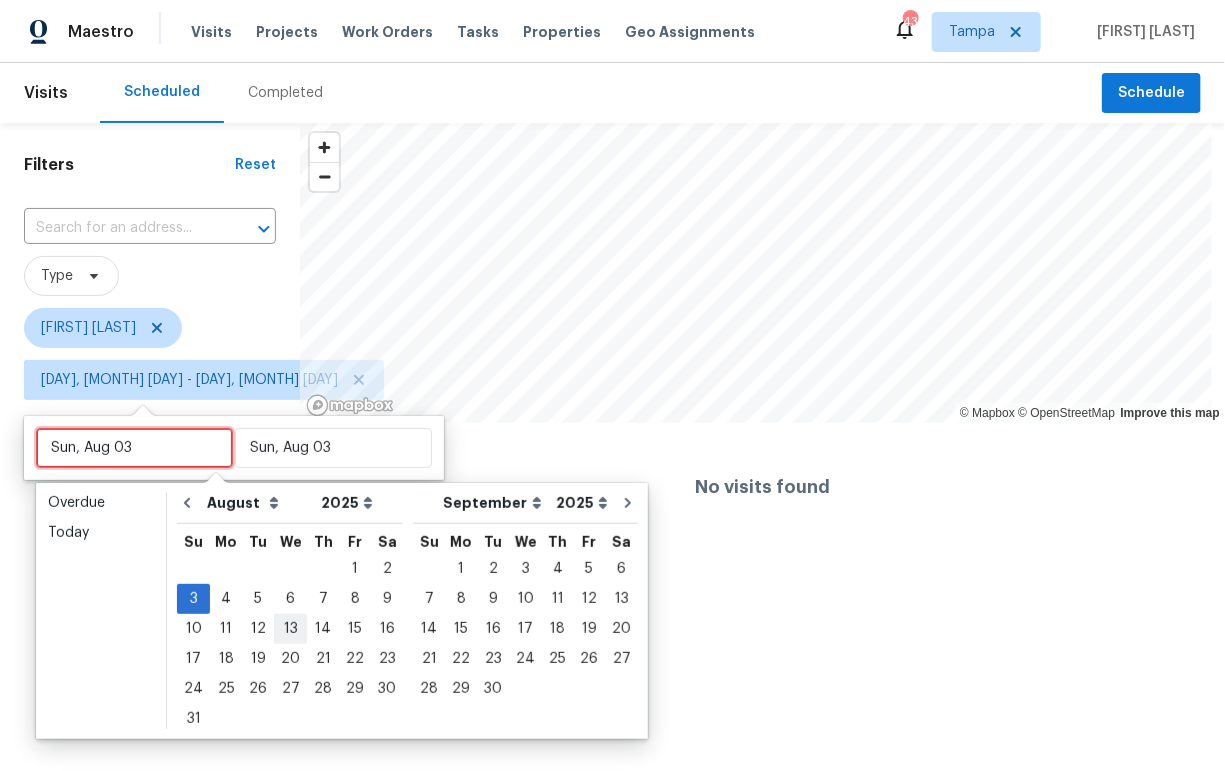 type 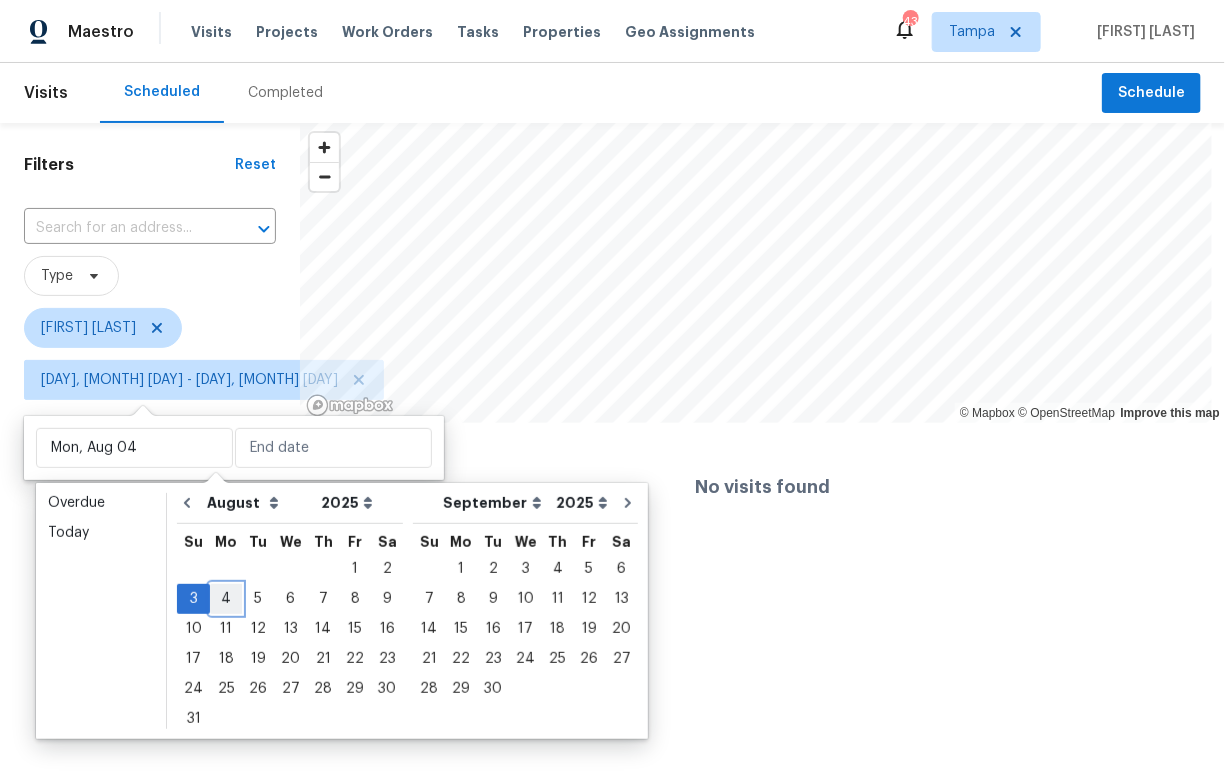 click on "4" at bounding box center [226, 599] 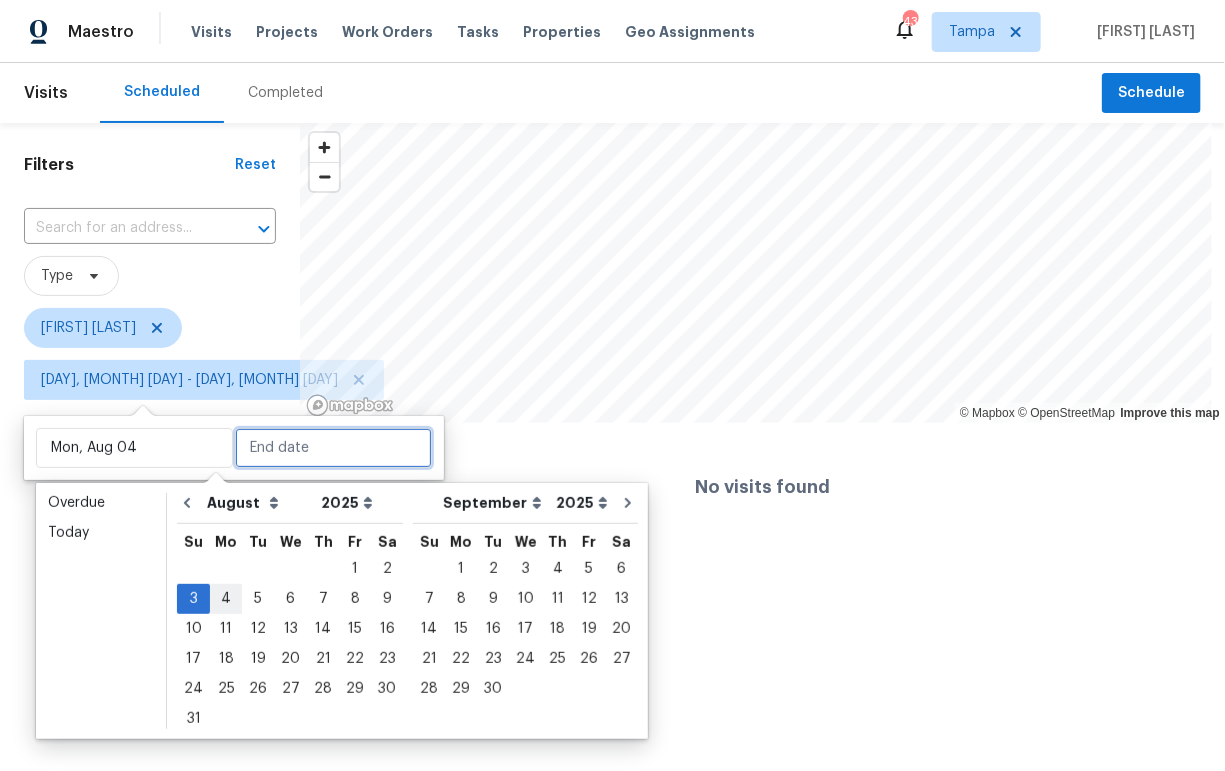 type on "Mon, Aug 04" 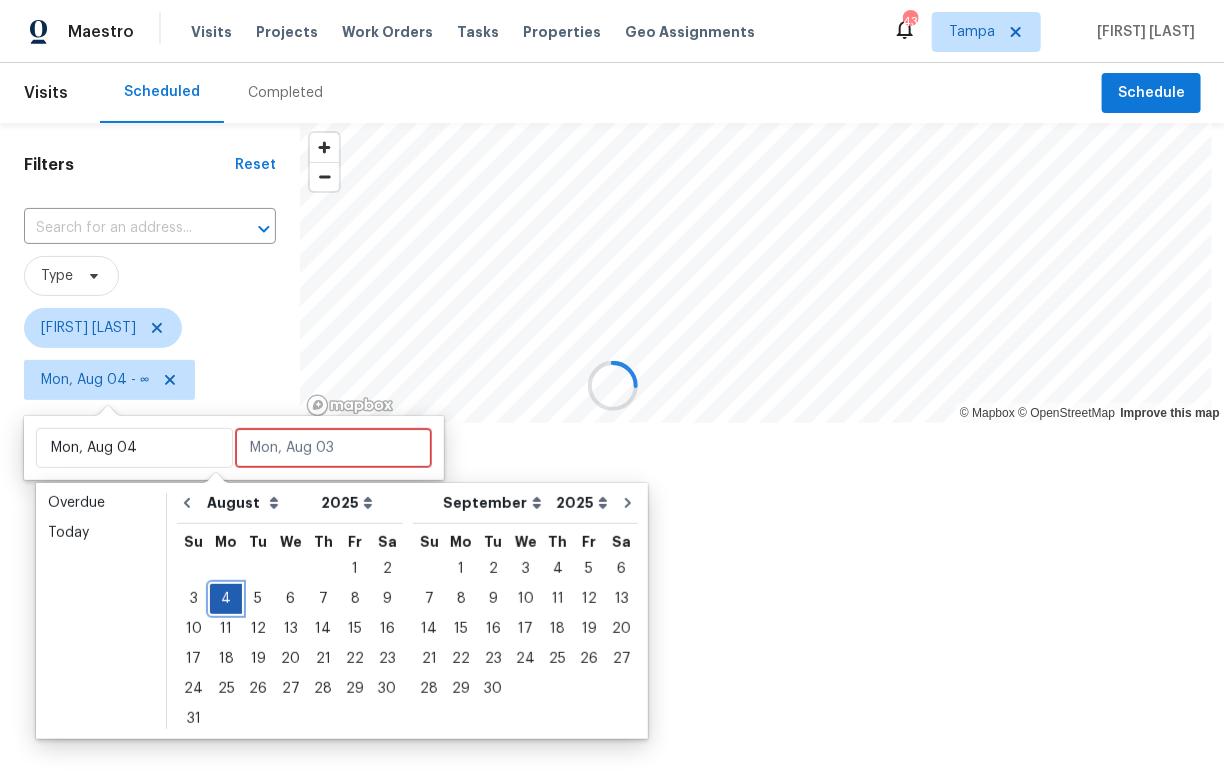 click on "4" at bounding box center [226, 599] 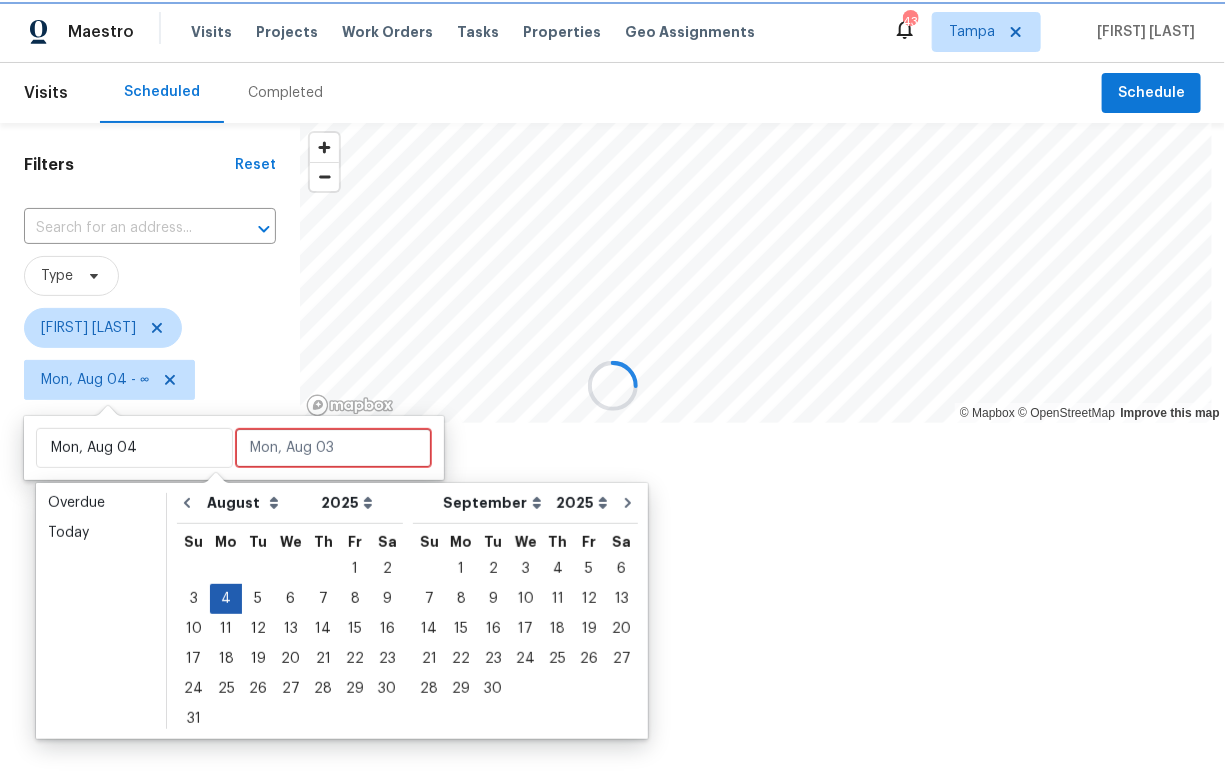 type on "Mon, Aug 04" 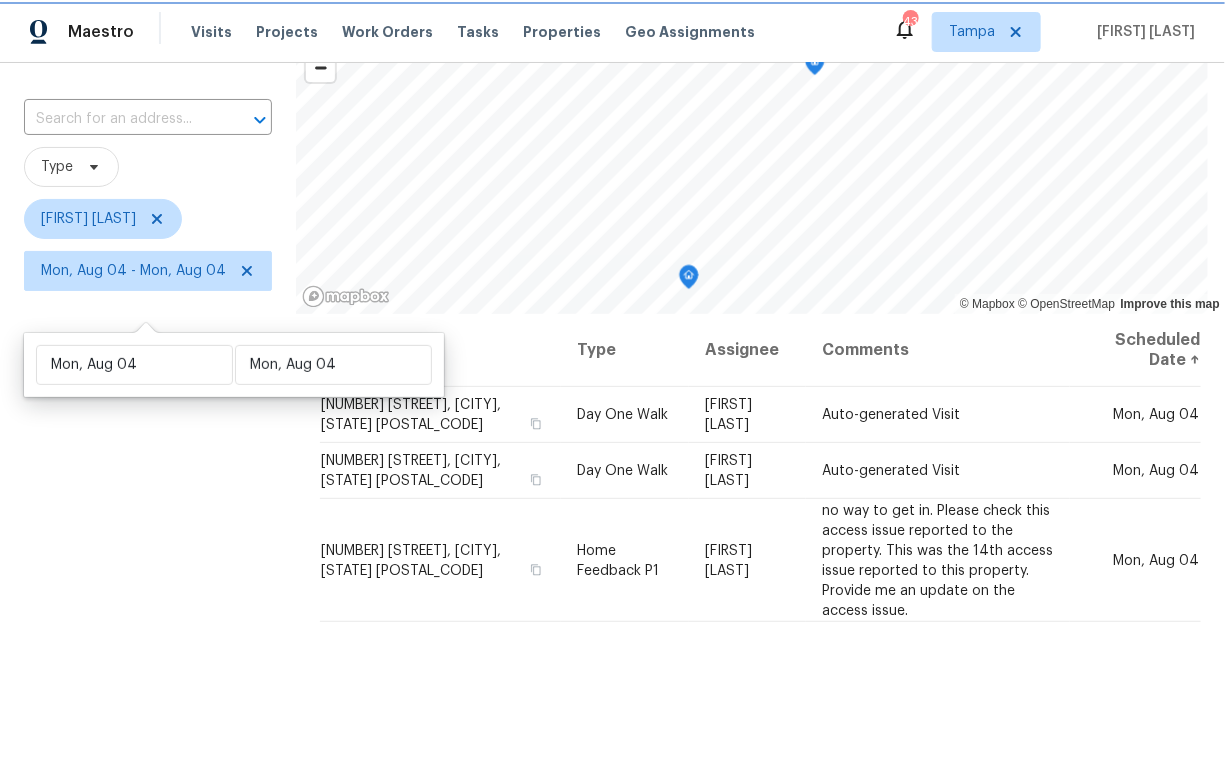 scroll, scrollTop: 193, scrollLeft: 0, axis: vertical 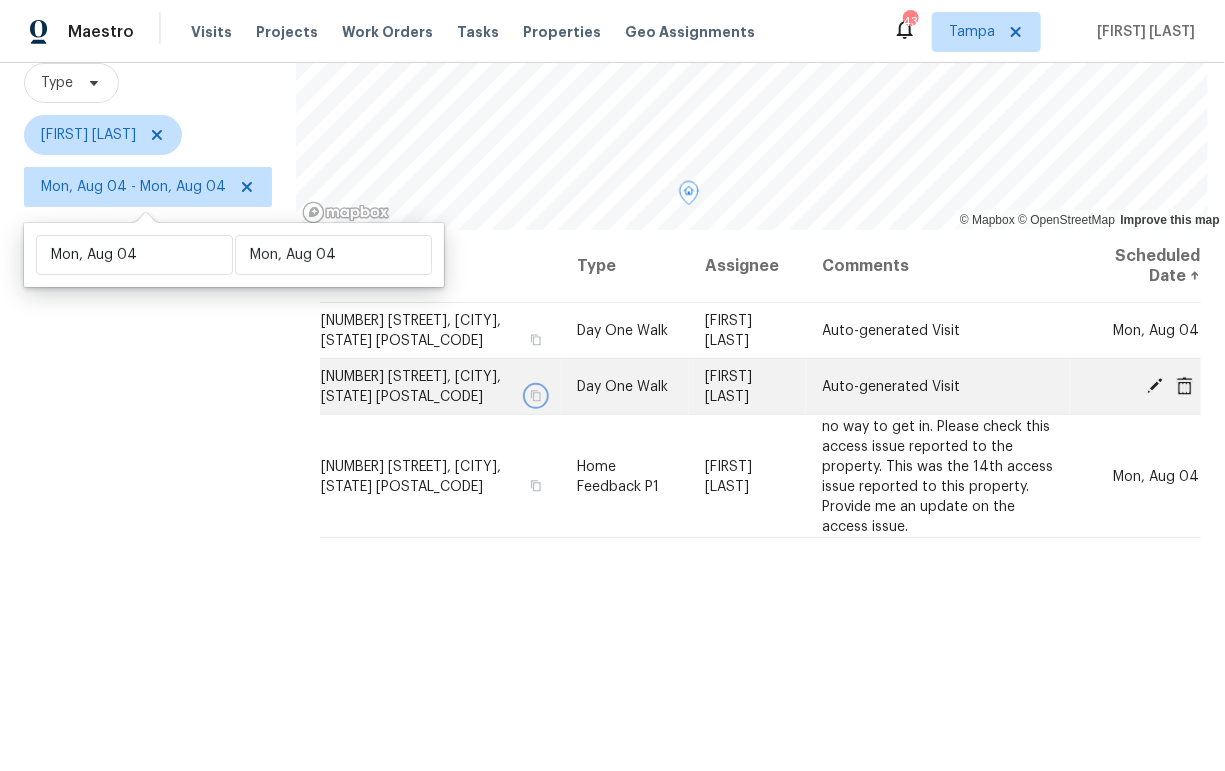 click 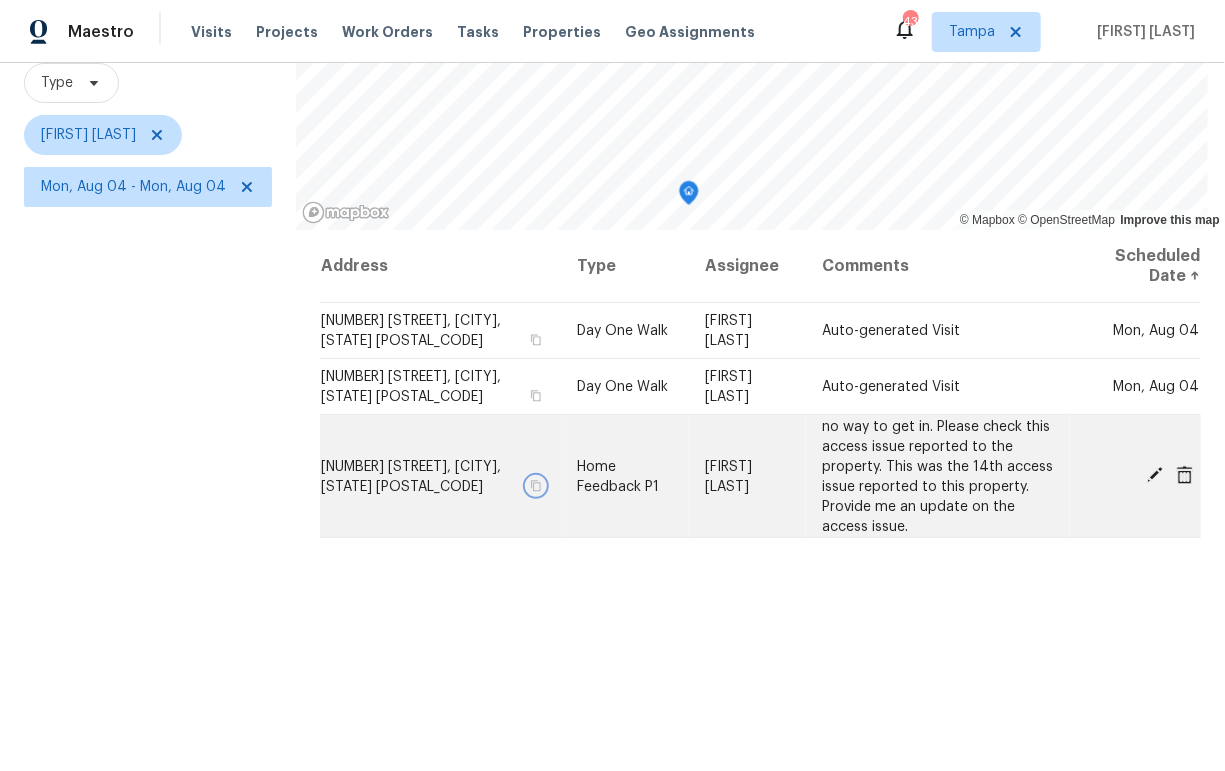 click 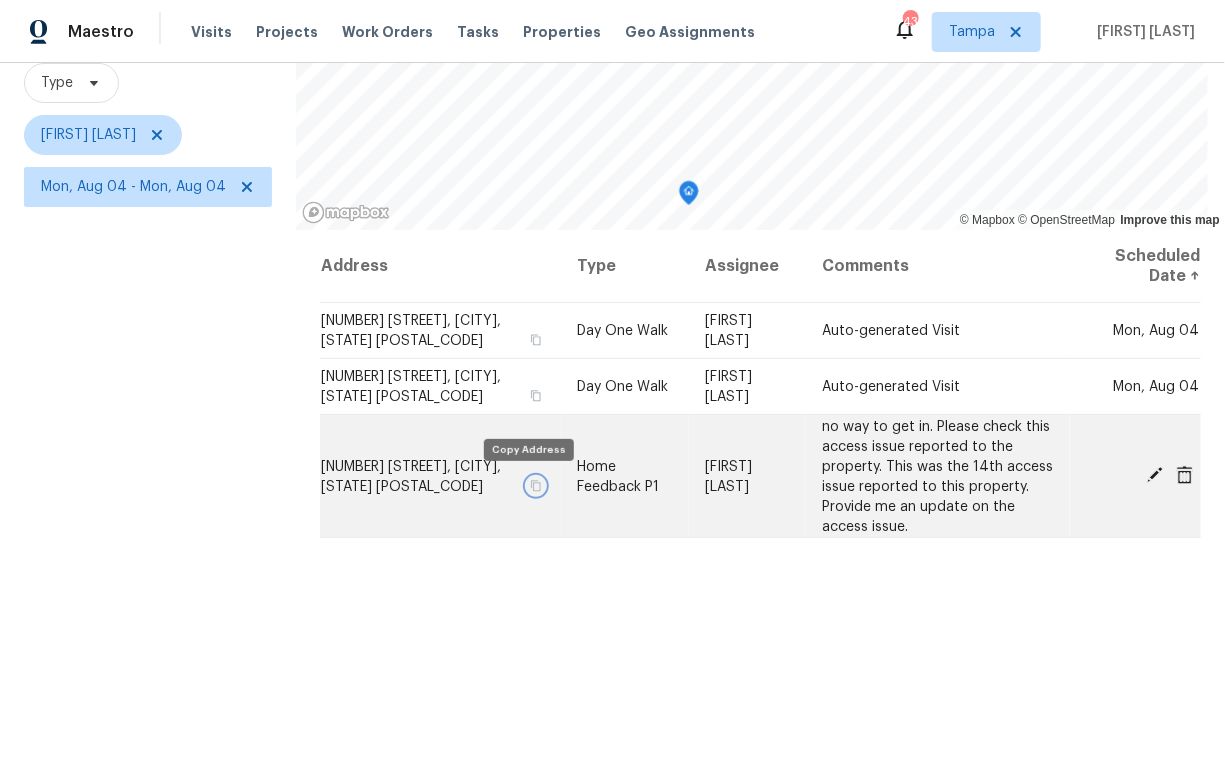 click 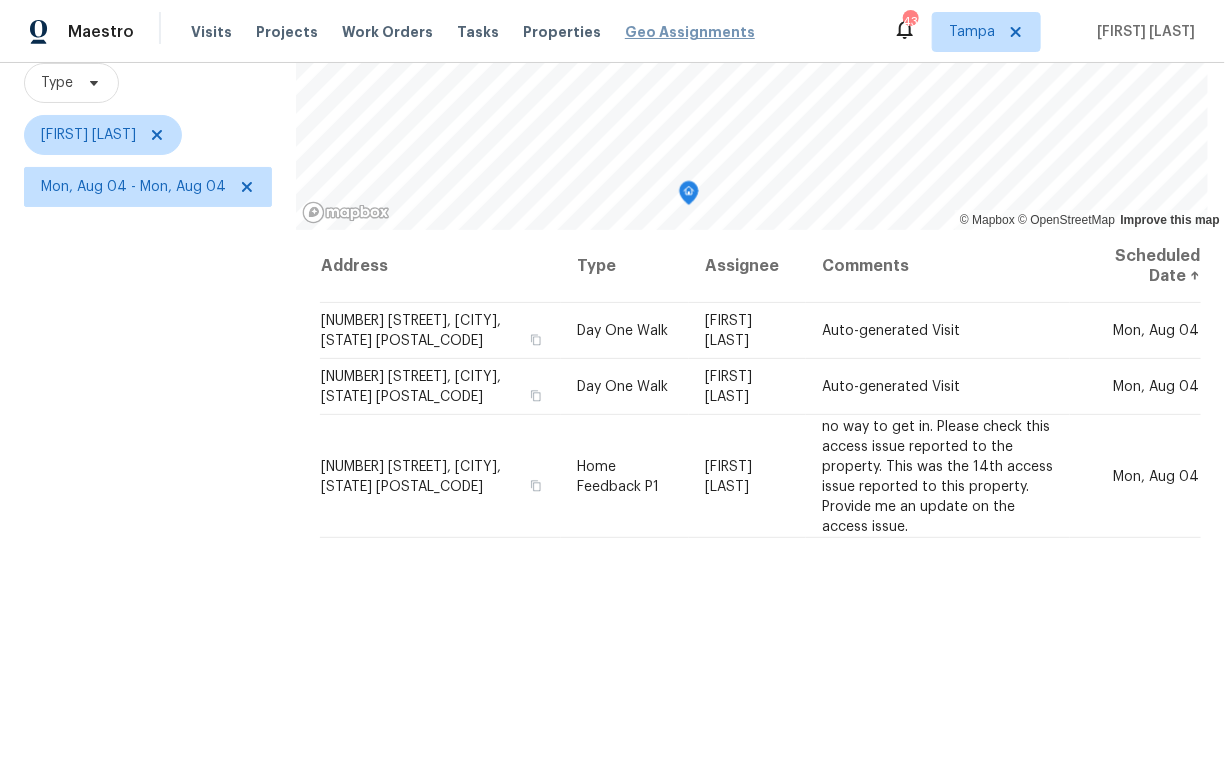 click on "Geo Assignments" at bounding box center (690, 32) 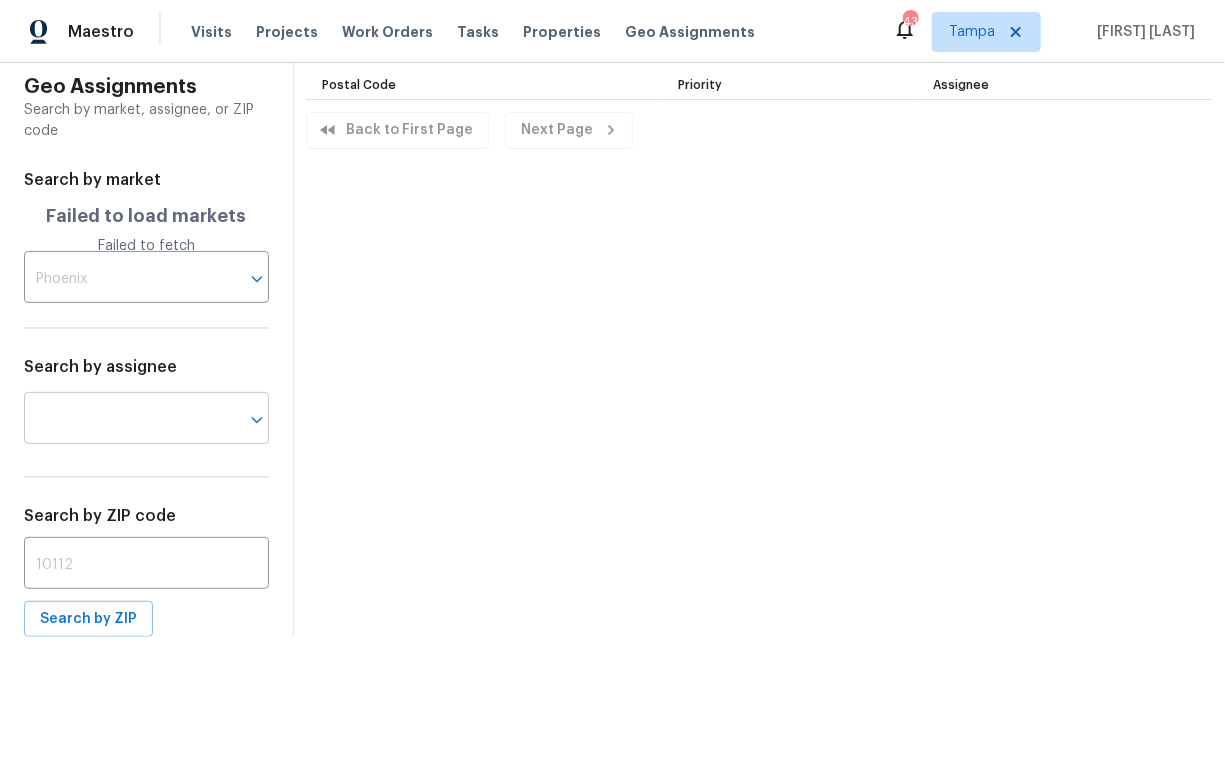 click 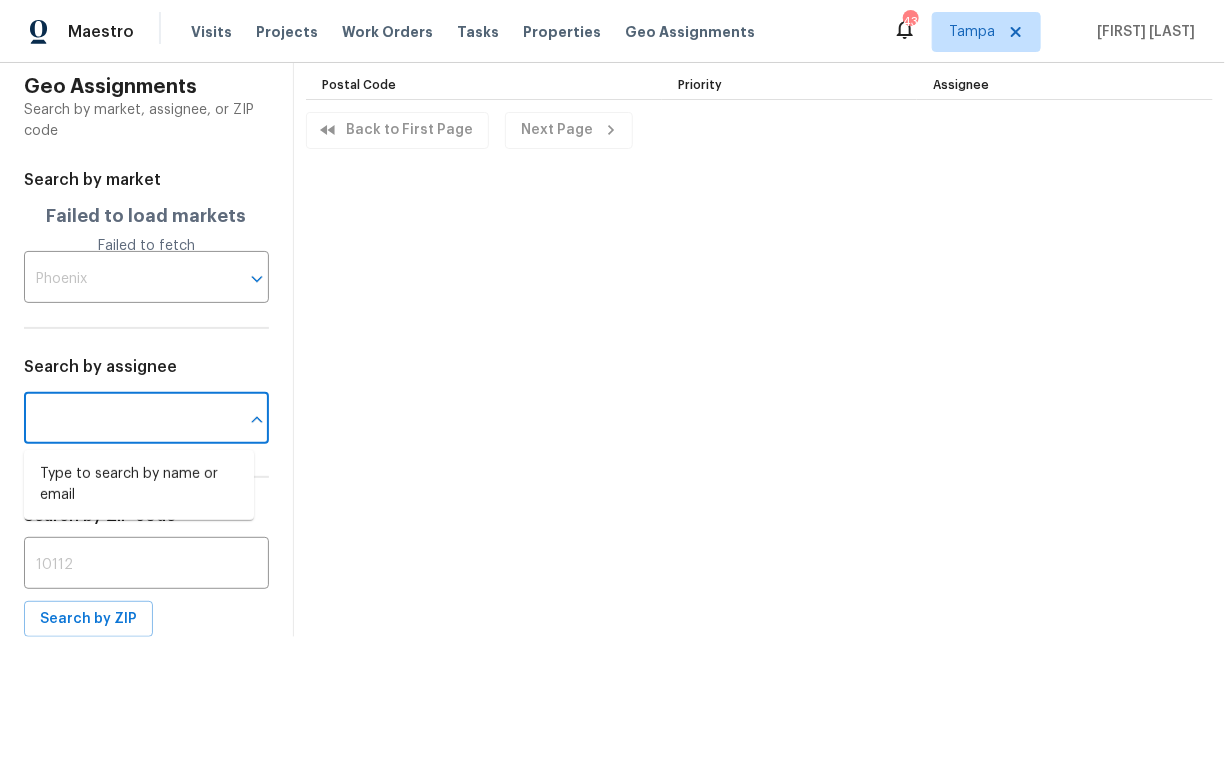 click at bounding box center (118, 420) 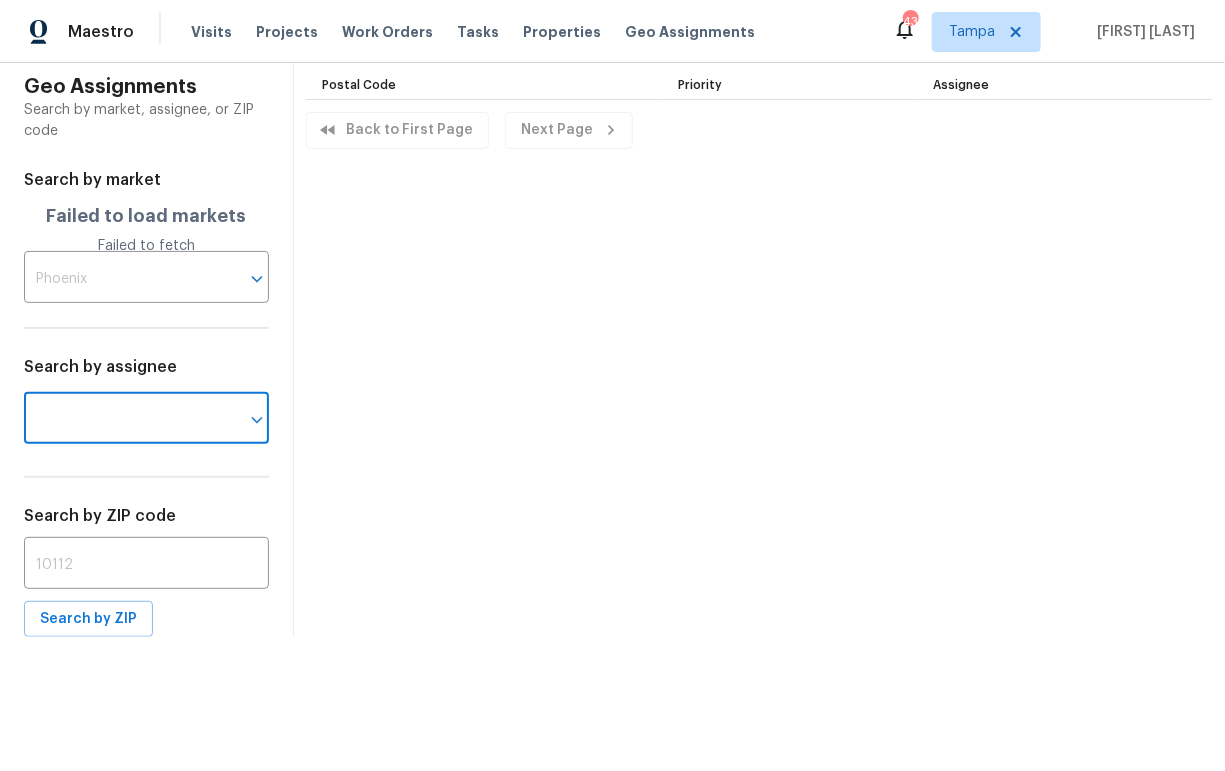 click at bounding box center [118, 420] 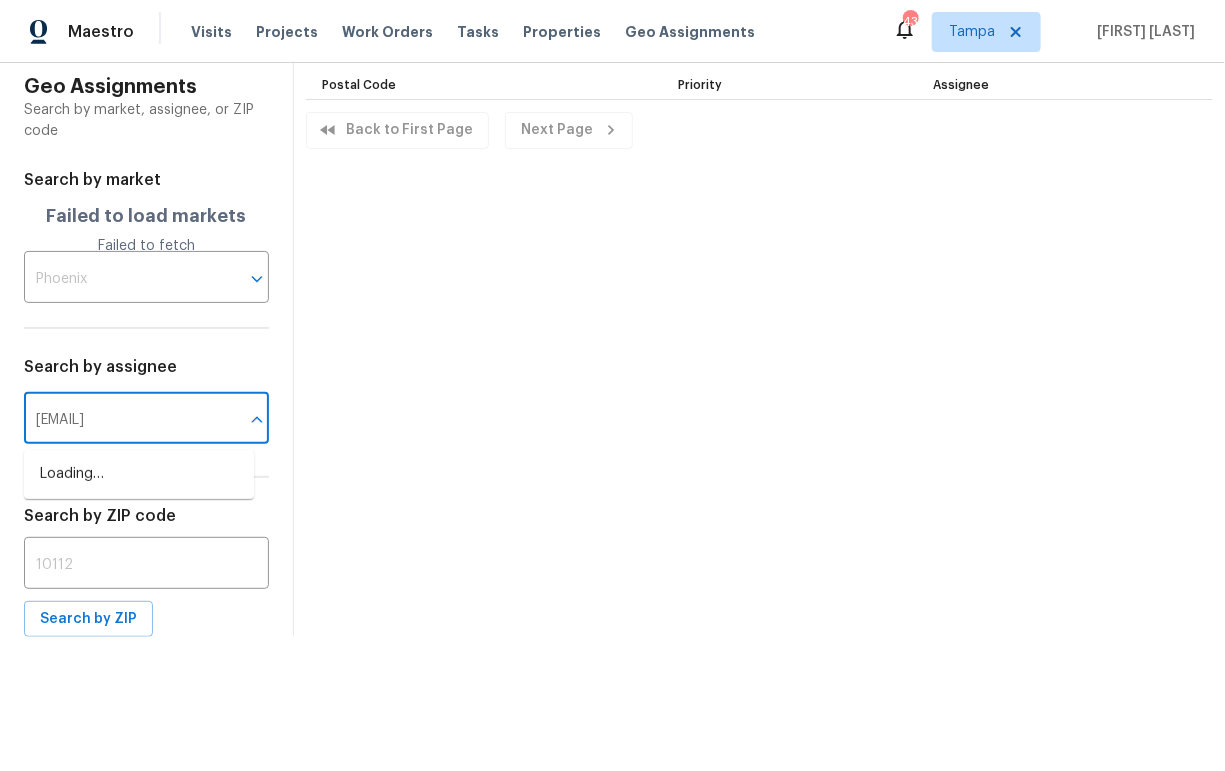 scroll, scrollTop: 0, scrollLeft: 34, axis: horizontal 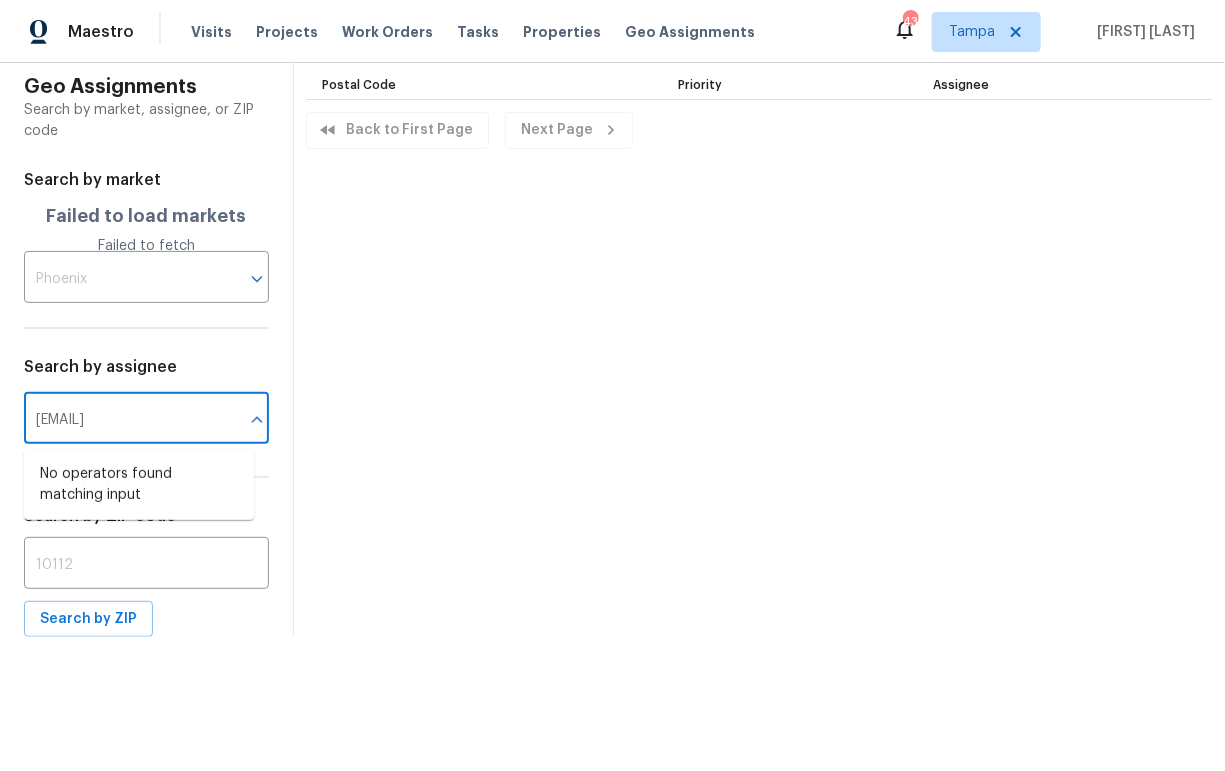 click on "paul.springer@opendoor.com" at bounding box center (118, 420) 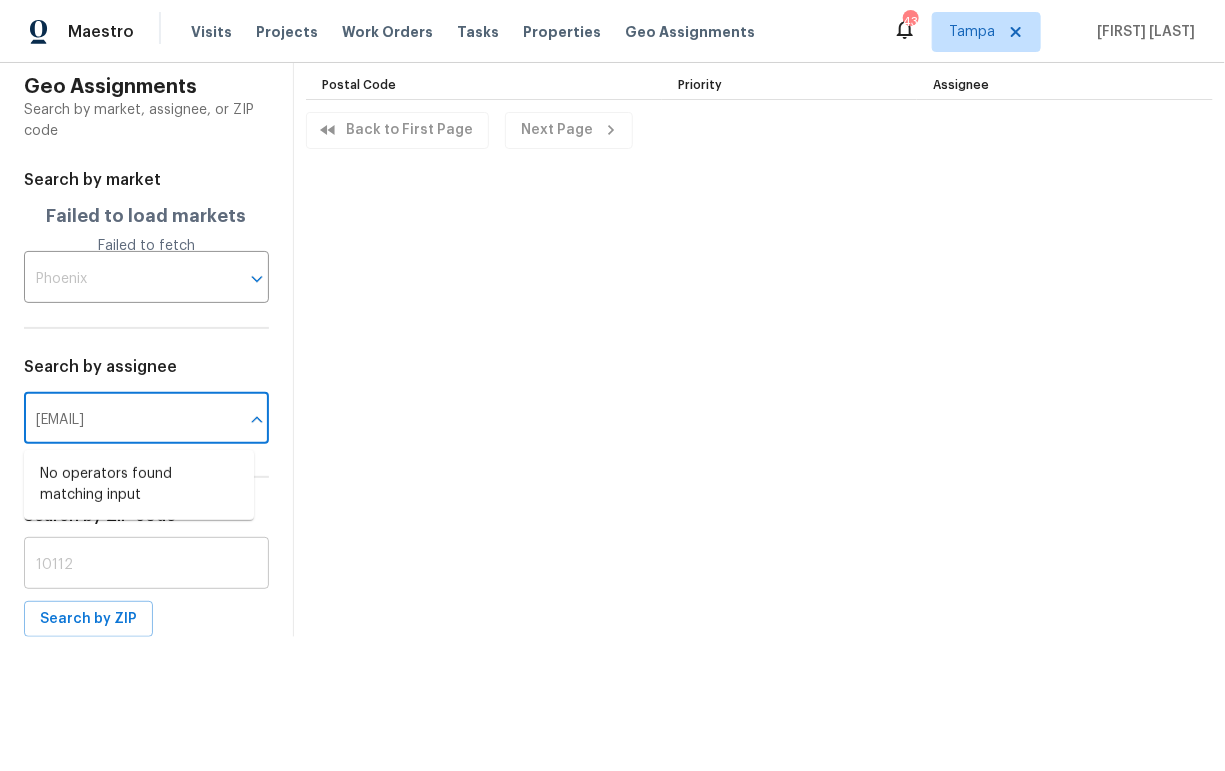 type on "paul.springer@opendoor.com" 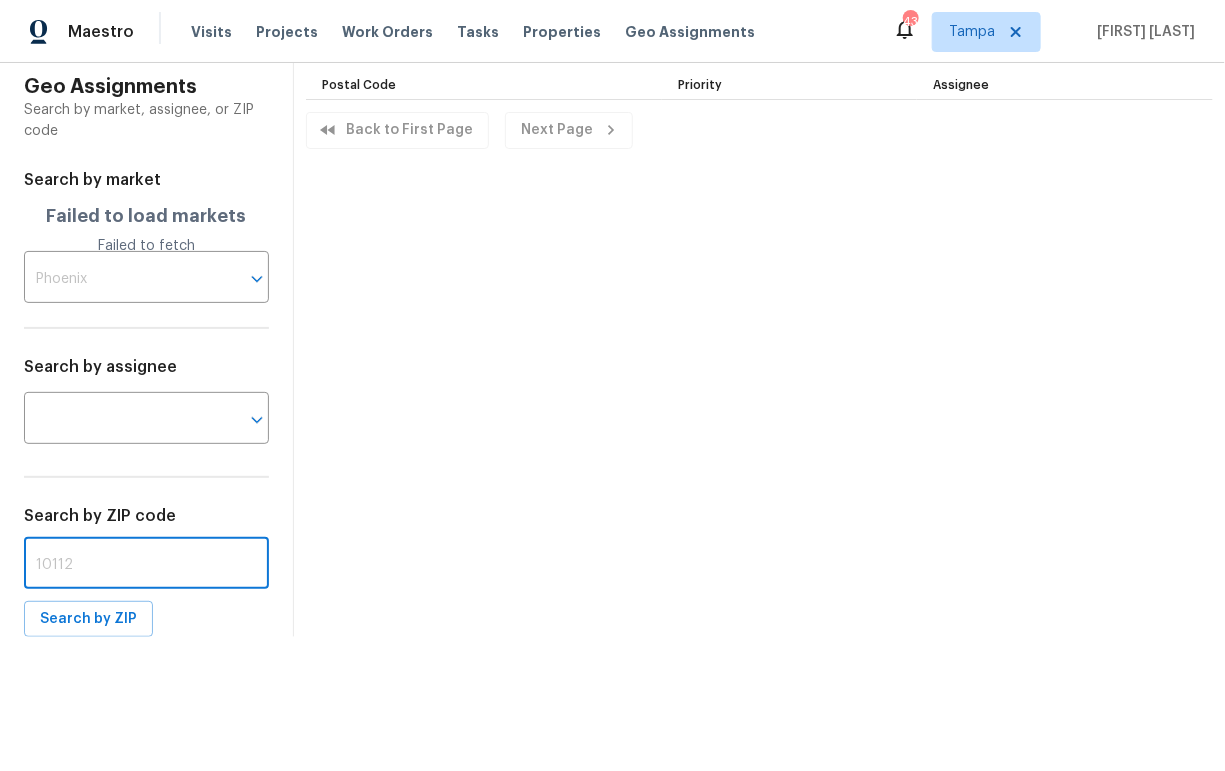 scroll, scrollTop: 0, scrollLeft: 0, axis: both 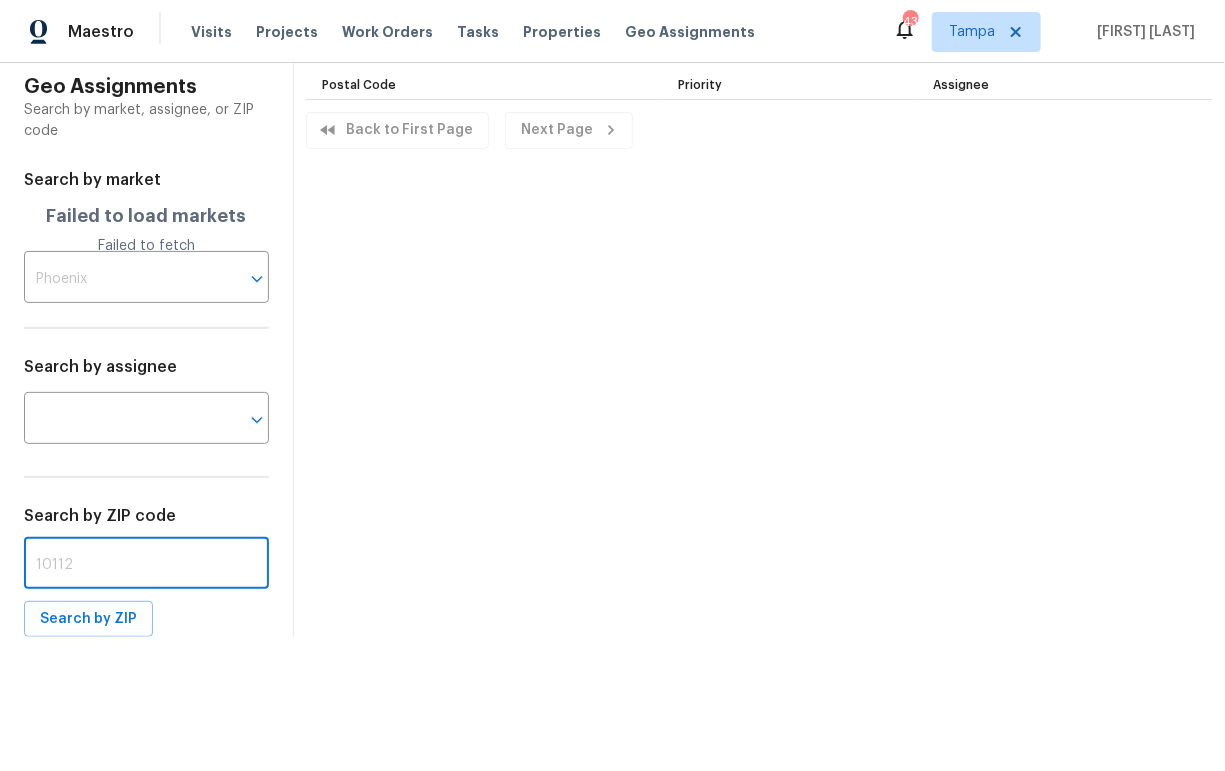 click at bounding box center [146, 565] 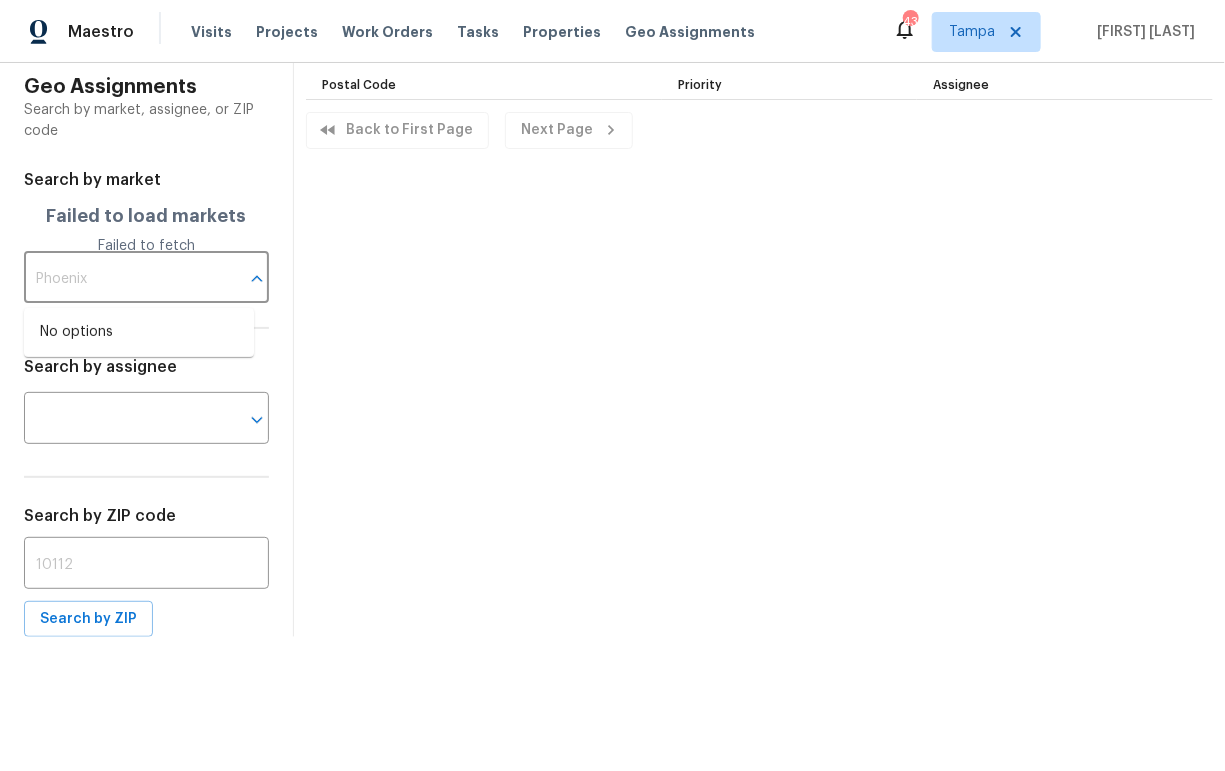 click at bounding box center (118, 279) 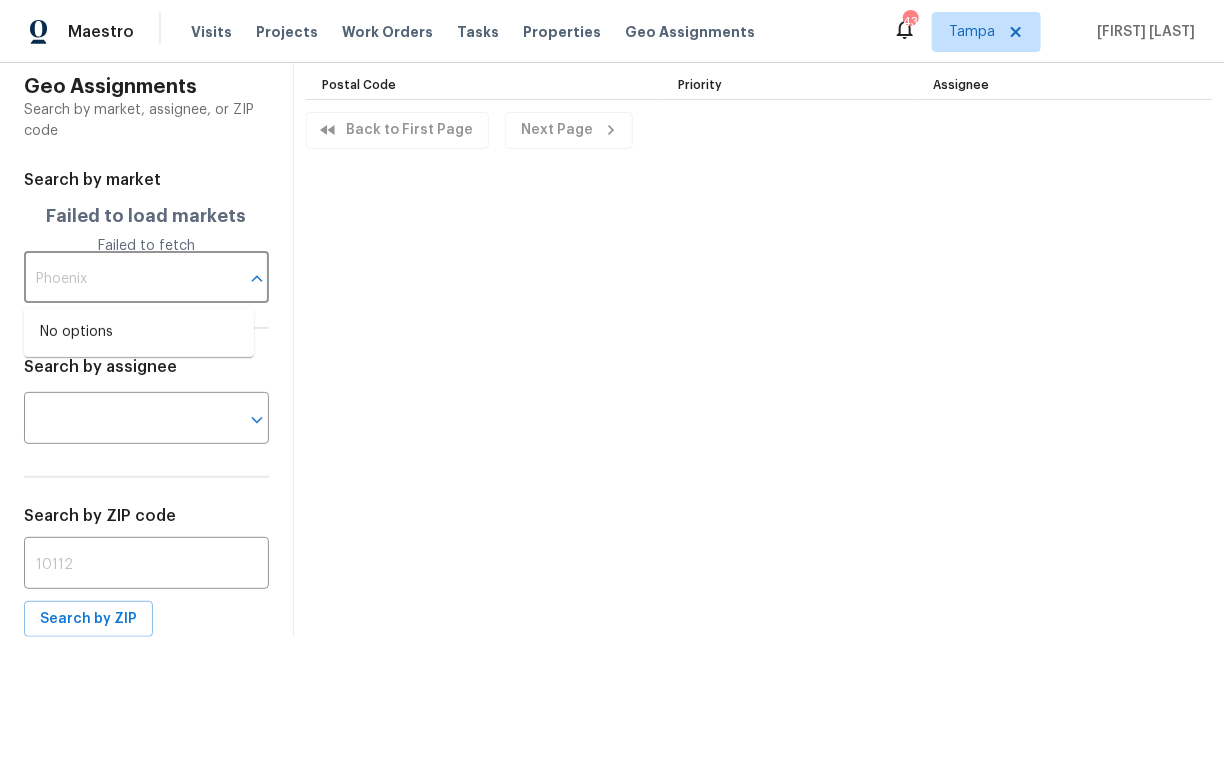 type on "t" 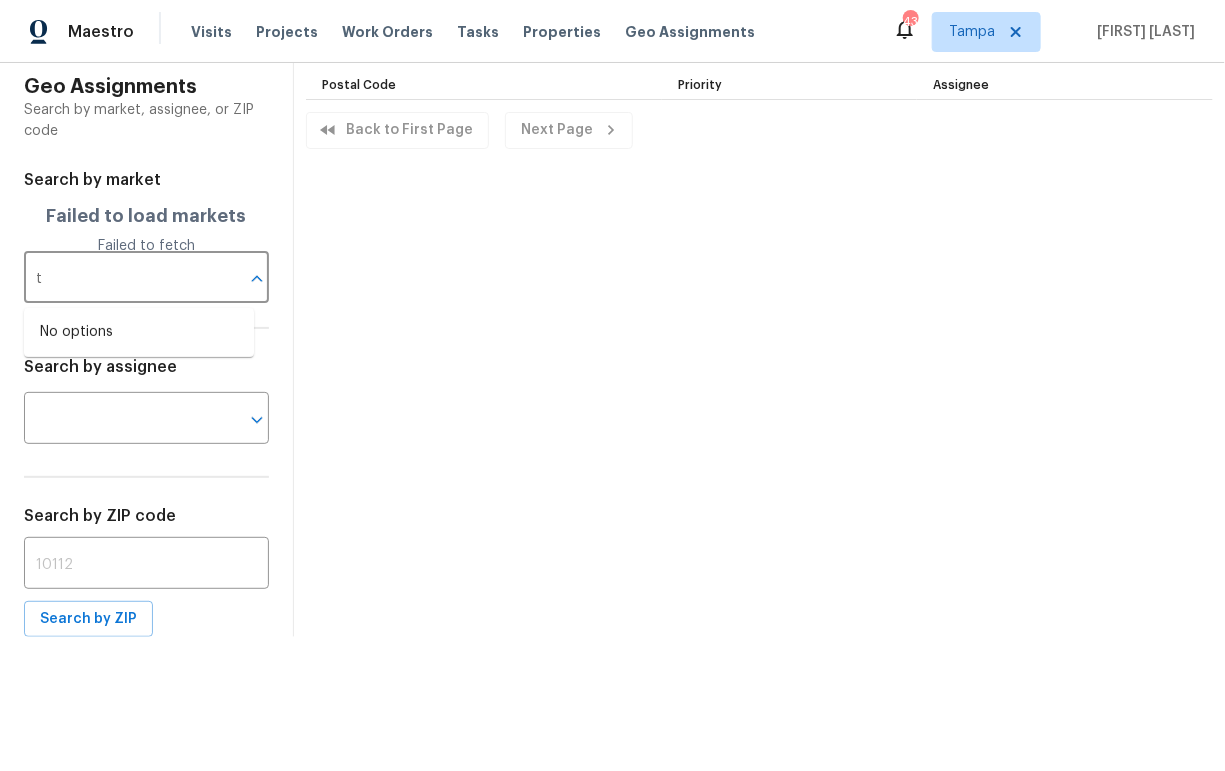 type 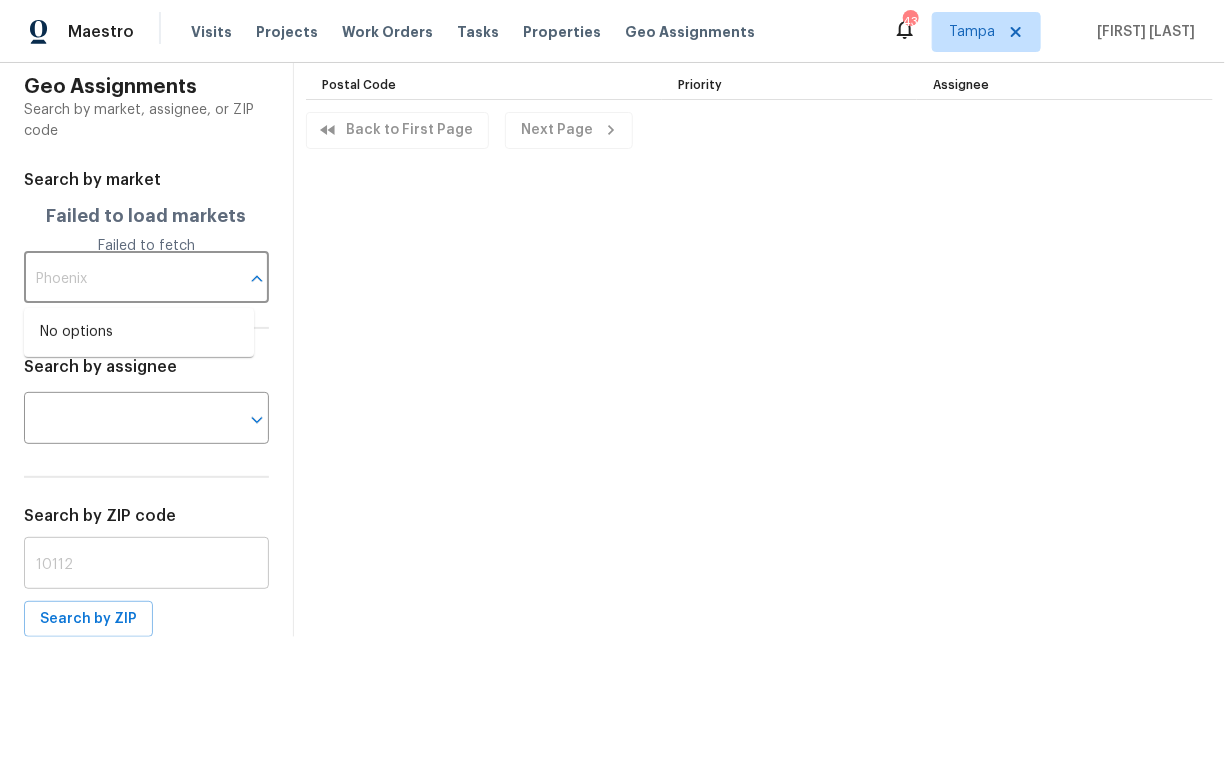 click at bounding box center [146, 565] 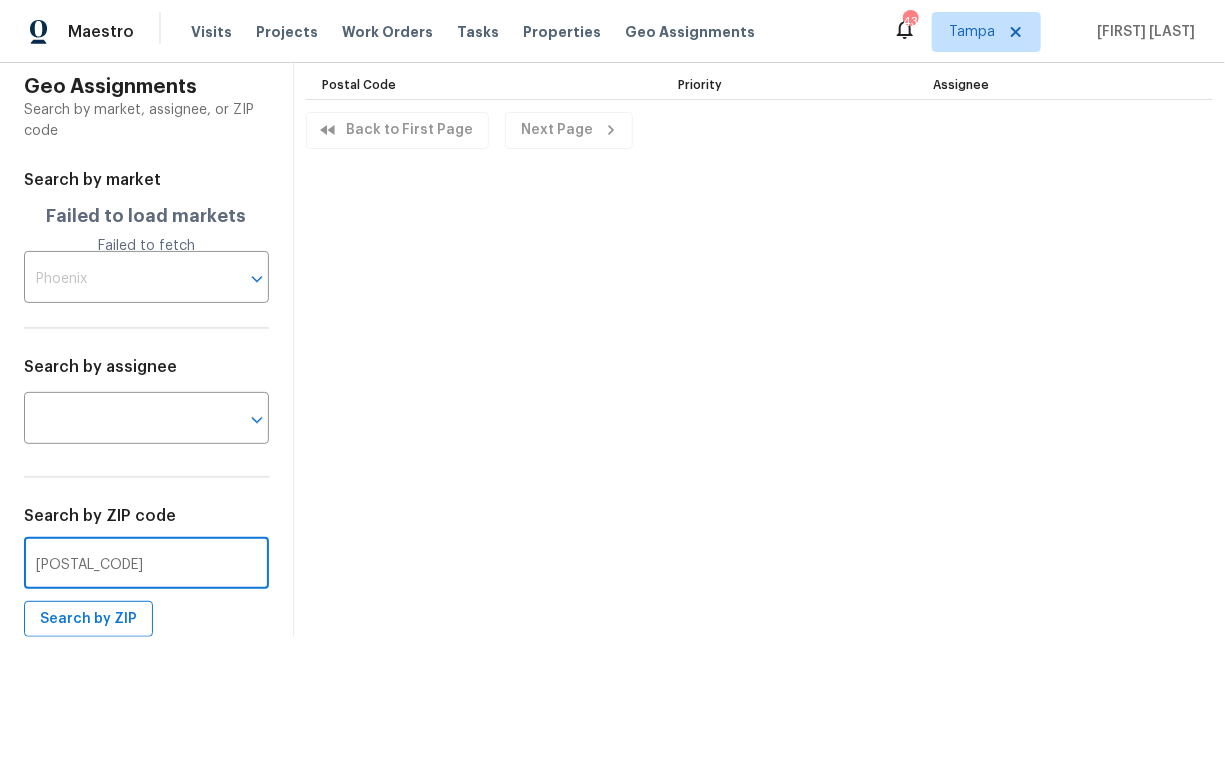 type on "33547" 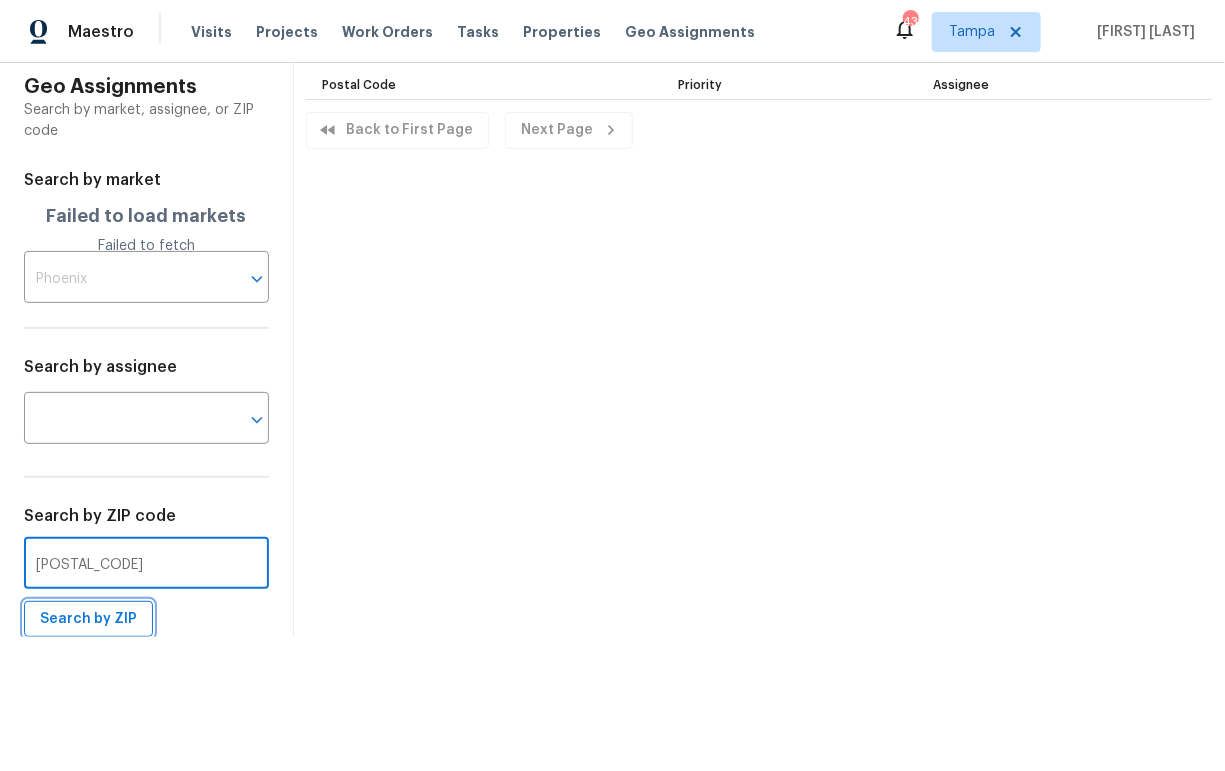 click on "Search by ZIP" at bounding box center [88, 619] 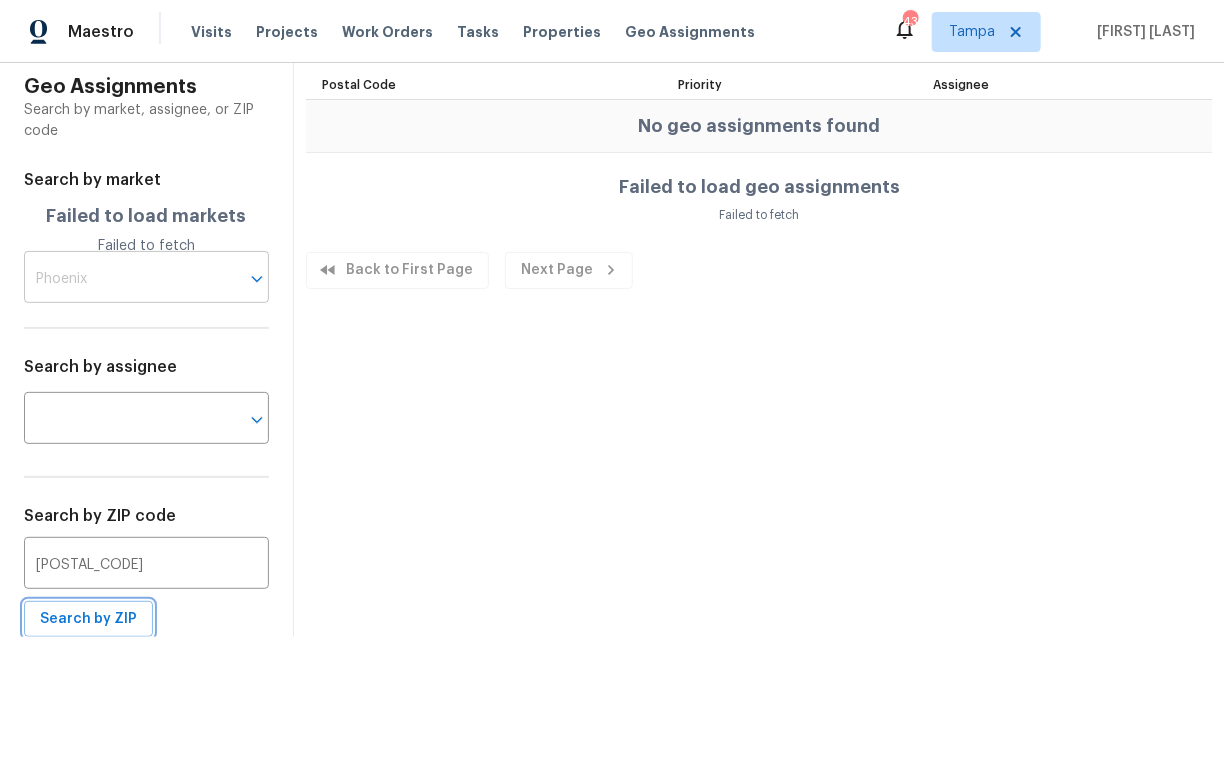 click 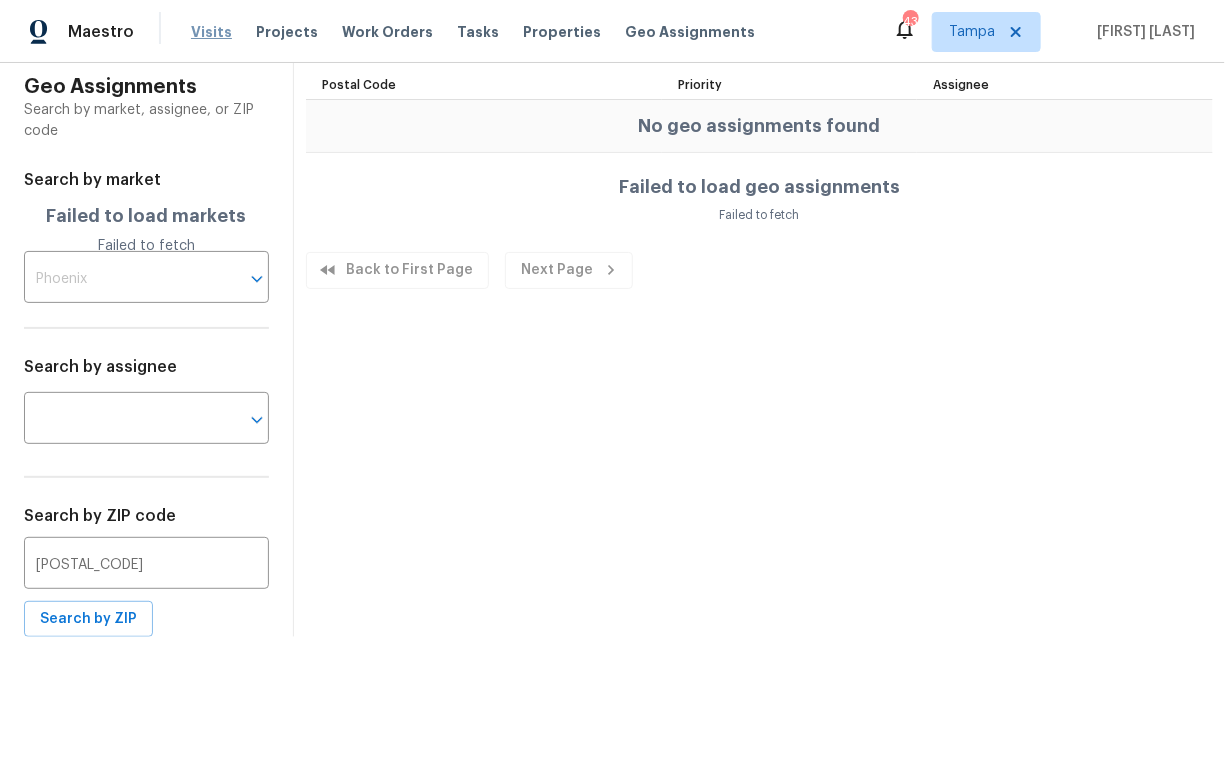 click on "Visits" at bounding box center (211, 32) 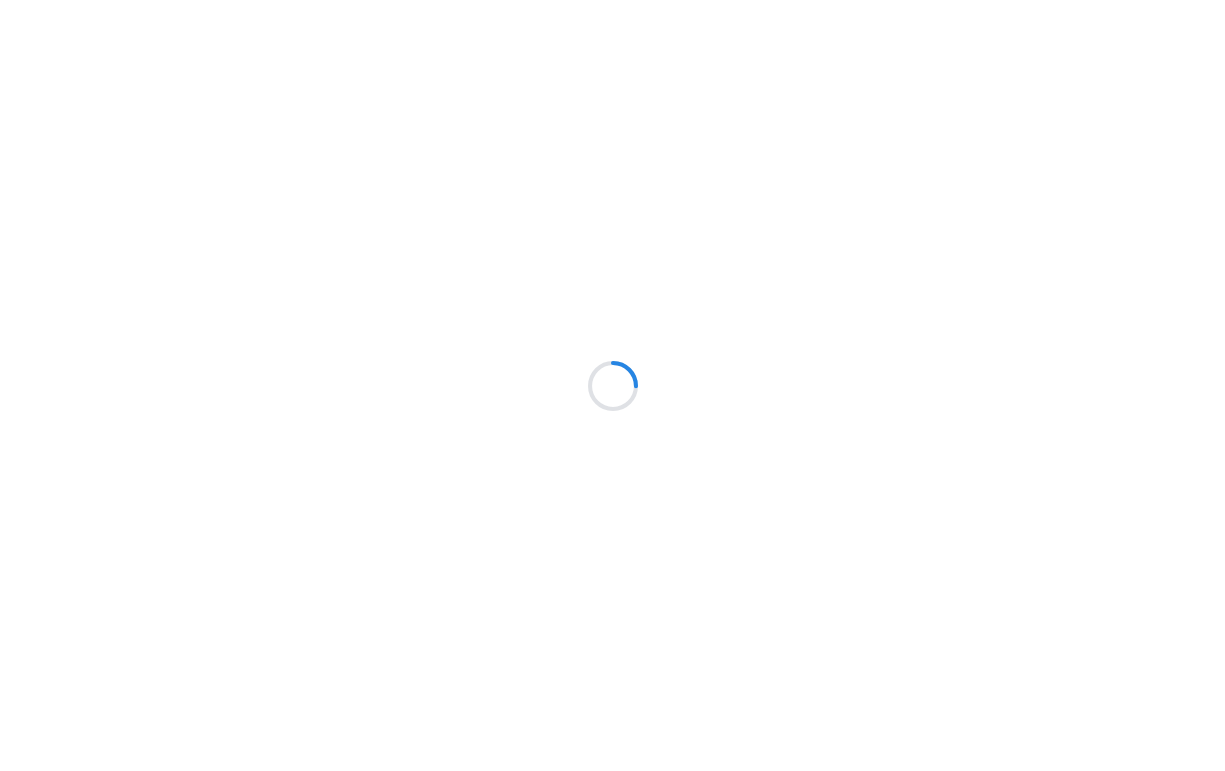 scroll, scrollTop: 0, scrollLeft: 0, axis: both 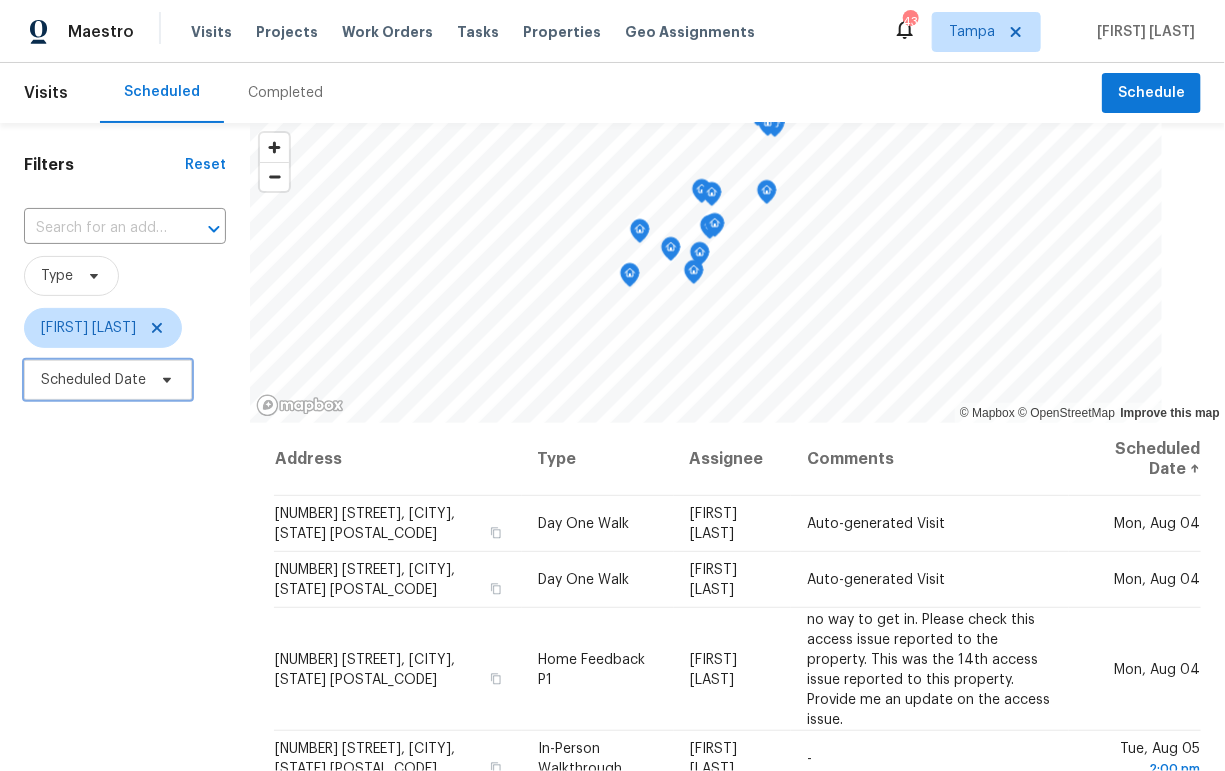 click on "Scheduled Date" at bounding box center [108, 380] 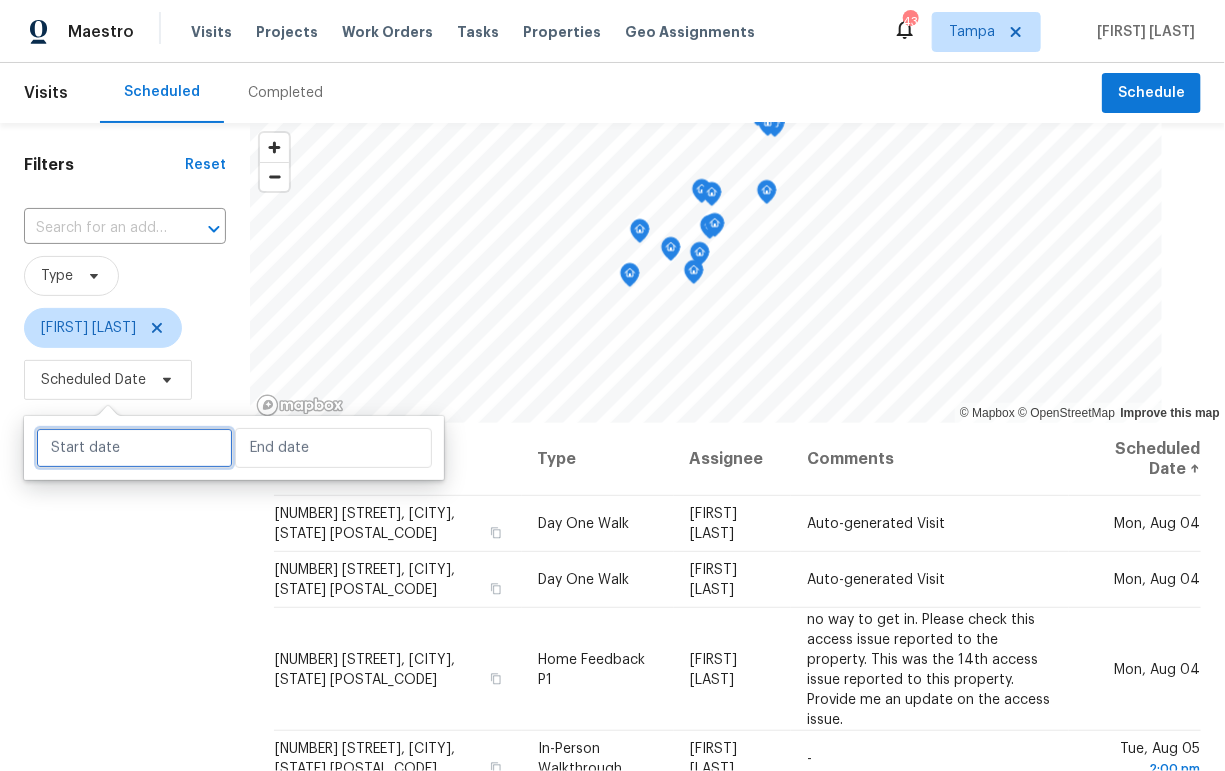 click at bounding box center (134, 448) 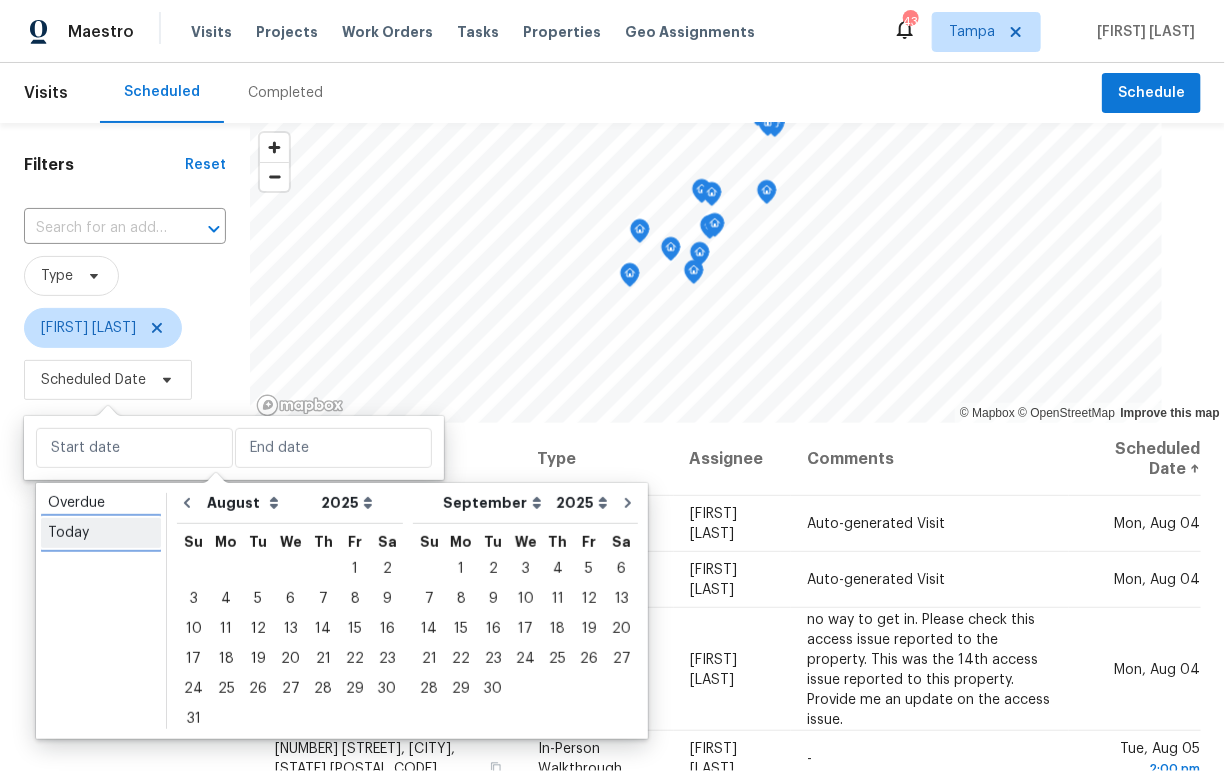 click on "Today" at bounding box center (101, 533) 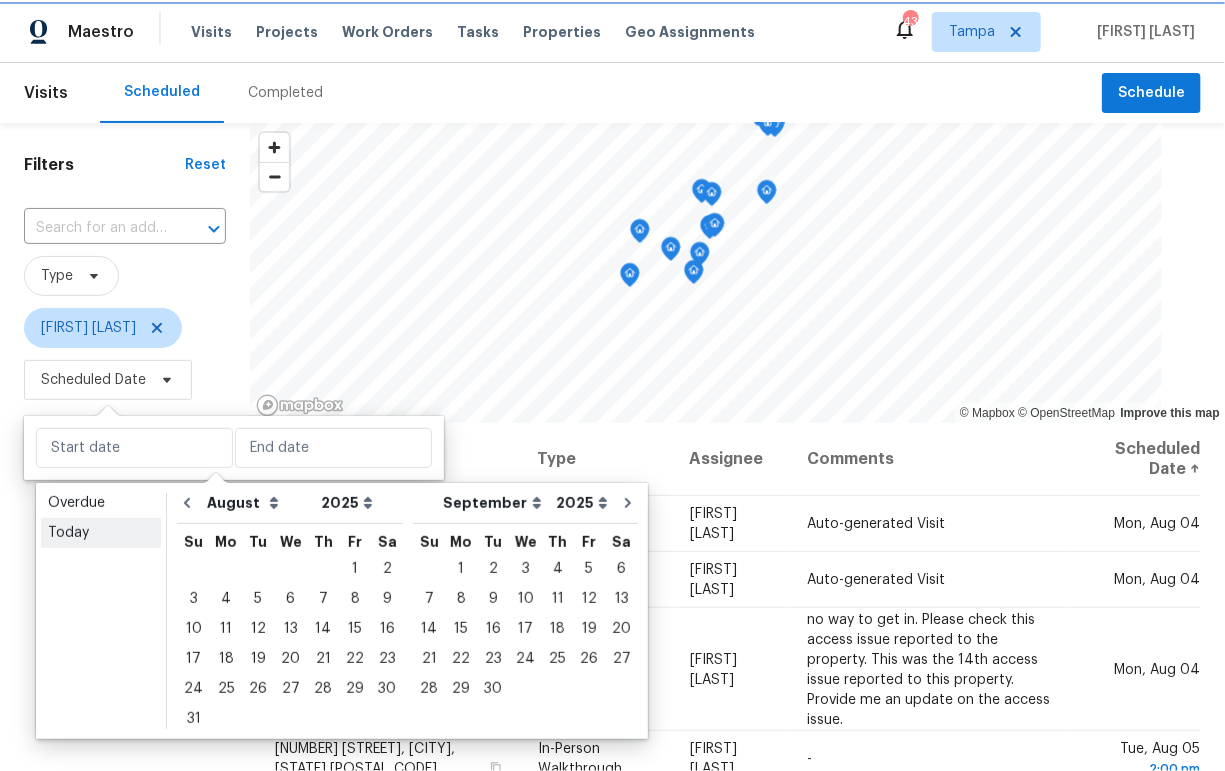 type on "Sun, Aug 03" 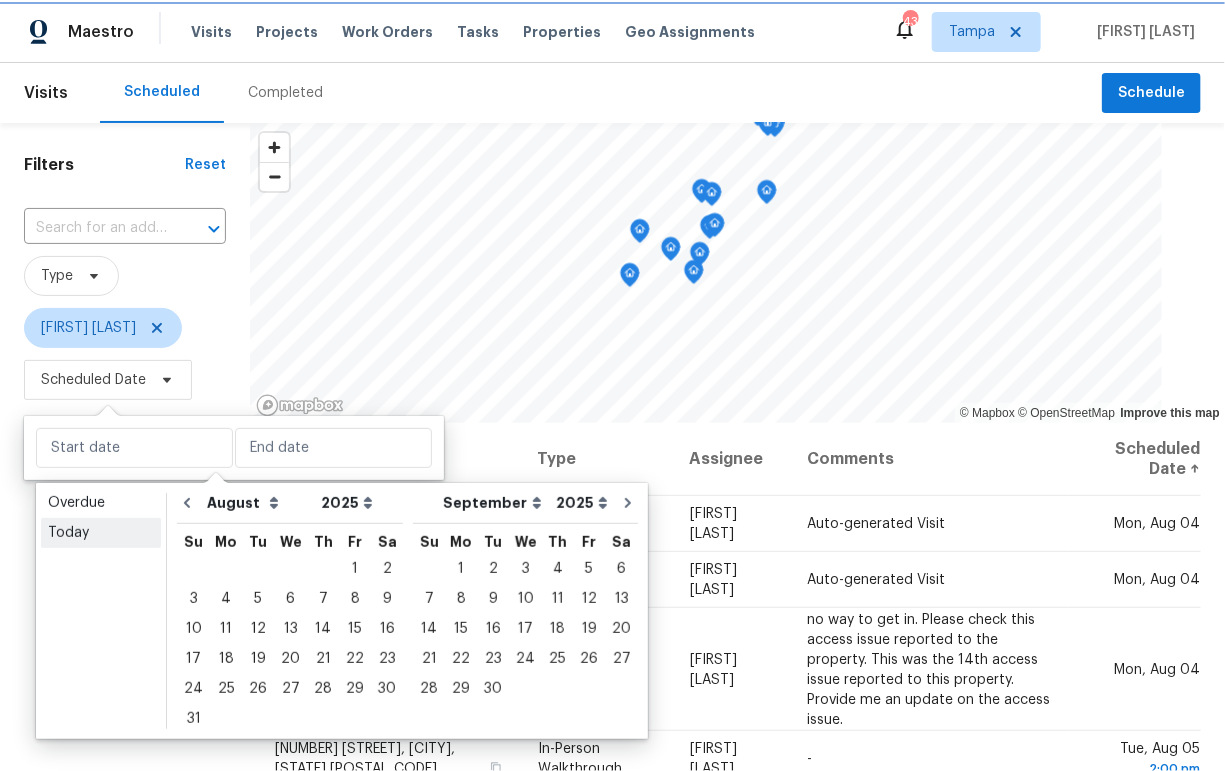 type on "Sun, Aug 03" 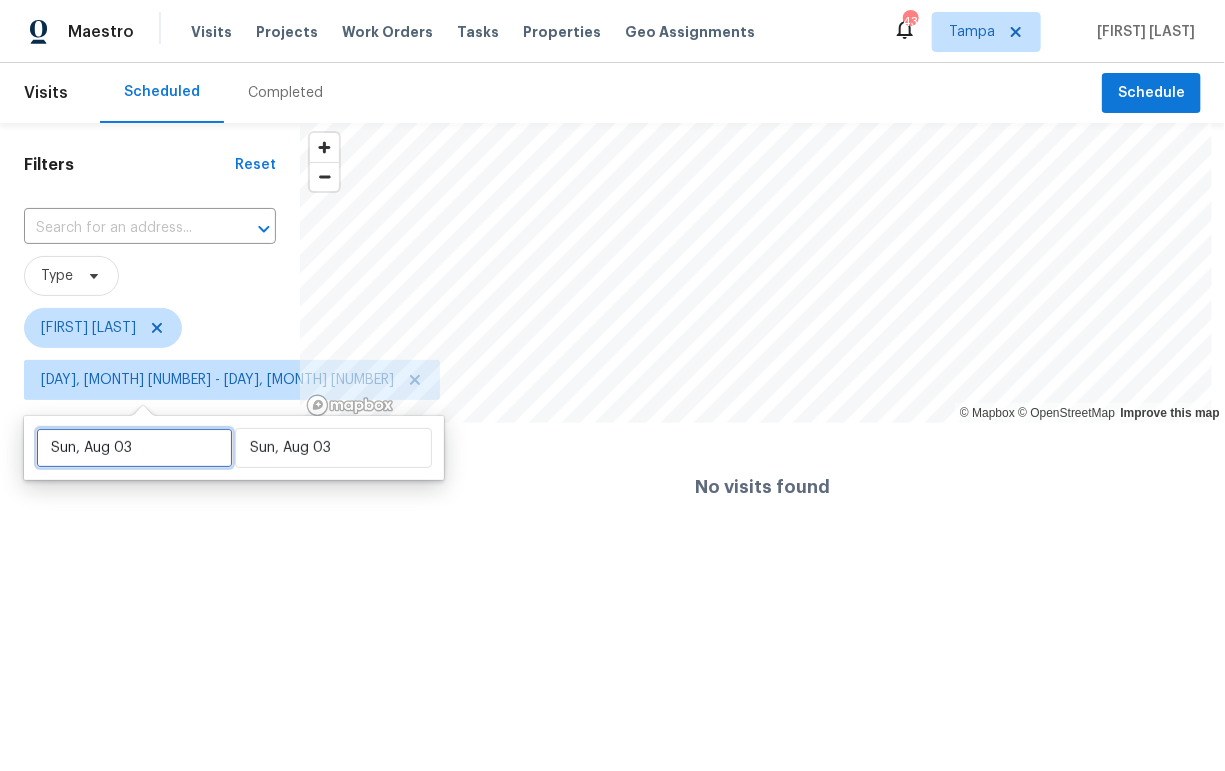 click on "Sun, Aug 03" at bounding box center (134, 448) 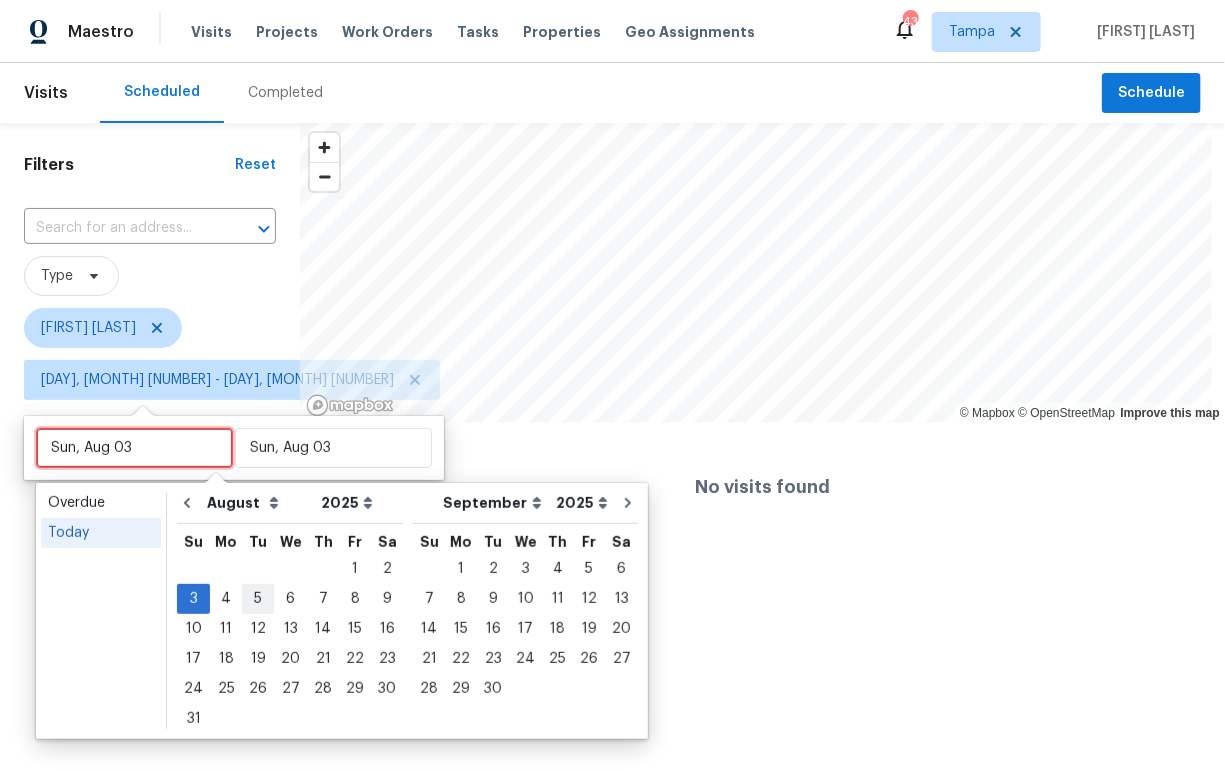 type on "Tue, Aug 05" 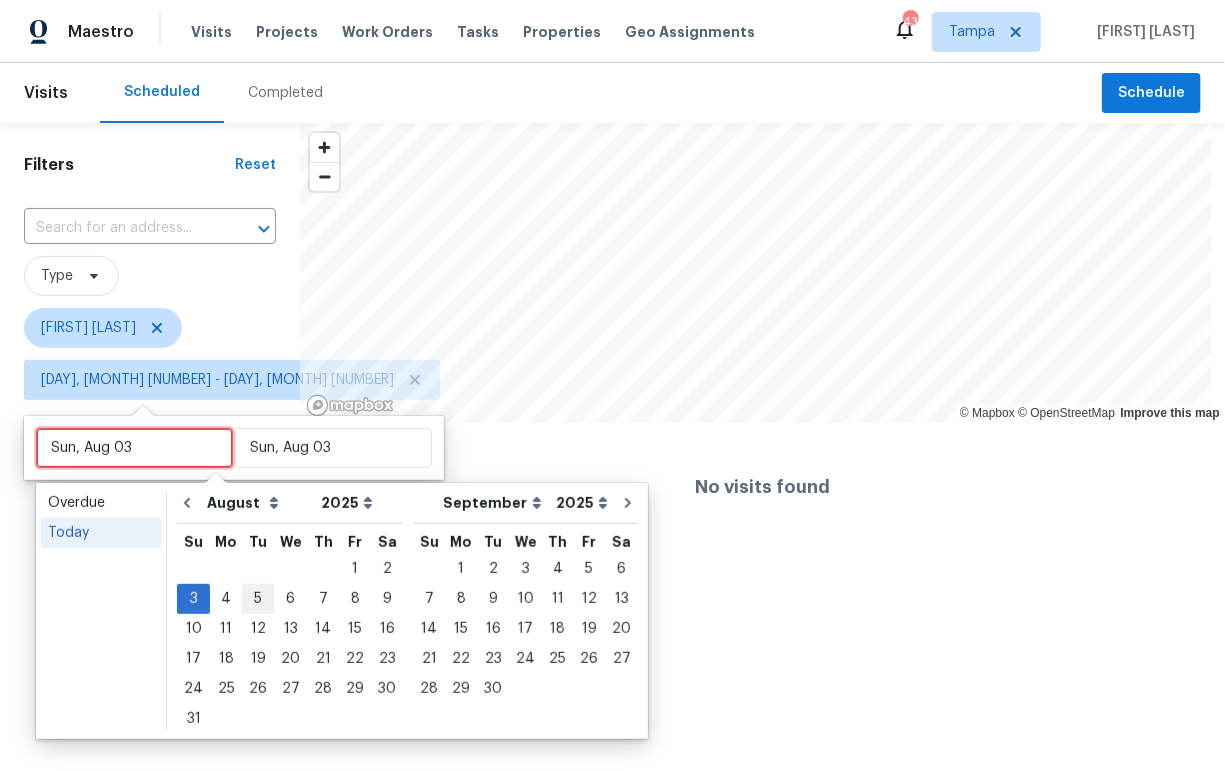 type 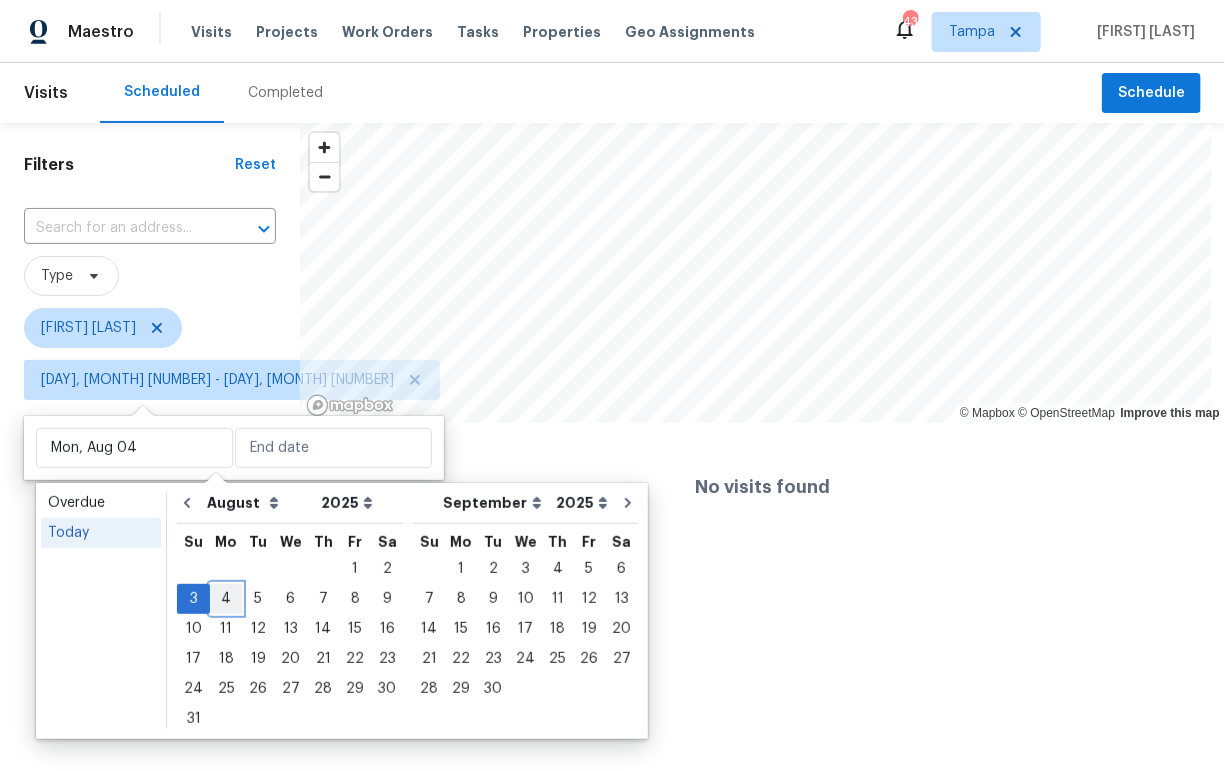 click on "4" at bounding box center [226, 599] 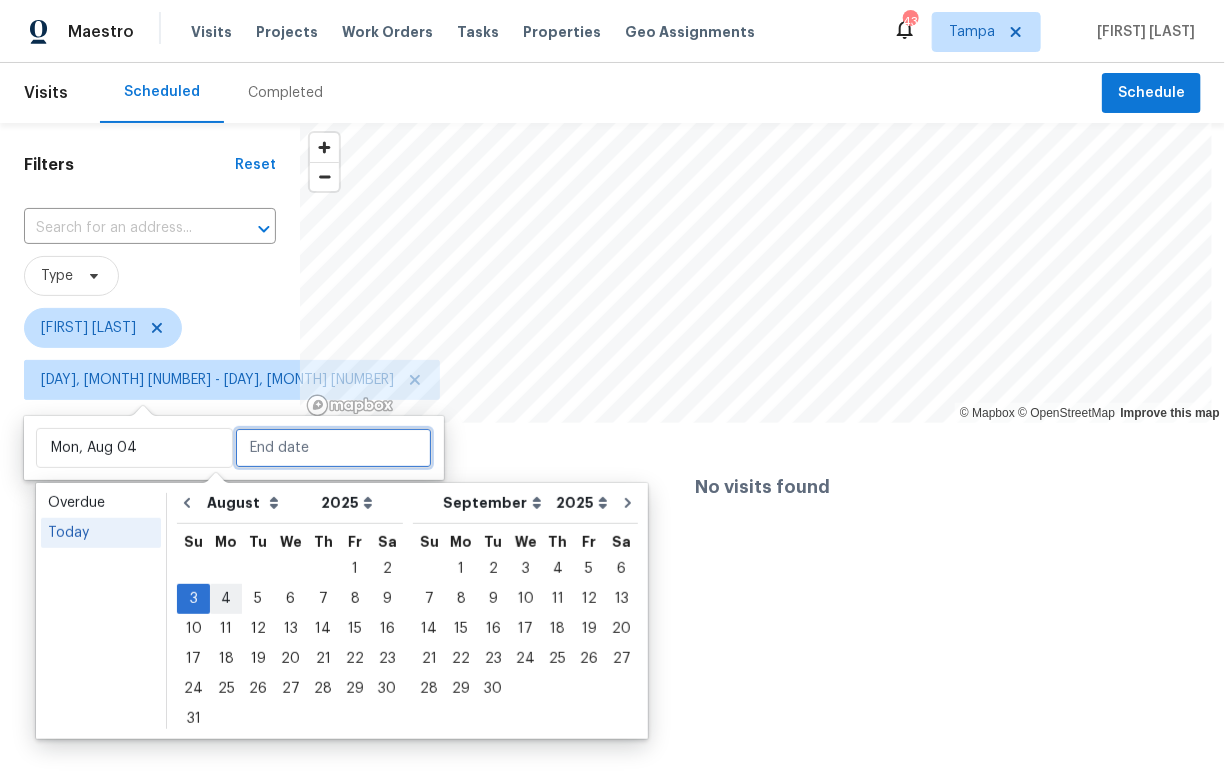 type on "Mon, Aug 04" 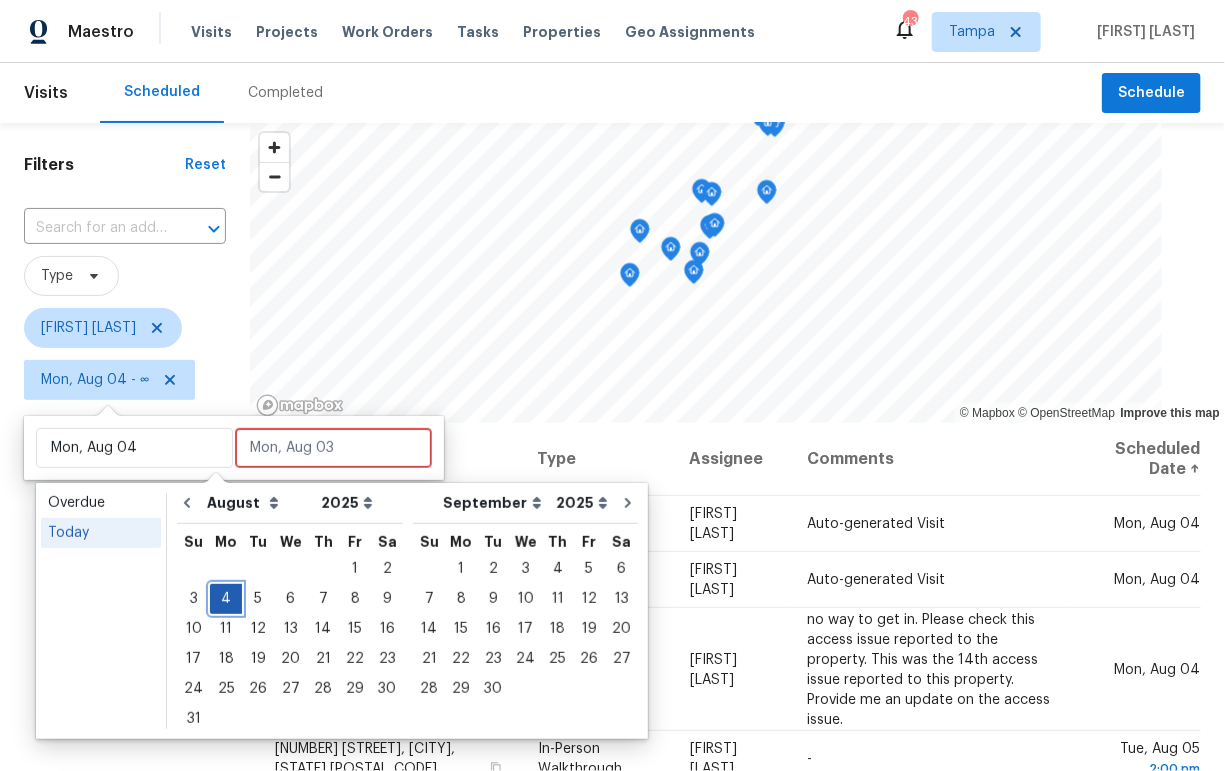 click on "4" at bounding box center [226, 599] 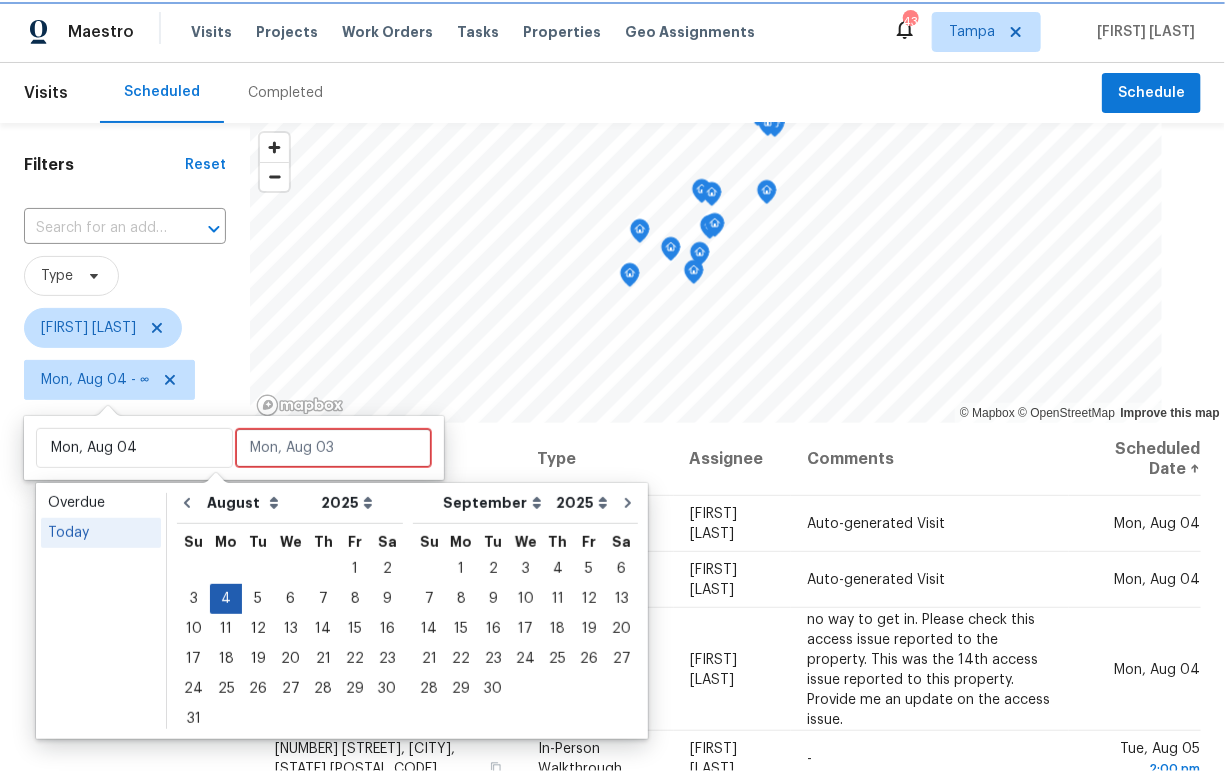 type on "Mon, Aug 04" 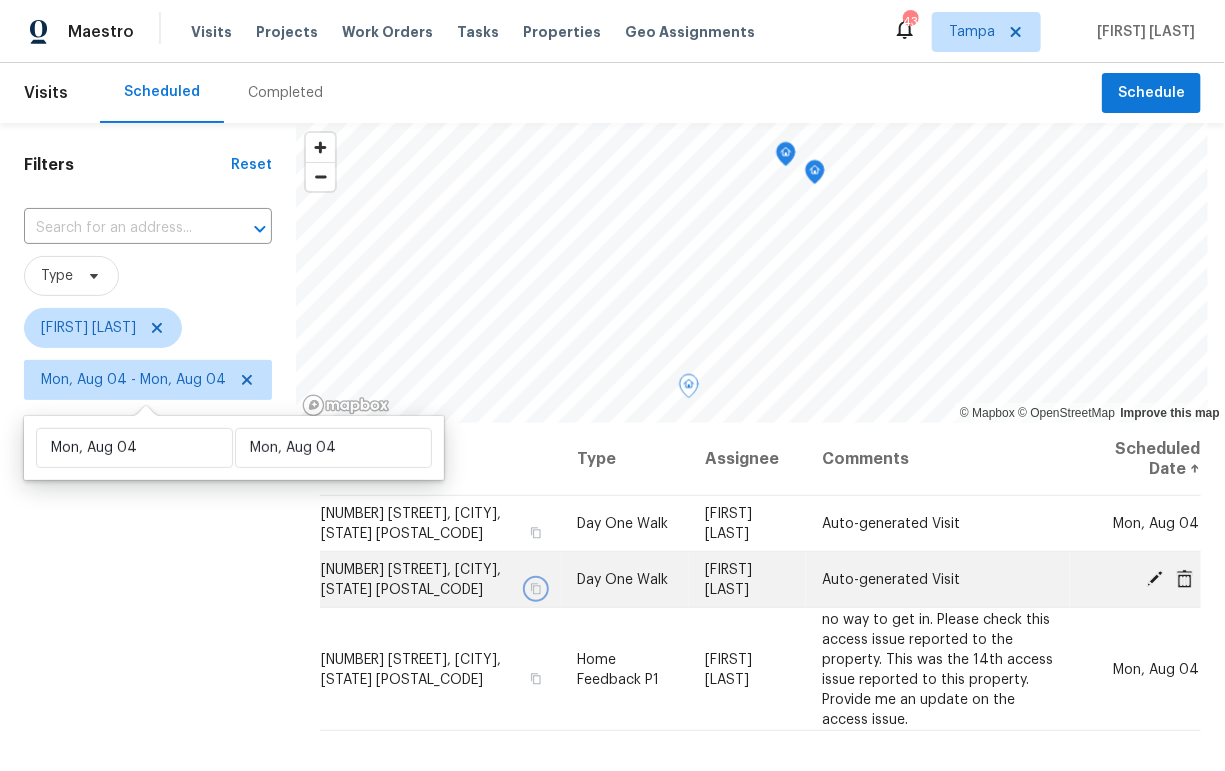 click 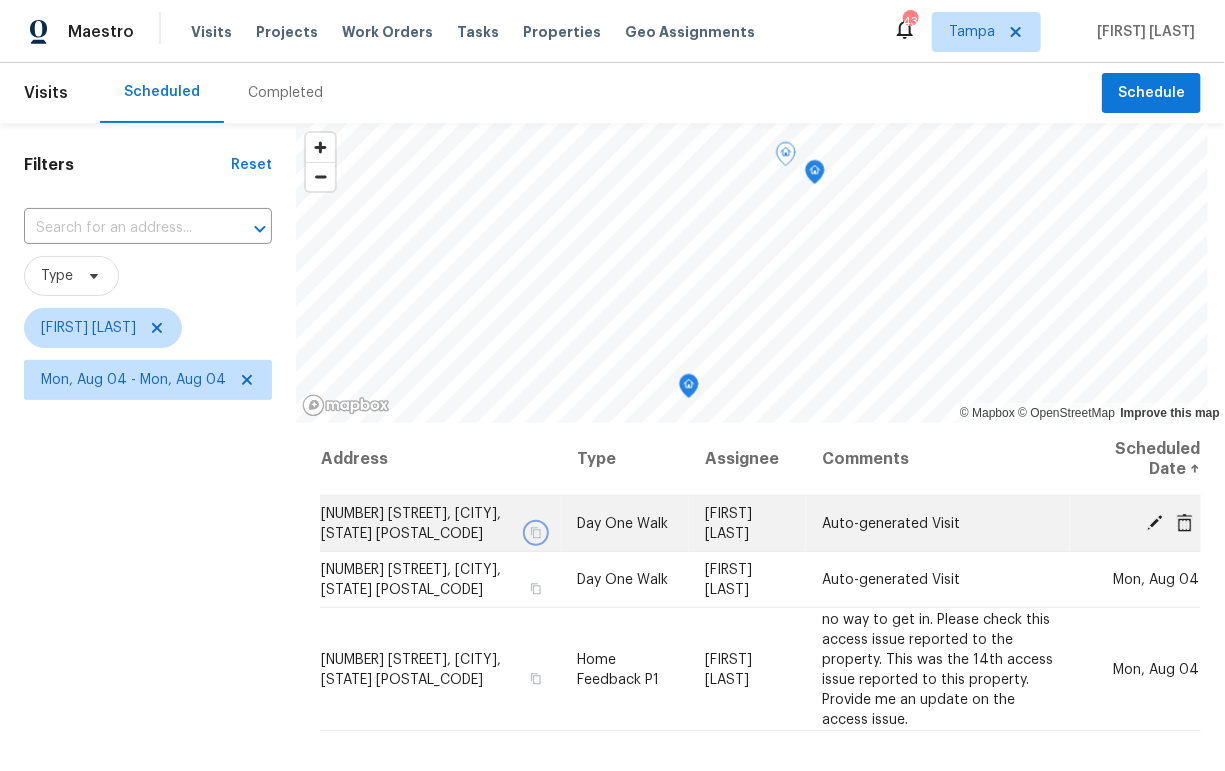 click 